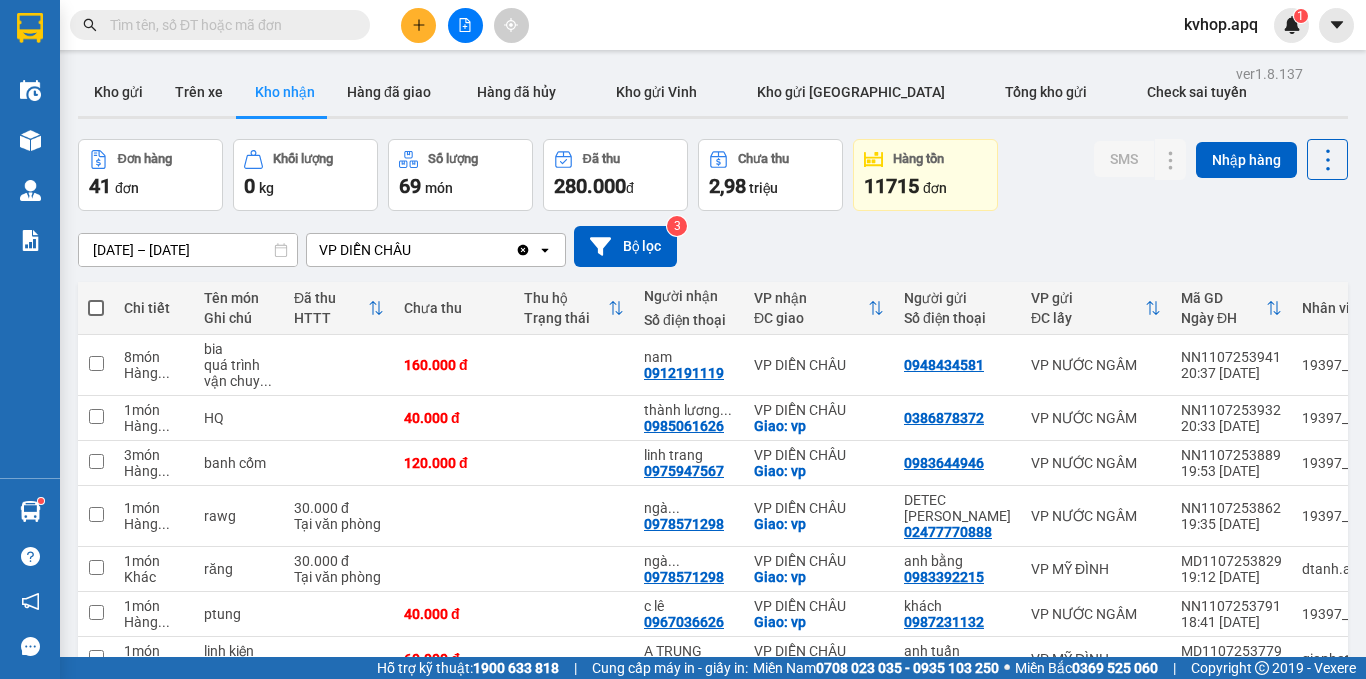 scroll, scrollTop: 0, scrollLeft: 0, axis: both 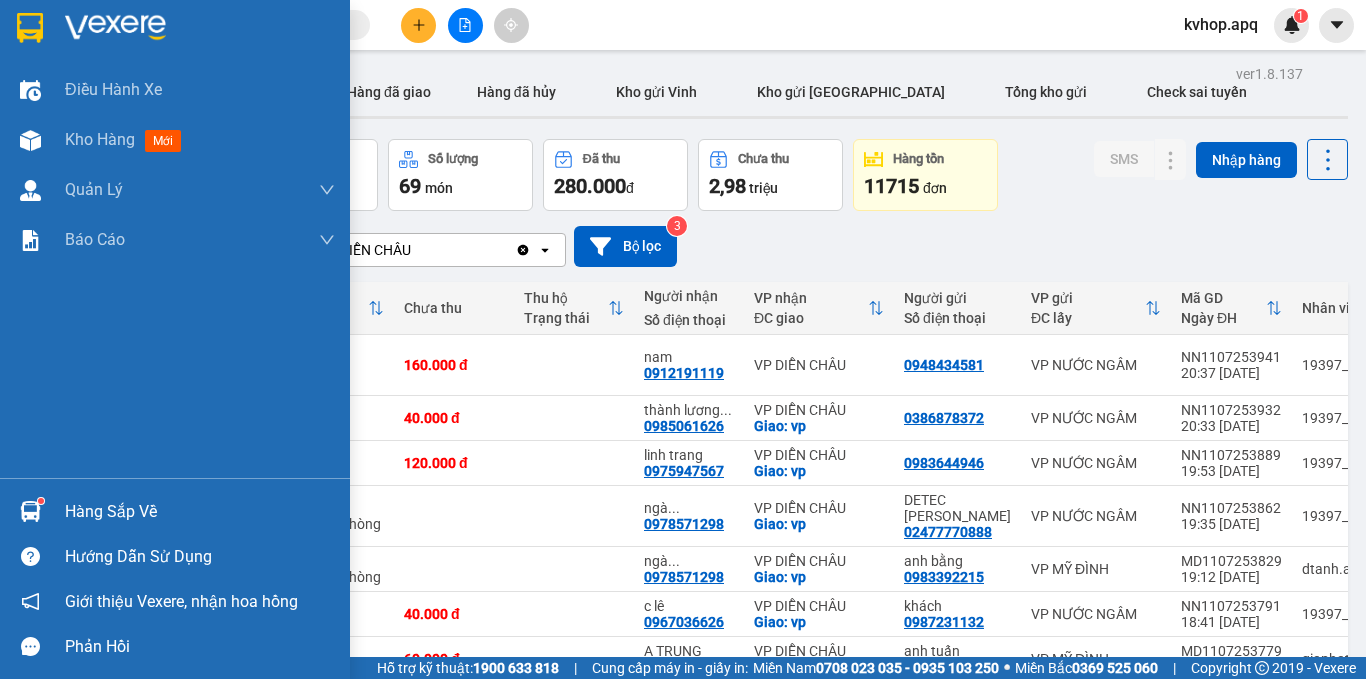 click on "Hàng sắp về" at bounding box center (200, 512) 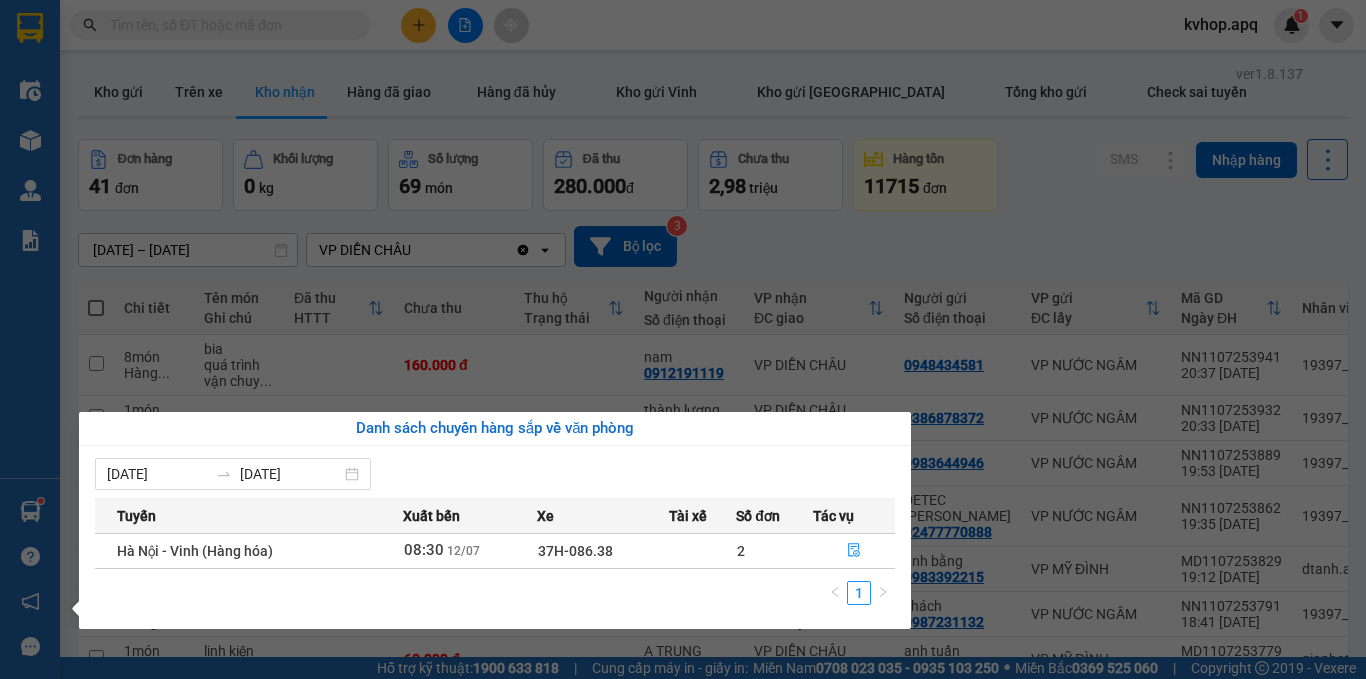 click on "Danh sách chuyến hàng sắp về văn phòng" at bounding box center (495, 429) 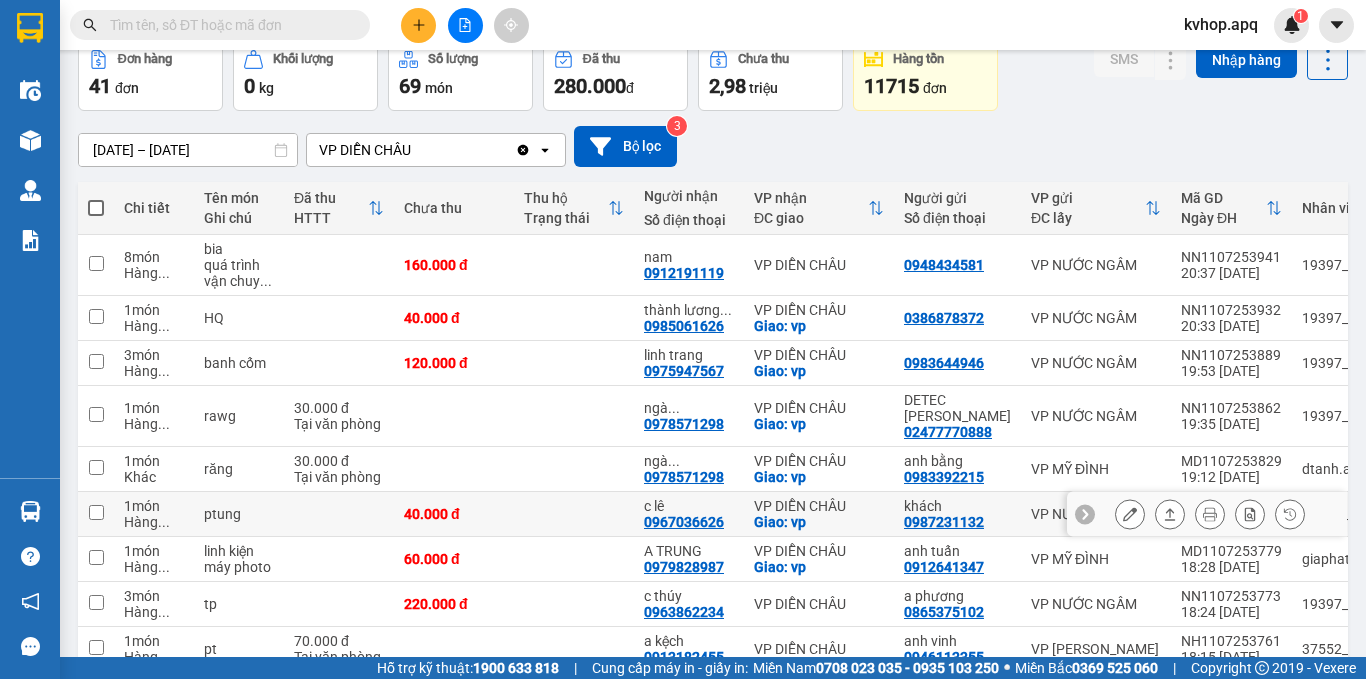scroll, scrollTop: 234, scrollLeft: 0, axis: vertical 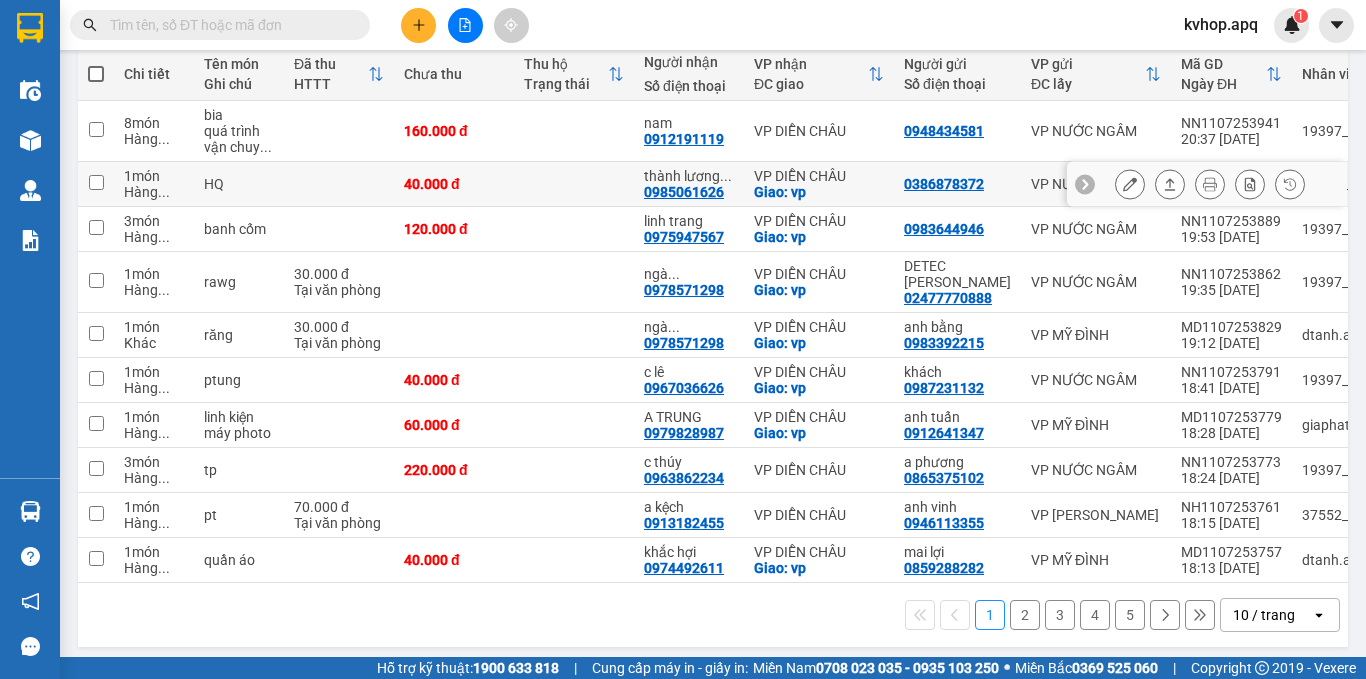 click 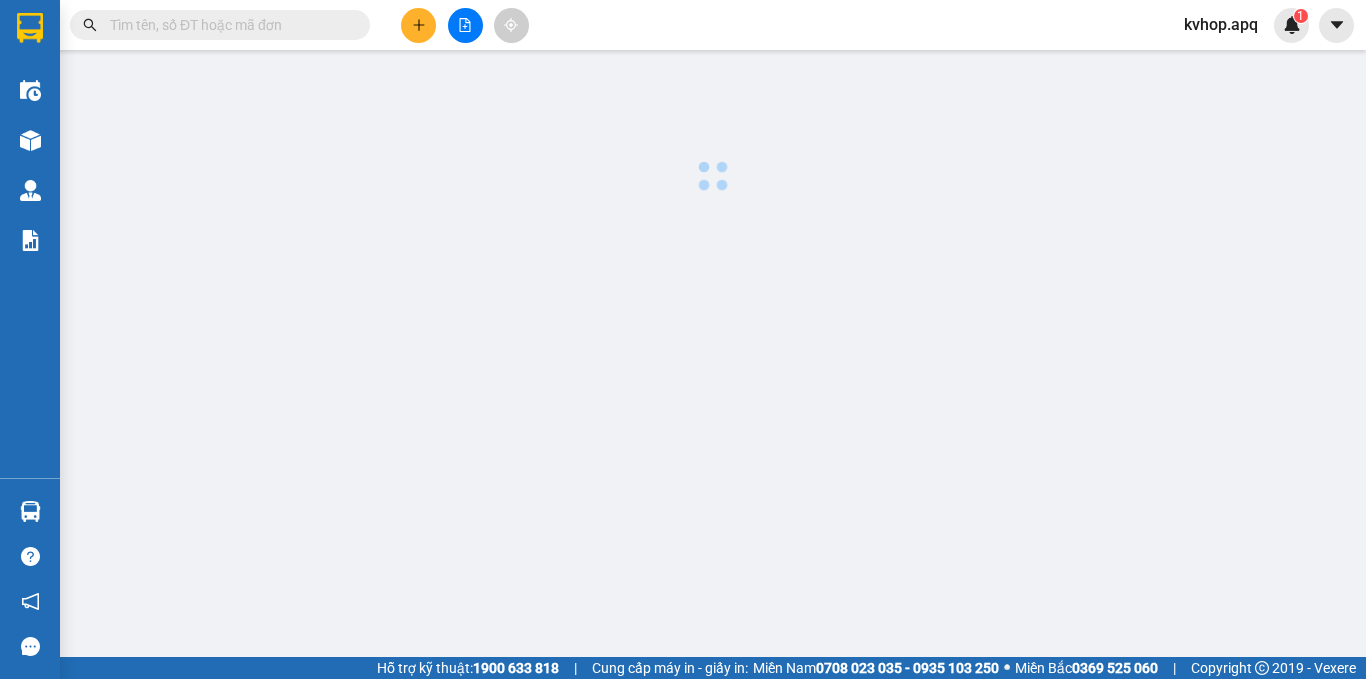 scroll, scrollTop: 0, scrollLeft: 0, axis: both 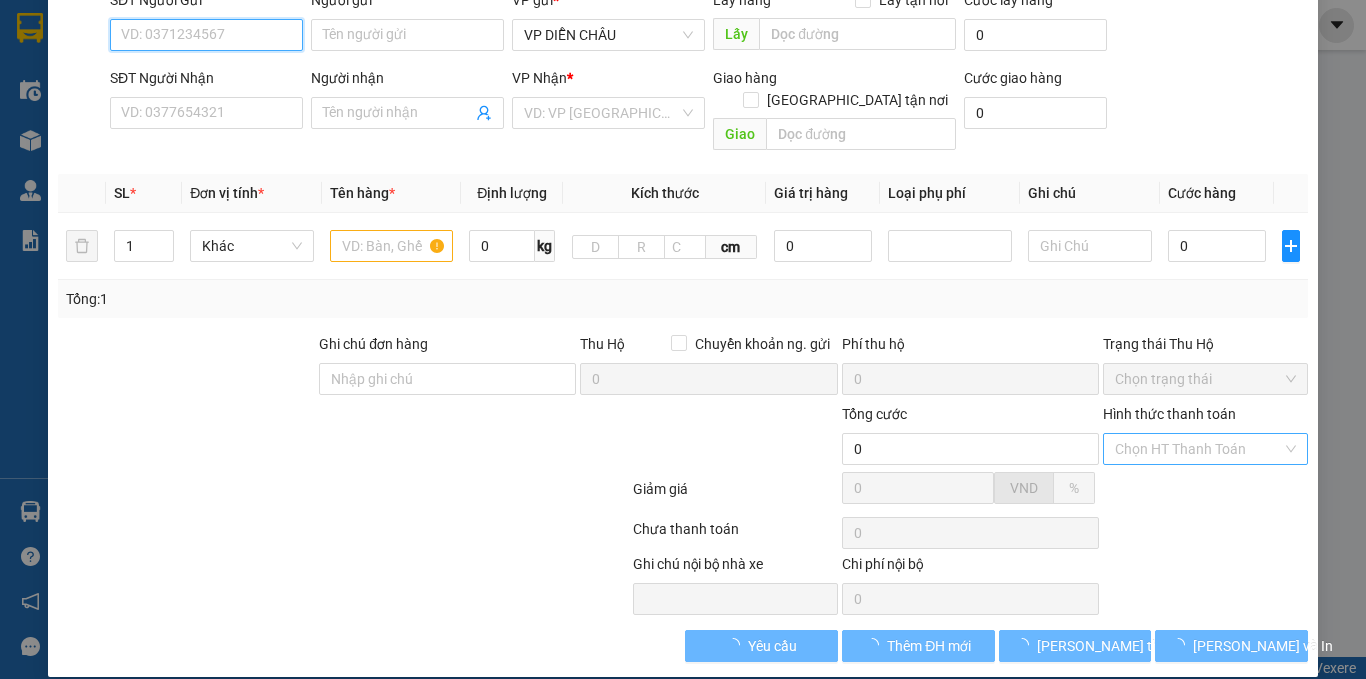 type on "0386878372" 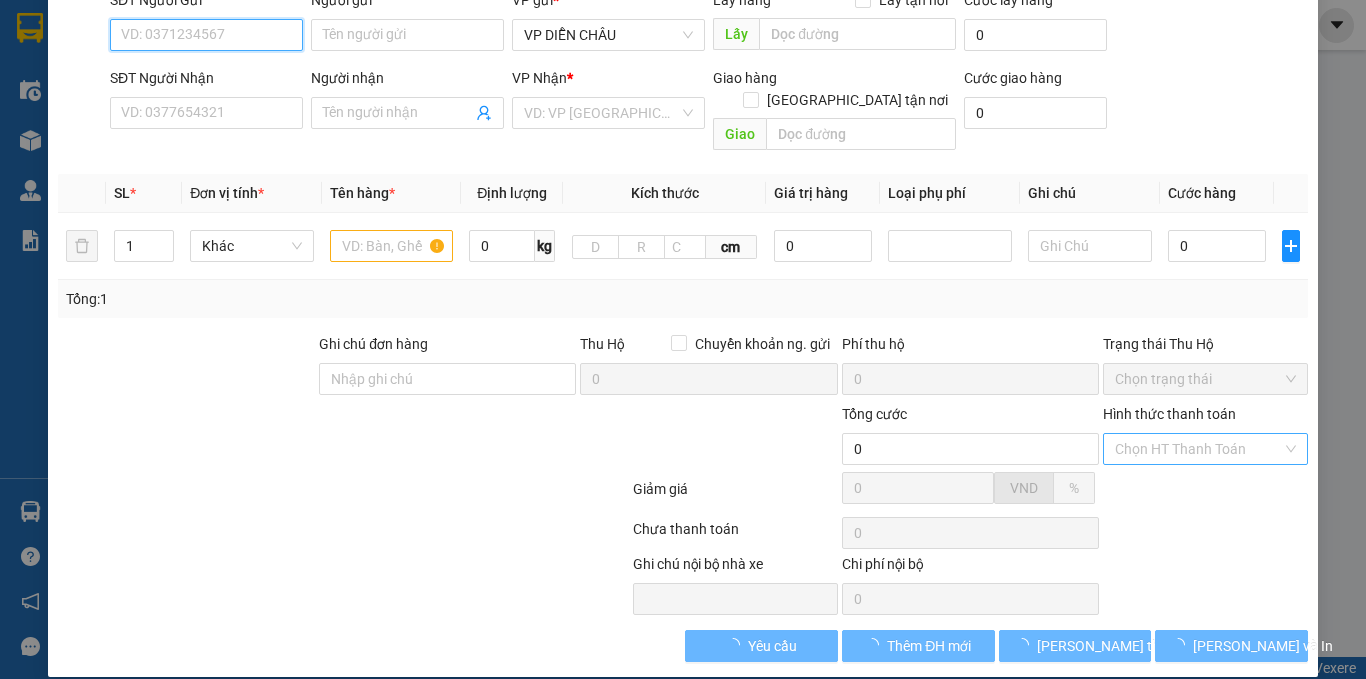 type on "0985061626" 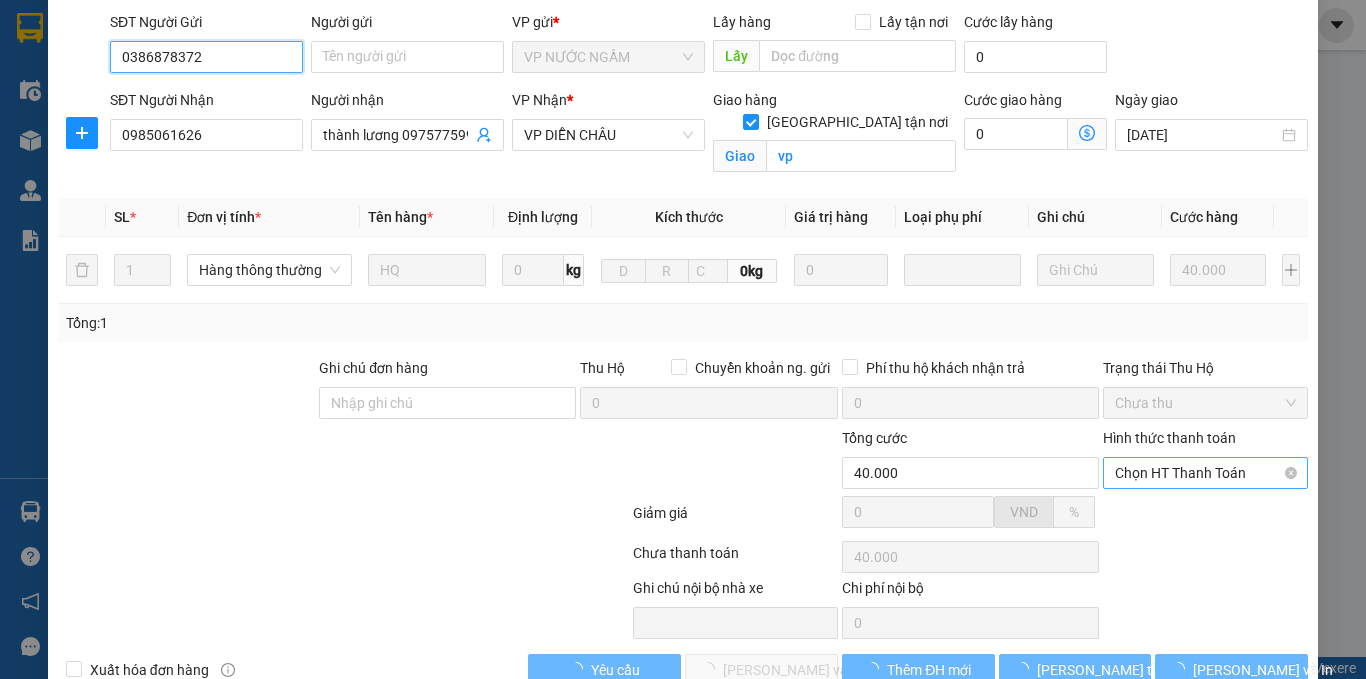 click on "Chọn HT Thanh Toán" at bounding box center (1205, 473) 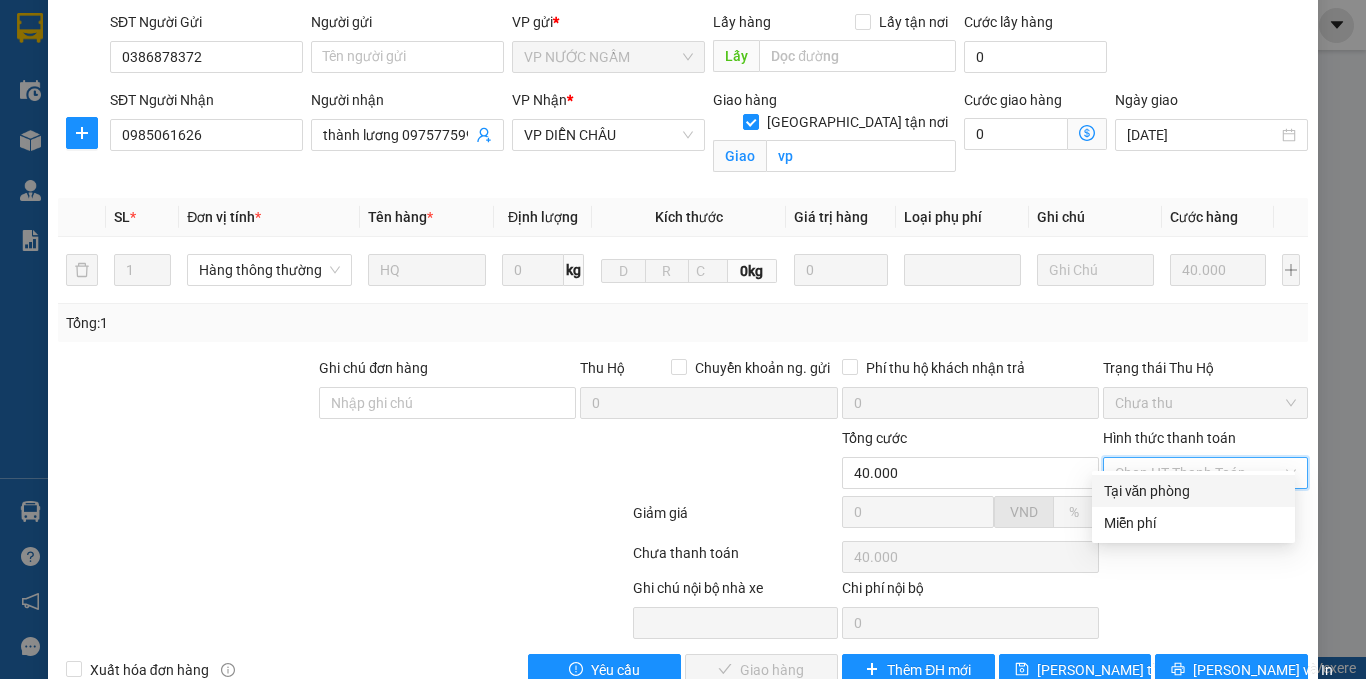 click on "Tại văn phòng" at bounding box center [1193, 491] 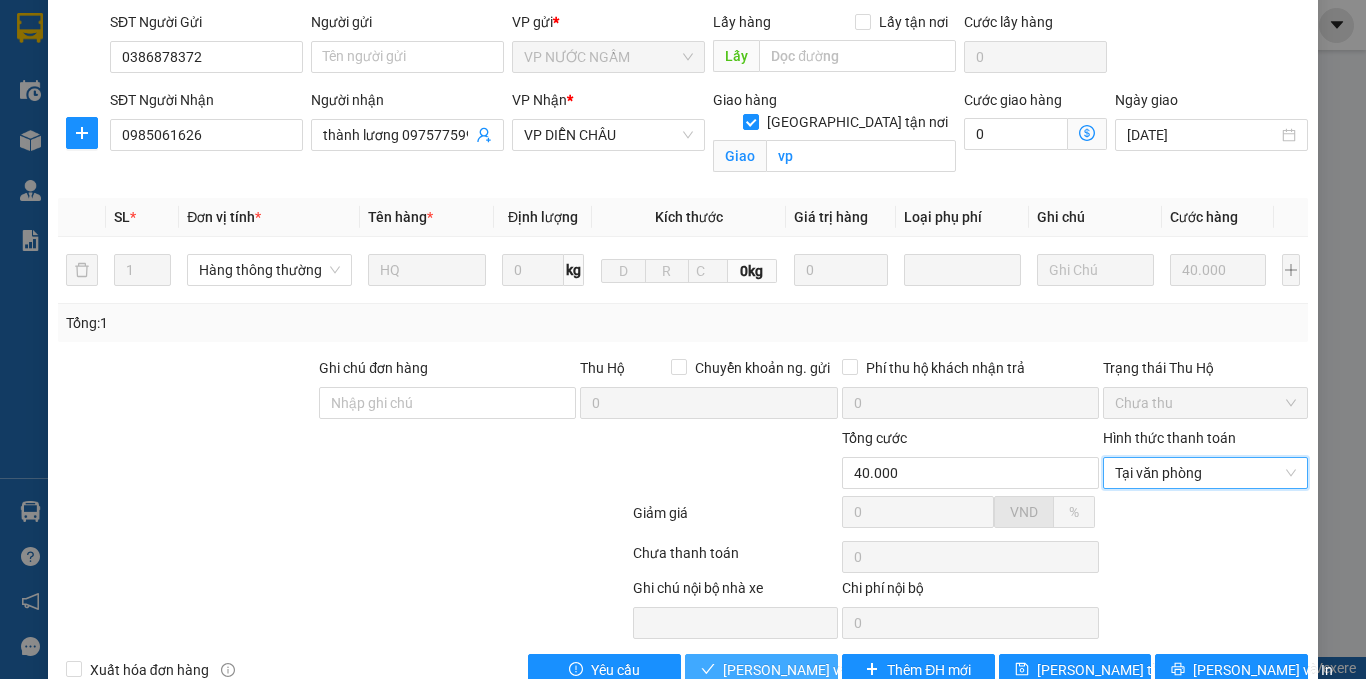 click on "[PERSON_NAME] và Giao hàng" at bounding box center (819, 670) 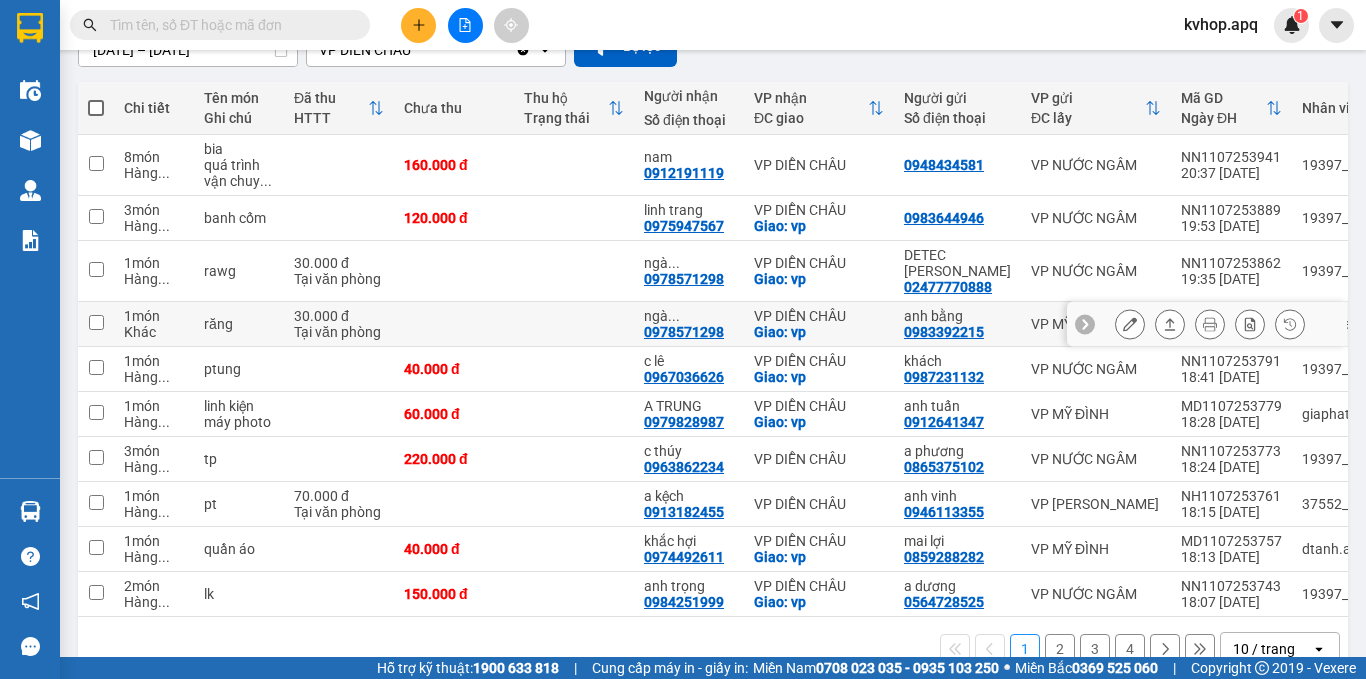 scroll, scrollTop: 234, scrollLeft: 0, axis: vertical 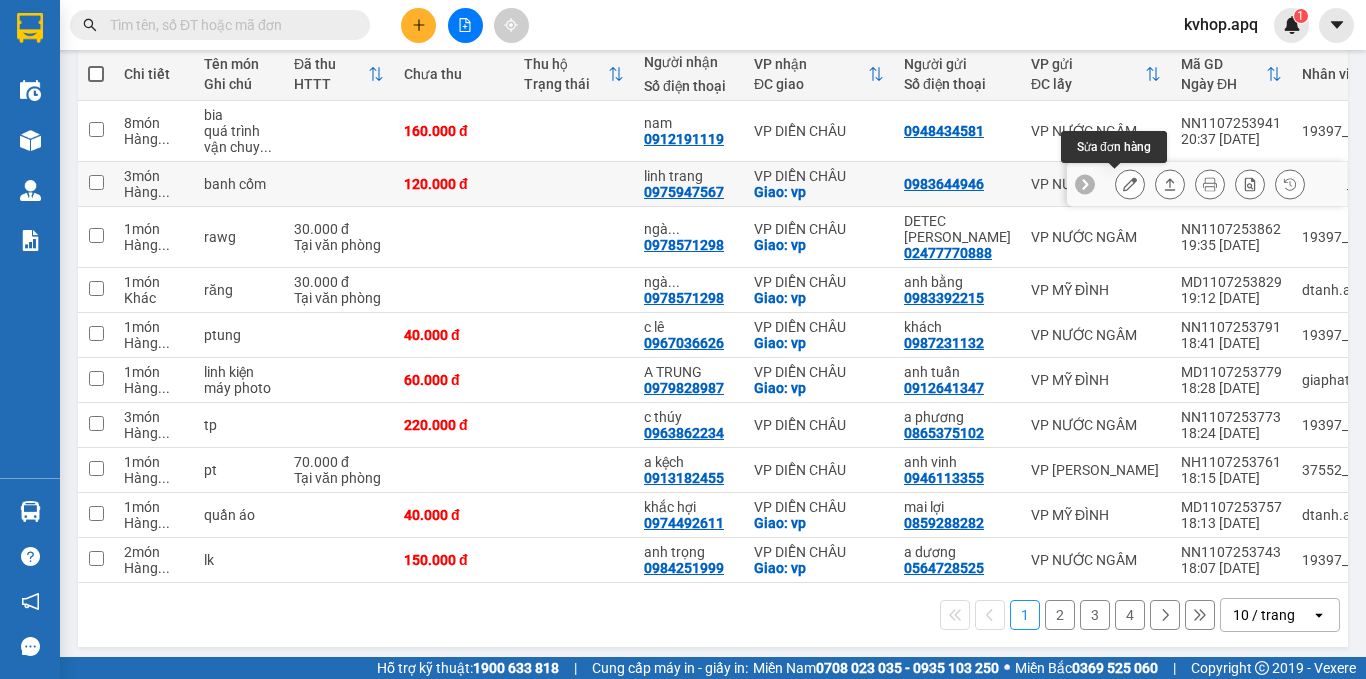 click at bounding box center (1130, 184) 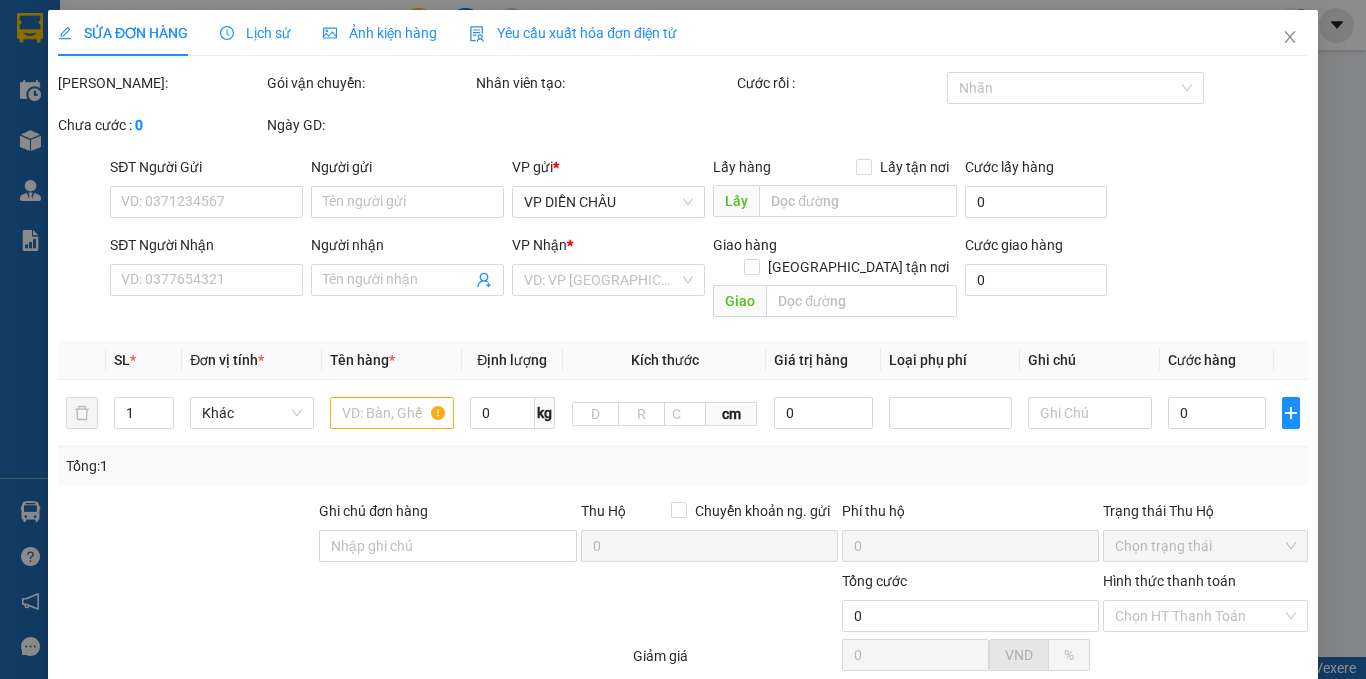type on "0983644946" 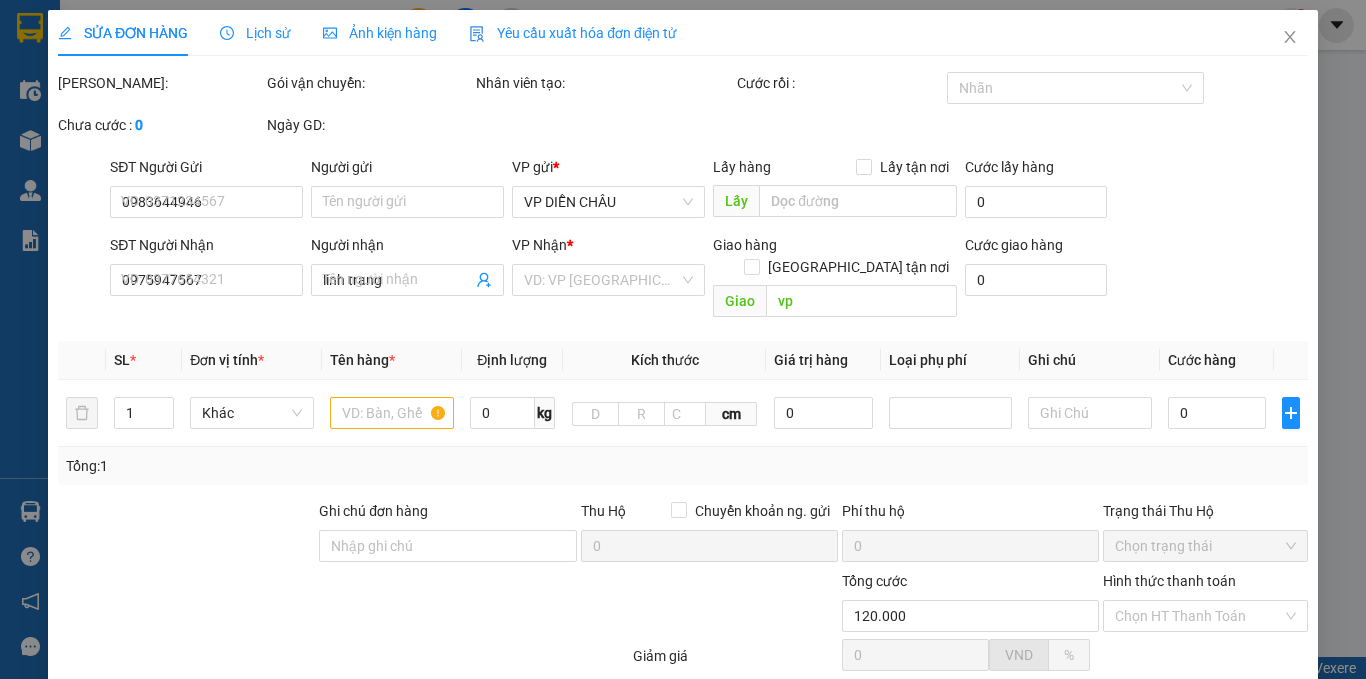 scroll, scrollTop: 0, scrollLeft: 0, axis: both 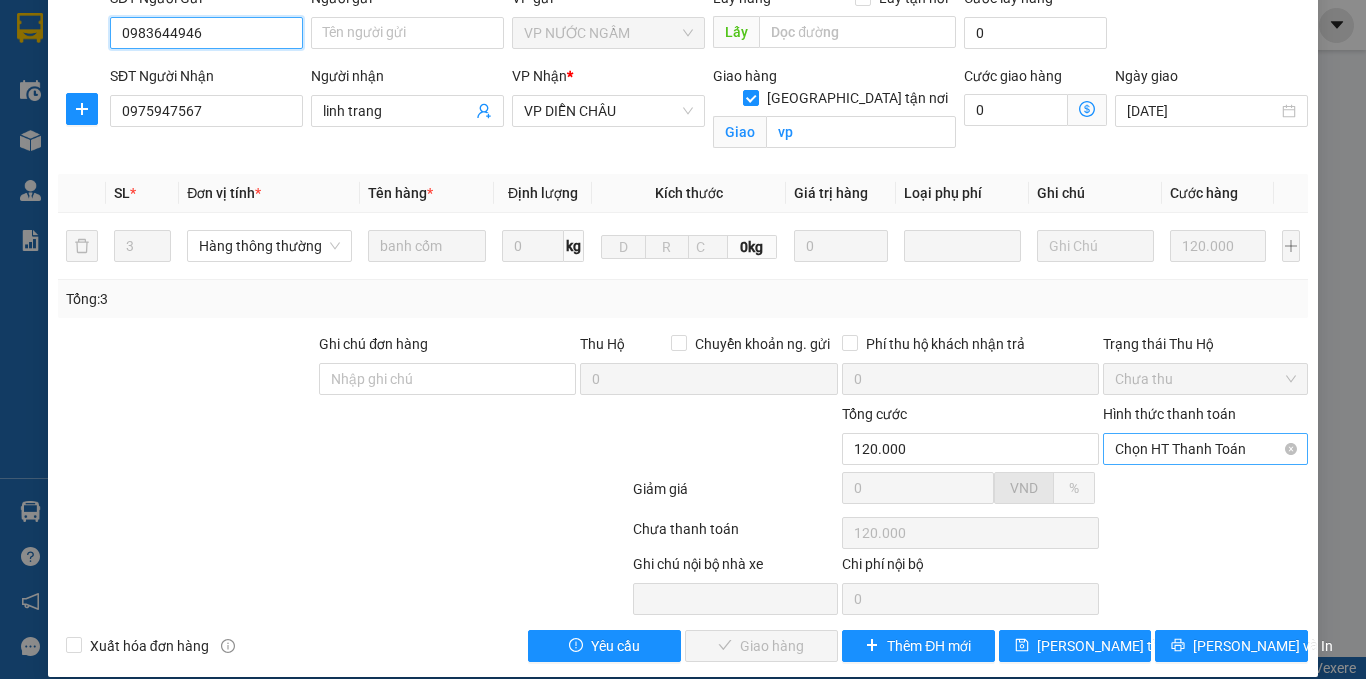 click on "Chọn HT Thanh Toán" at bounding box center (1205, 449) 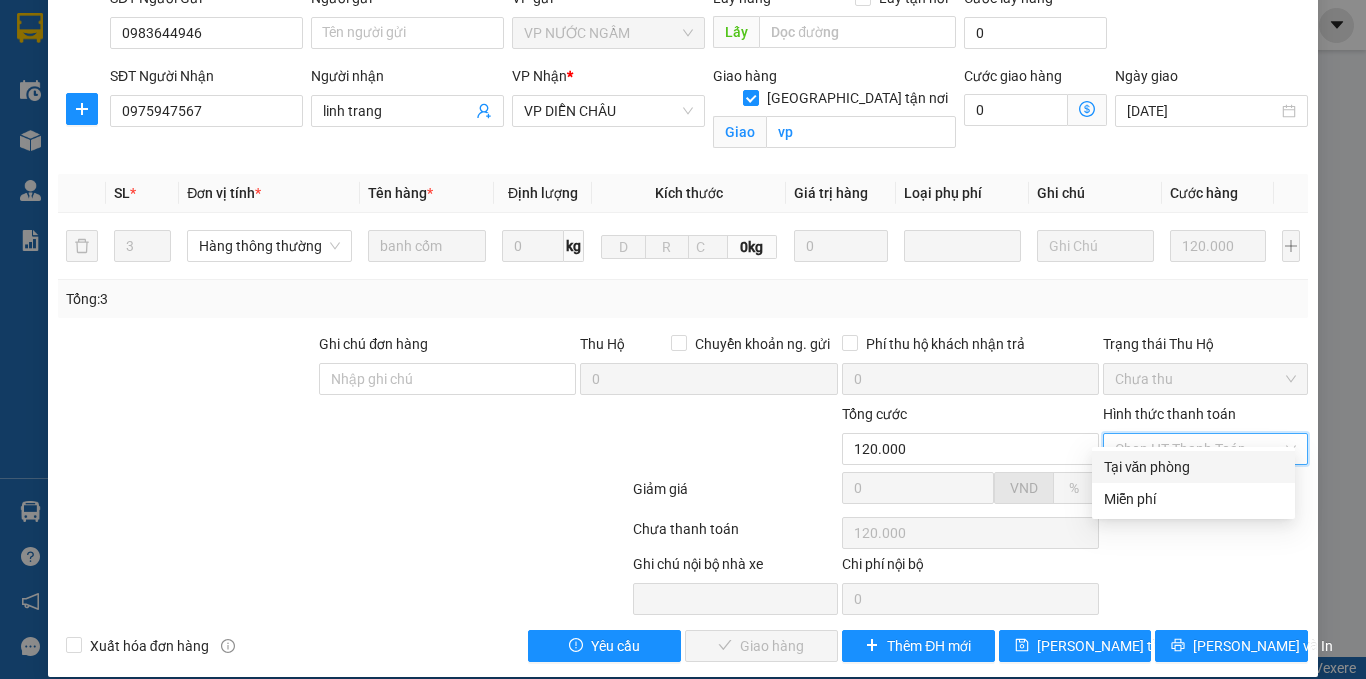 drag, startPoint x: 1172, startPoint y: 455, endPoint x: 1142, endPoint y: 479, distance: 38.418747 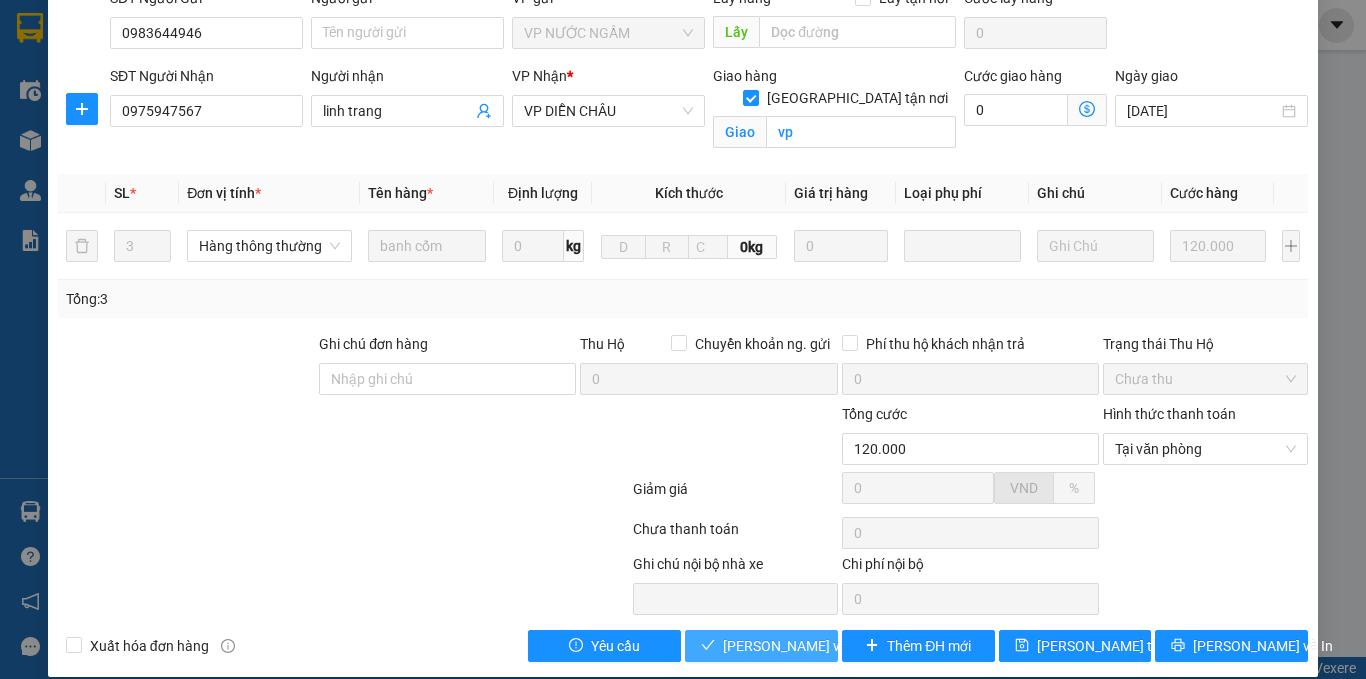 click on "[PERSON_NAME] và Giao hàng" at bounding box center (819, 646) 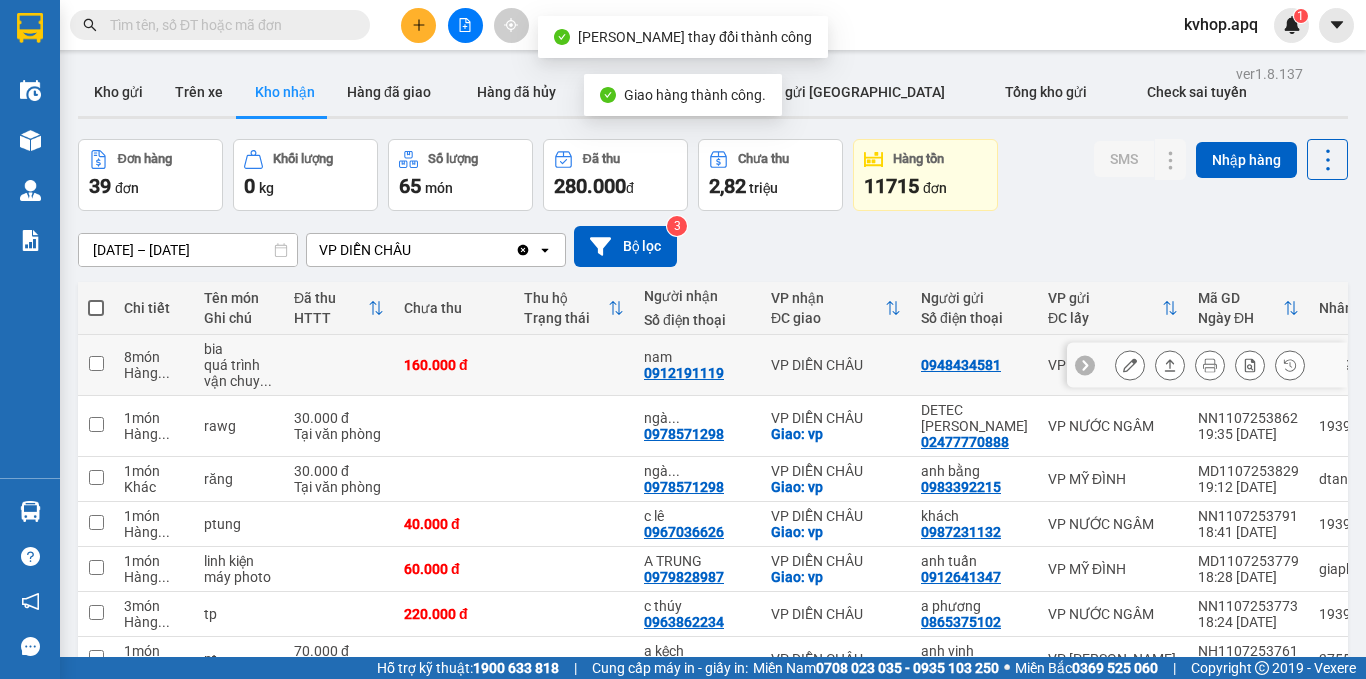 scroll, scrollTop: 200, scrollLeft: 0, axis: vertical 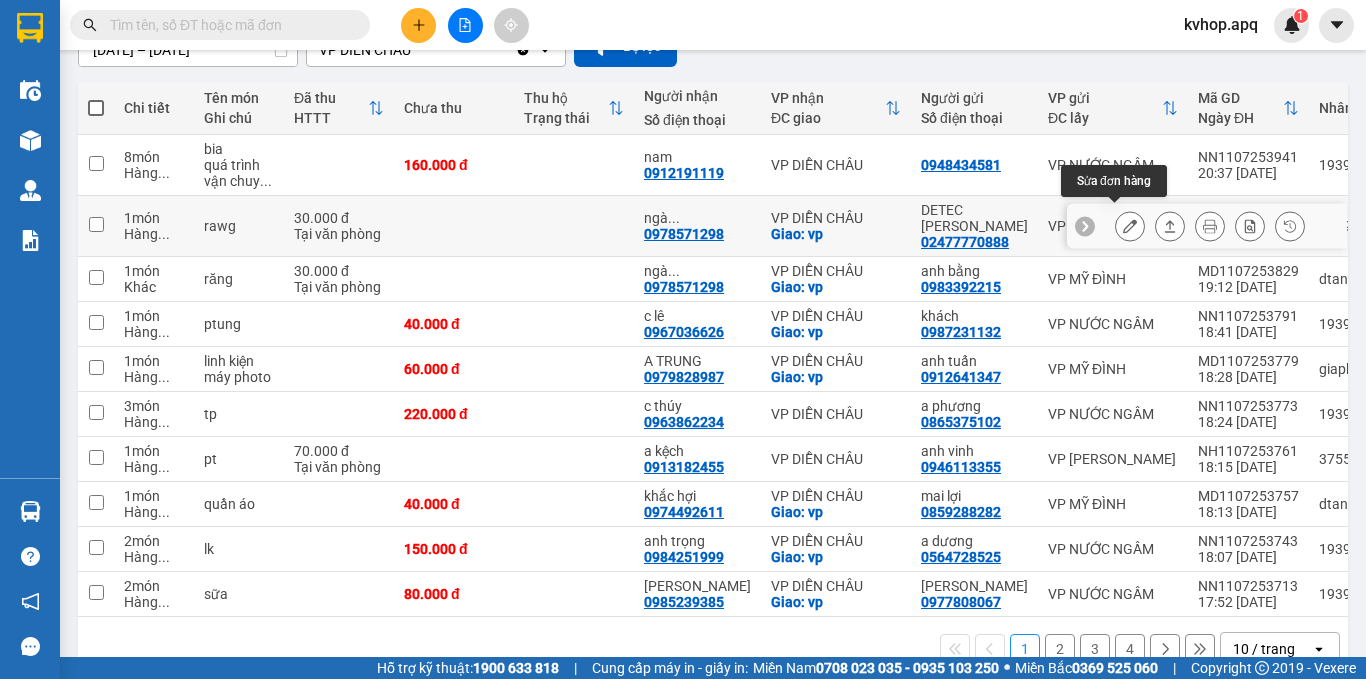 click 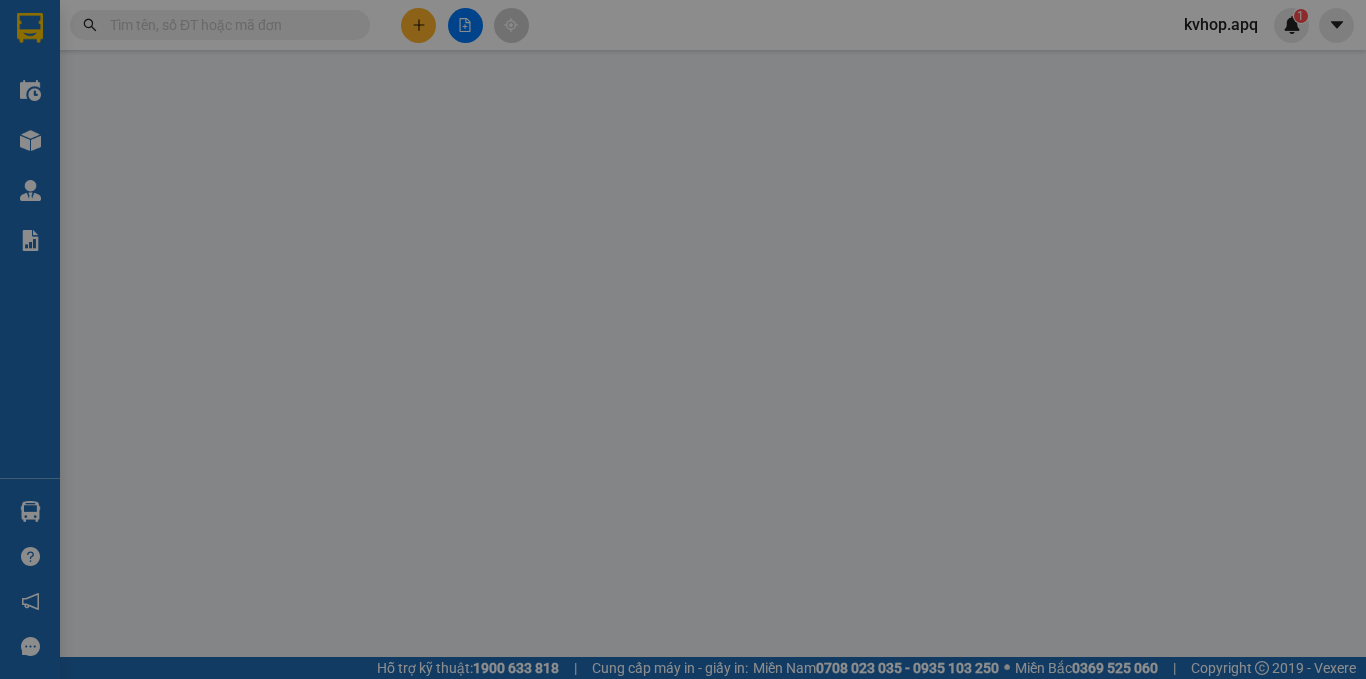 scroll, scrollTop: 0, scrollLeft: 0, axis: both 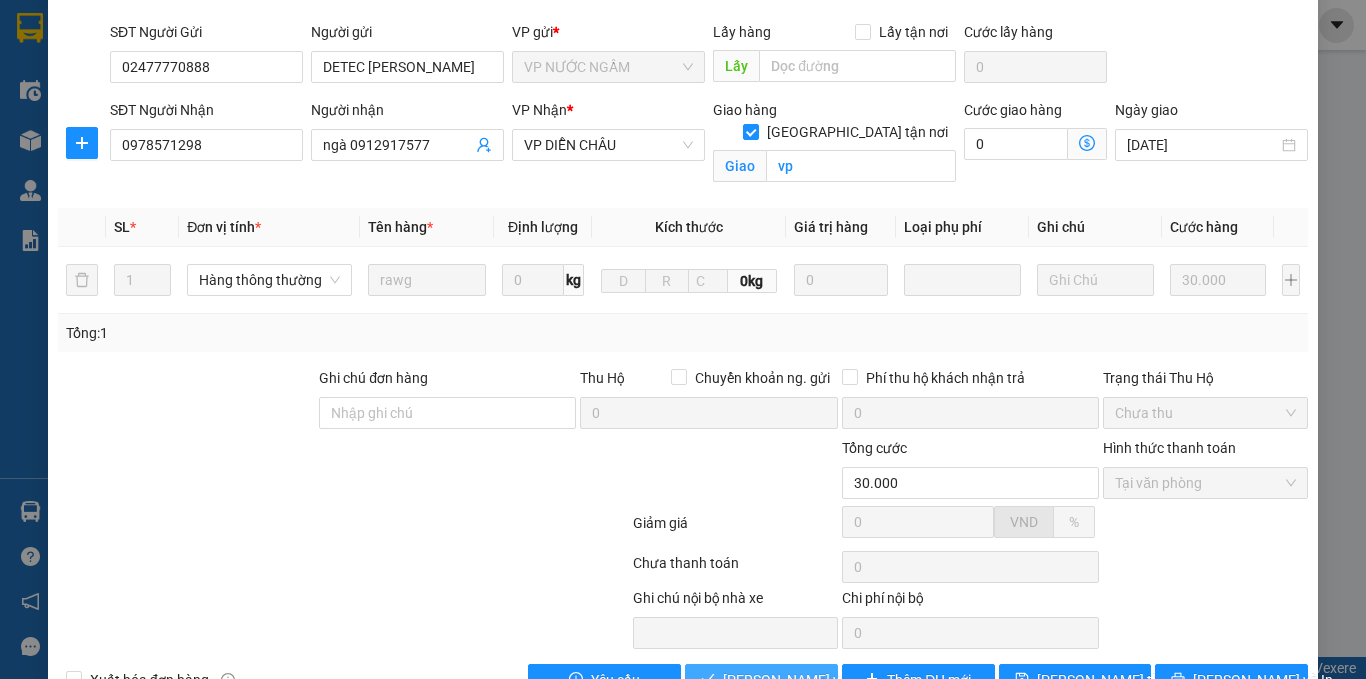 click on "[PERSON_NAME] và Giao hàng" at bounding box center (819, 680) 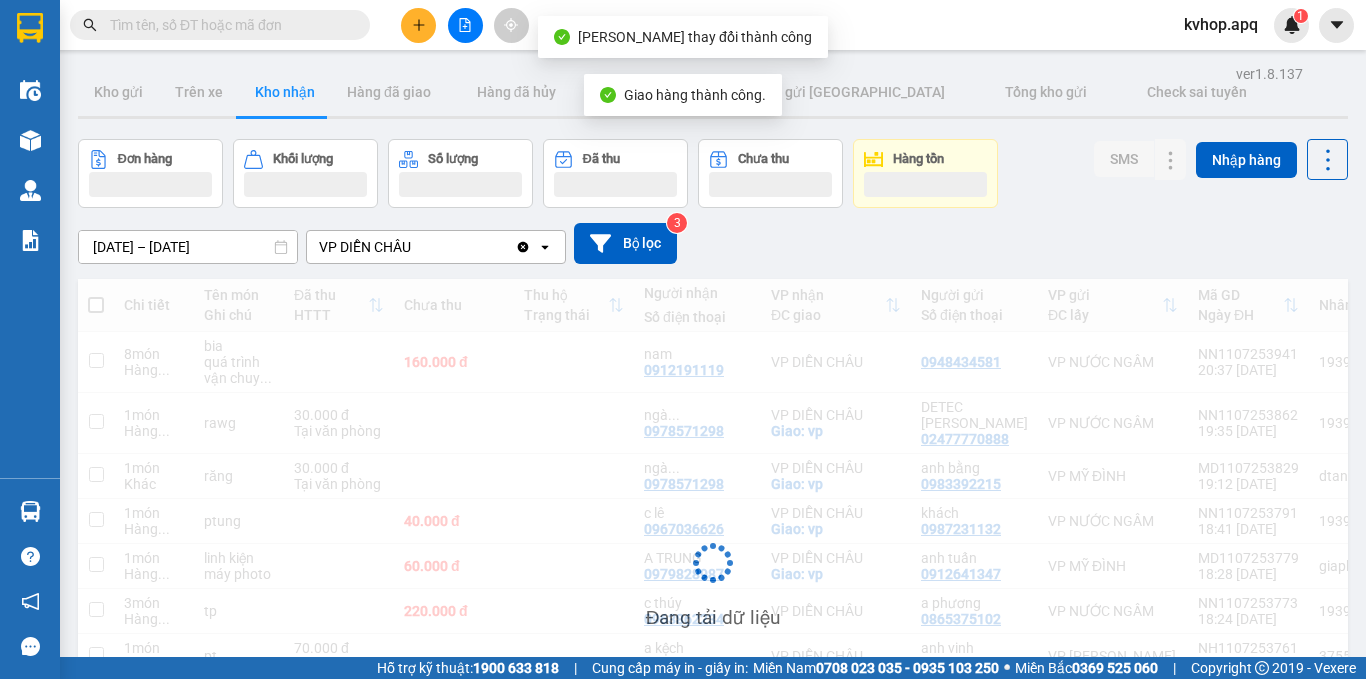 scroll, scrollTop: 200, scrollLeft: 0, axis: vertical 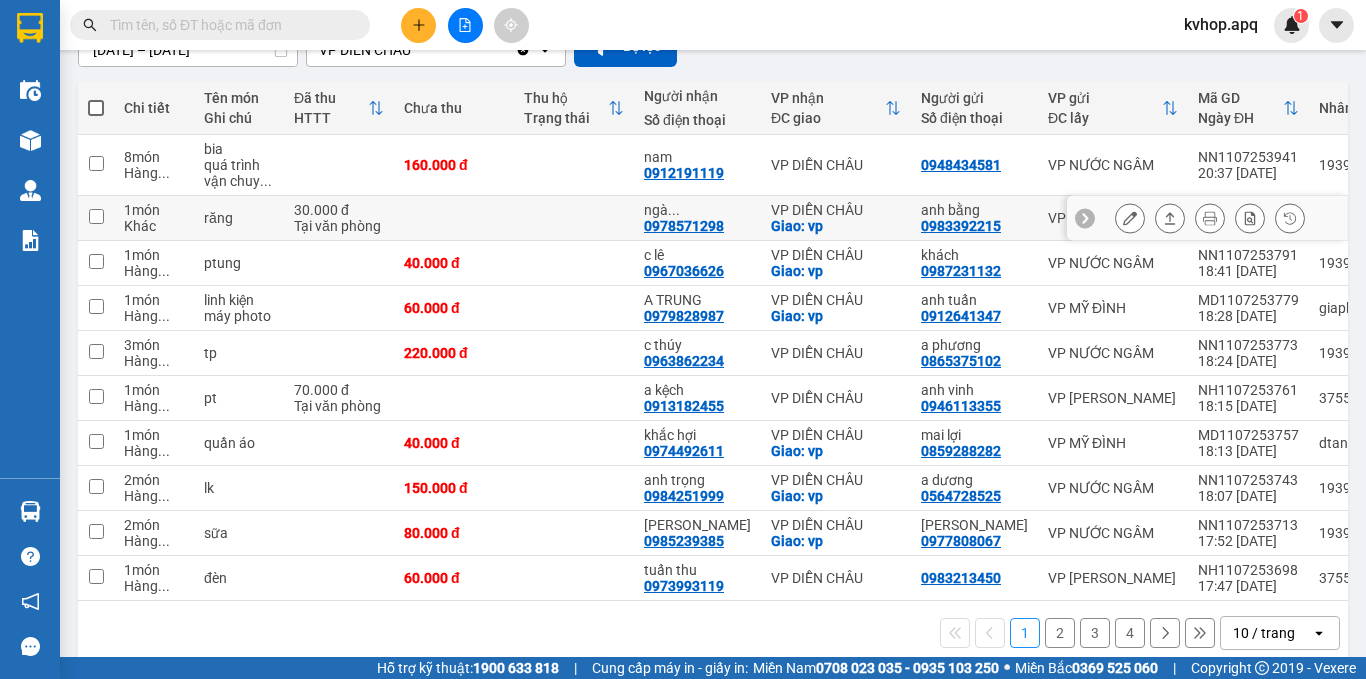 click at bounding box center [1130, 218] 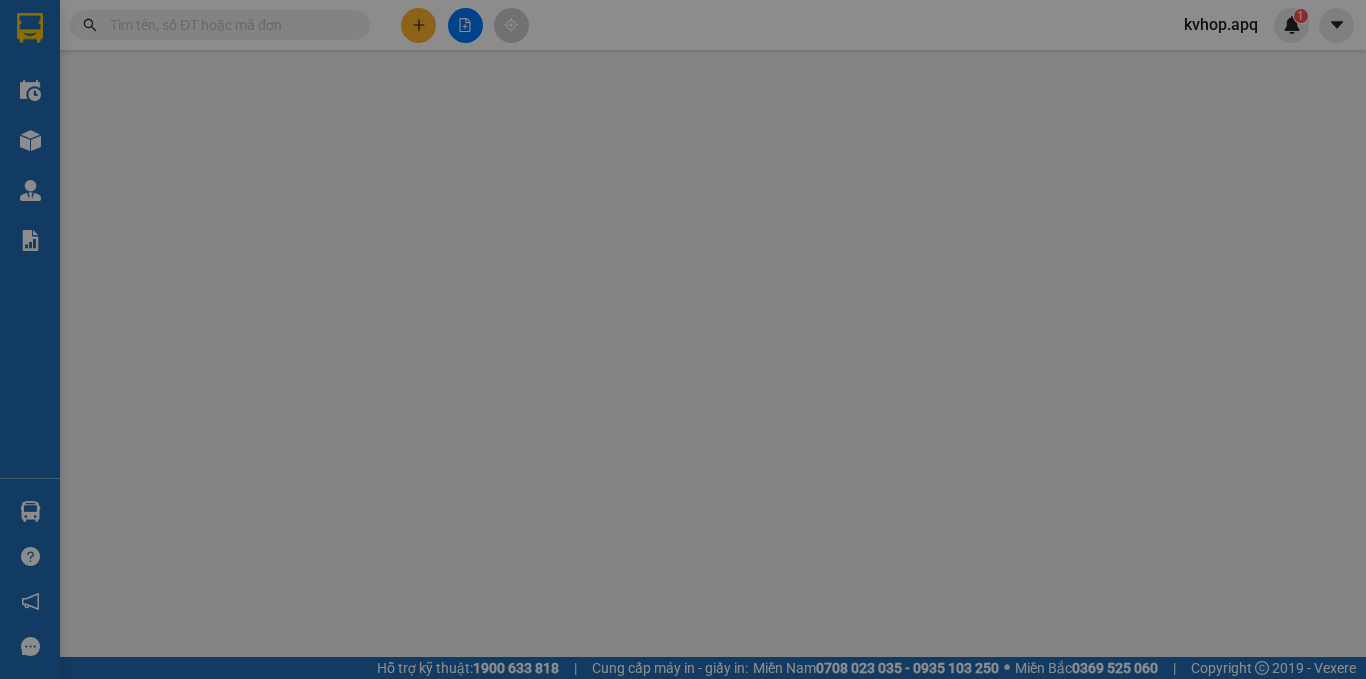 type on "0983392215" 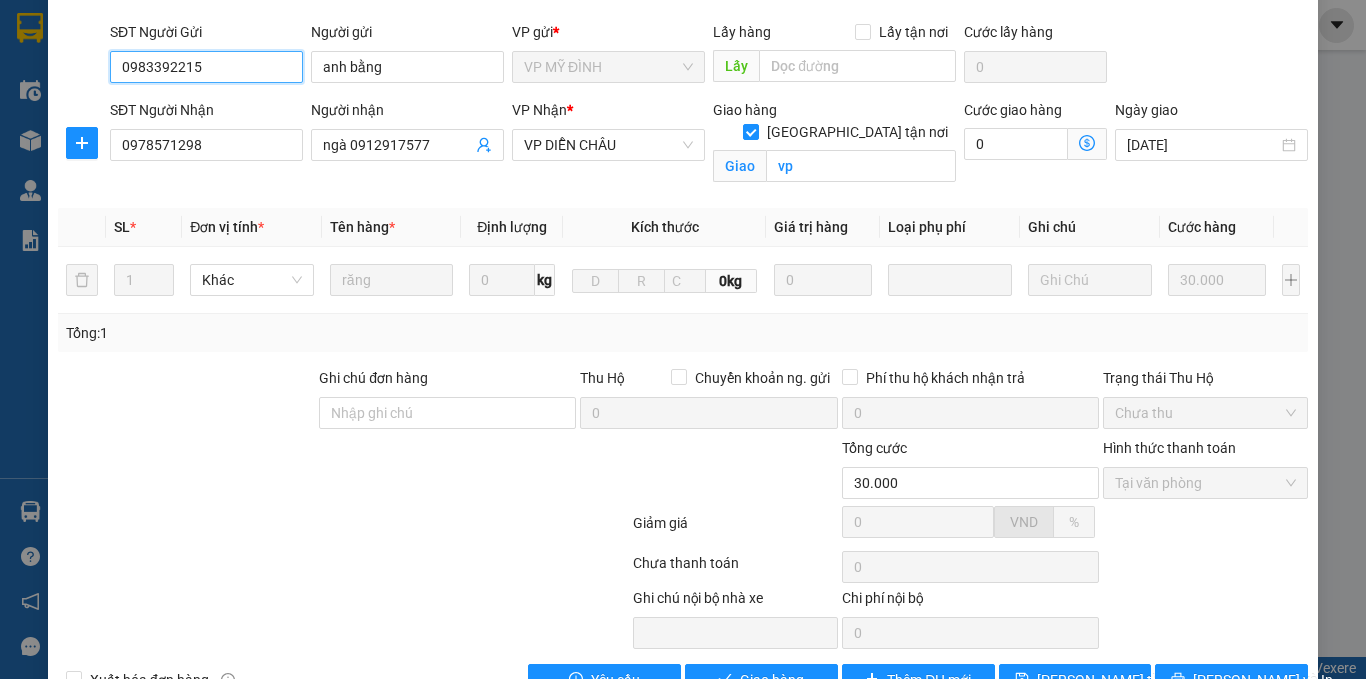 scroll, scrollTop: 191, scrollLeft: 0, axis: vertical 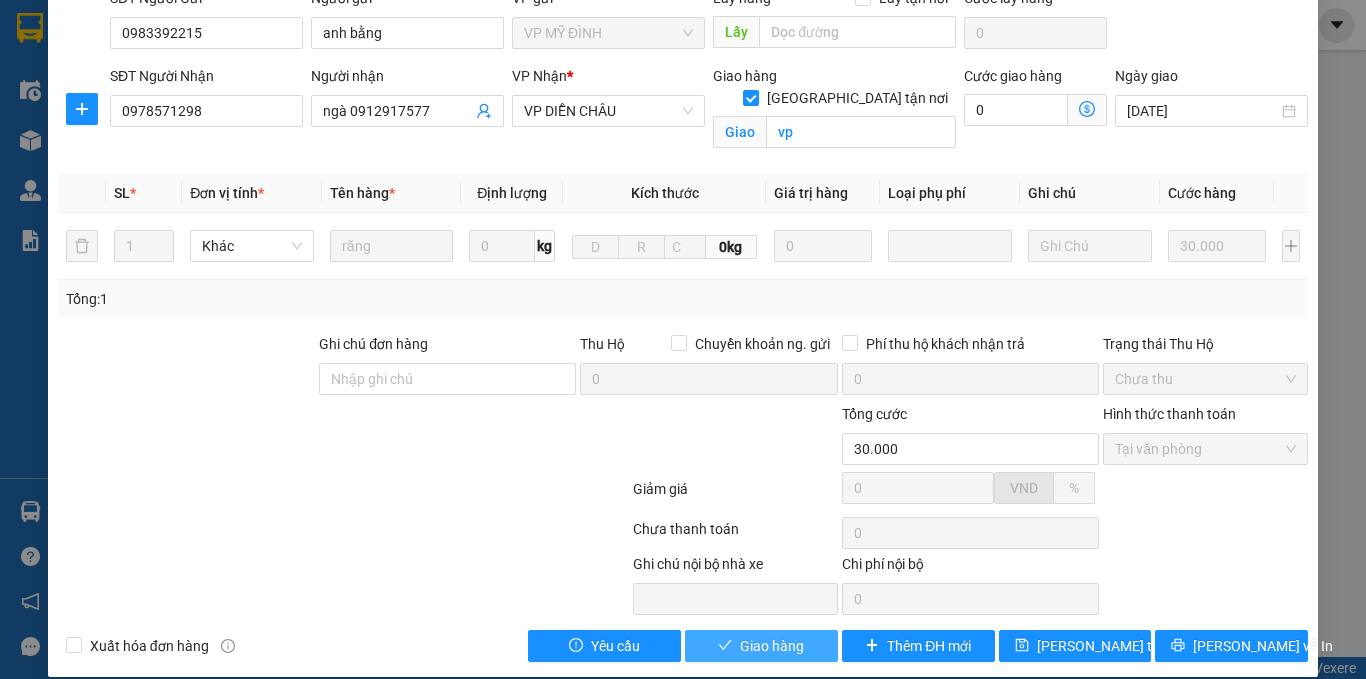 click on "Giao hàng" at bounding box center [772, 646] 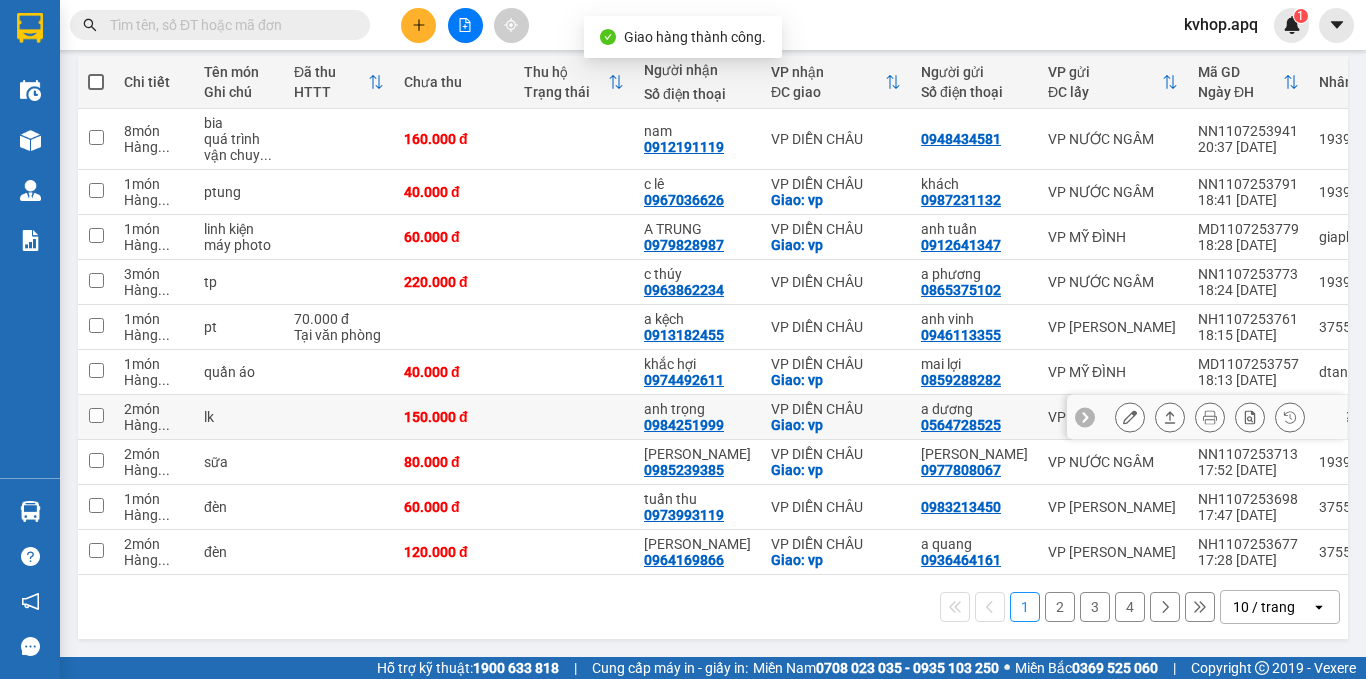 scroll, scrollTop: 234, scrollLeft: 0, axis: vertical 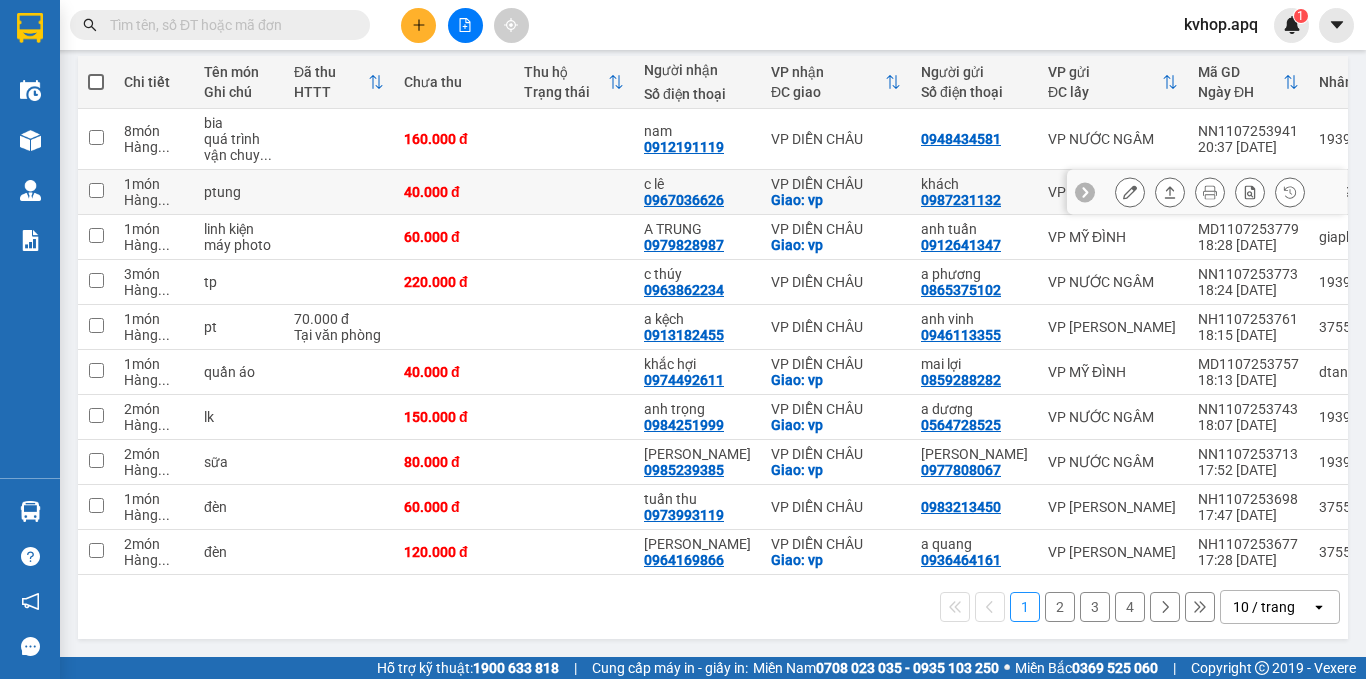 click 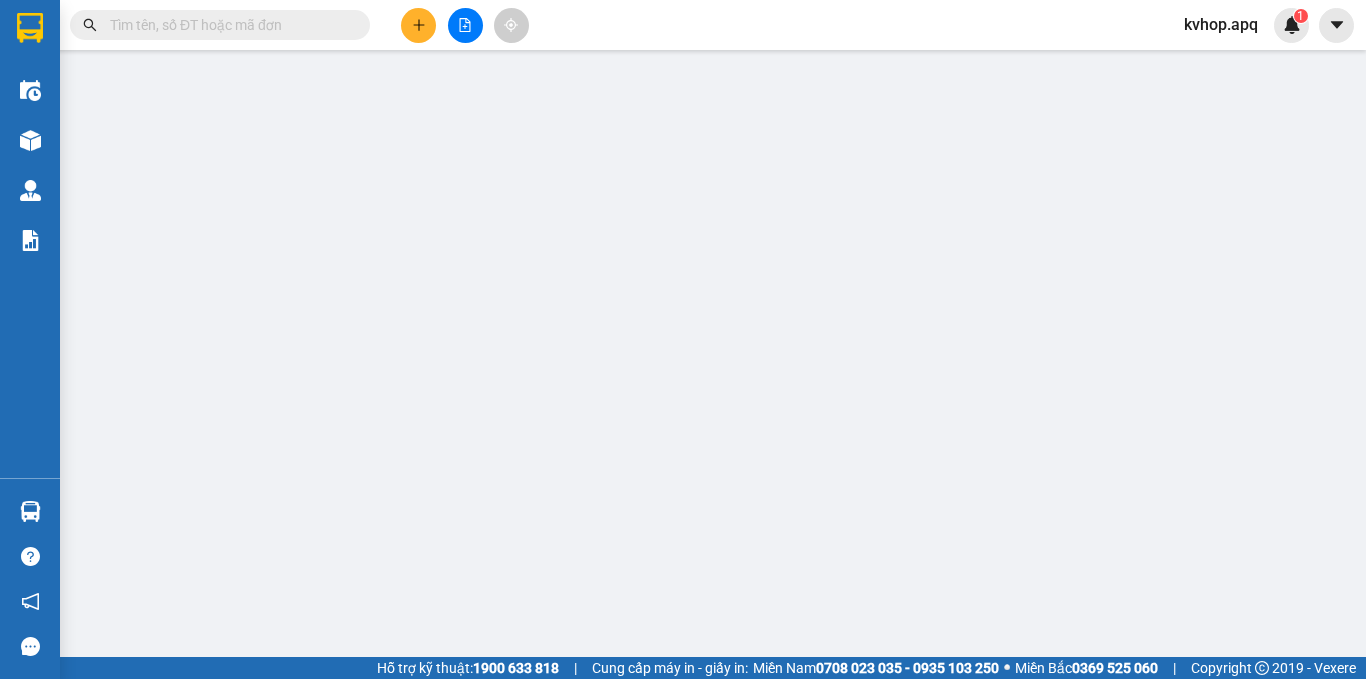 type on "0987231132" 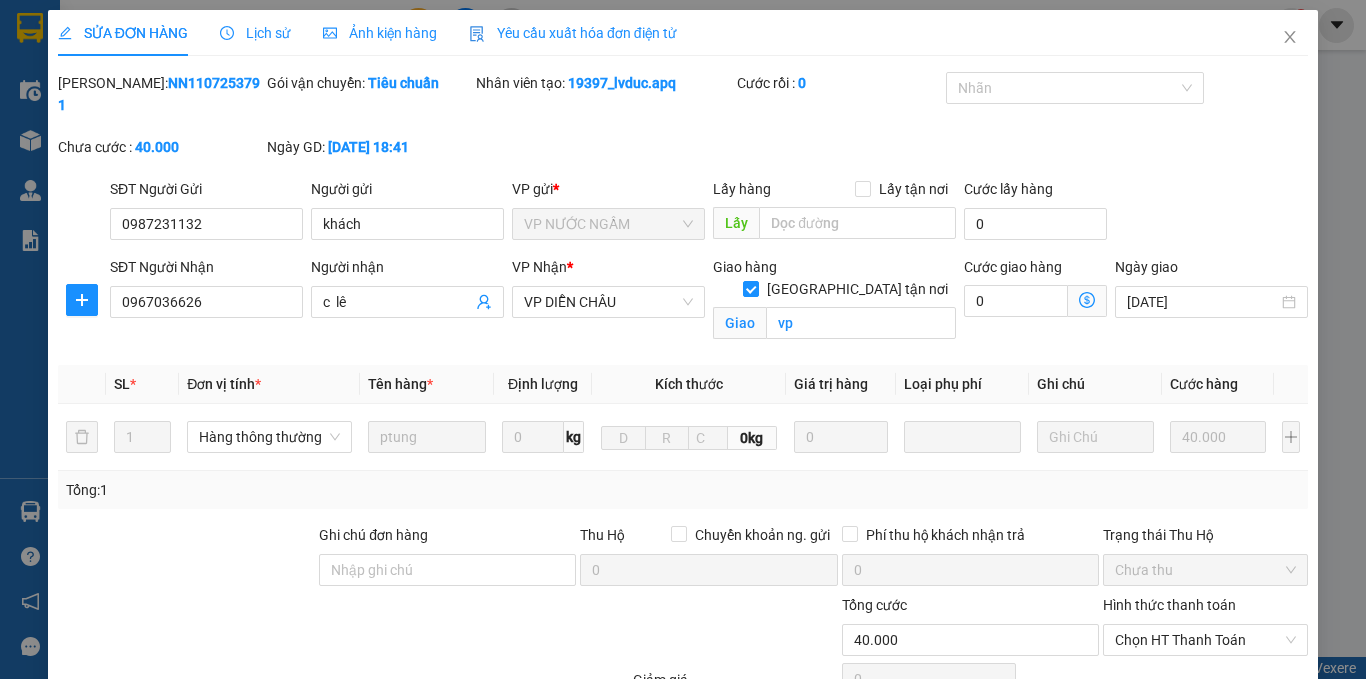 scroll, scrollTop: 0, scrollLeft: 0, axis: both 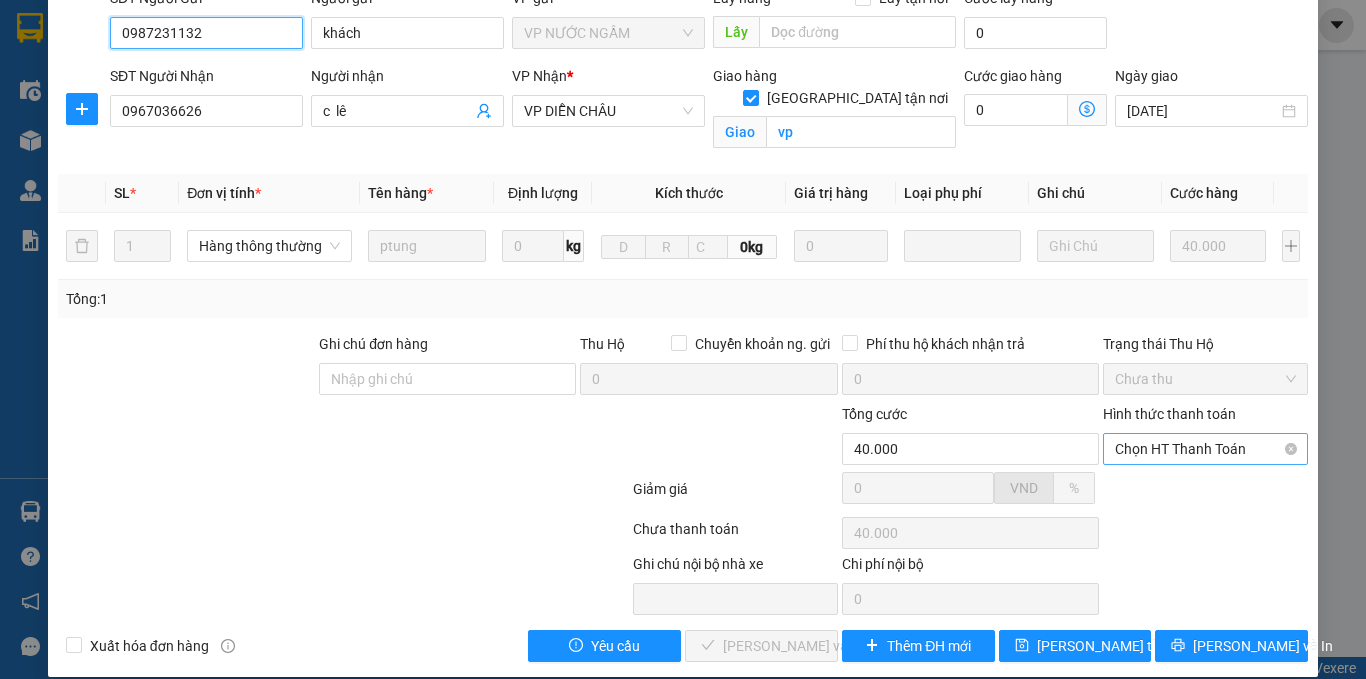 click on "Chọn HT Thanh Toán" at bounding box center [1205, 449] 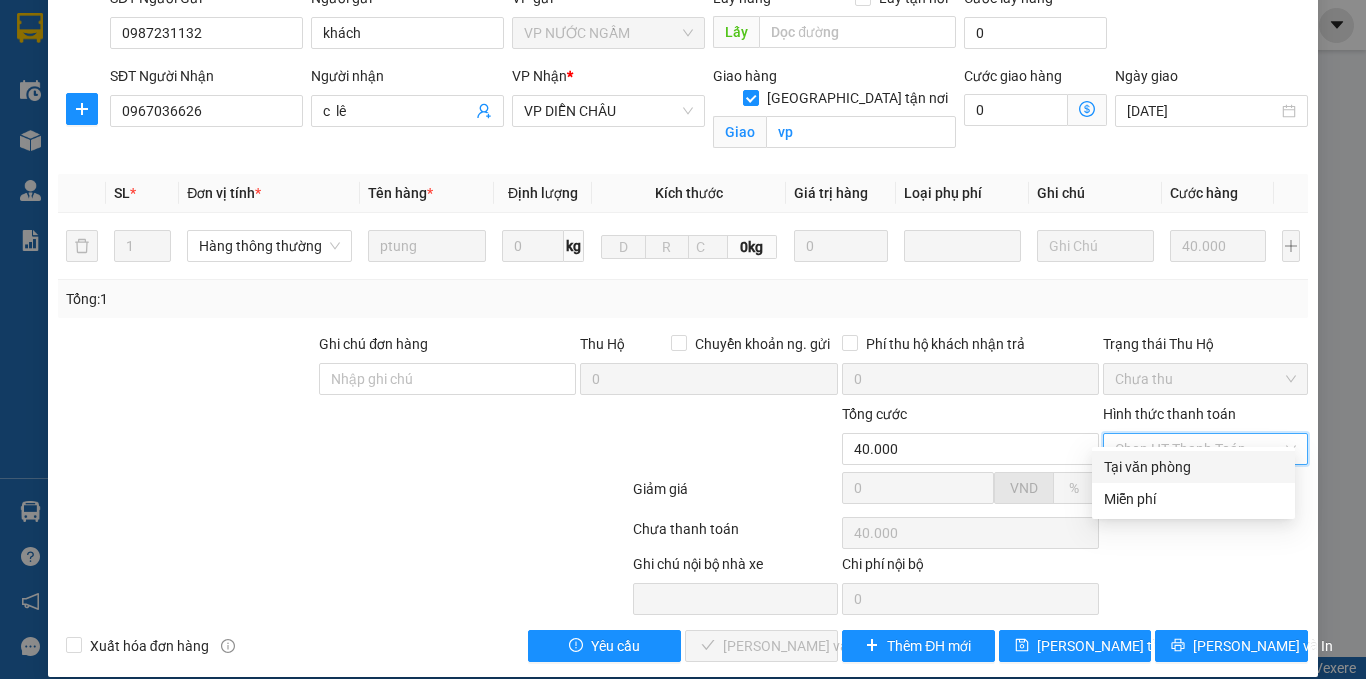 drag, startPoint x: 1172, startPoint y: 444, endPoint x: 1164, endPoint y: 466, distance: 23.409399 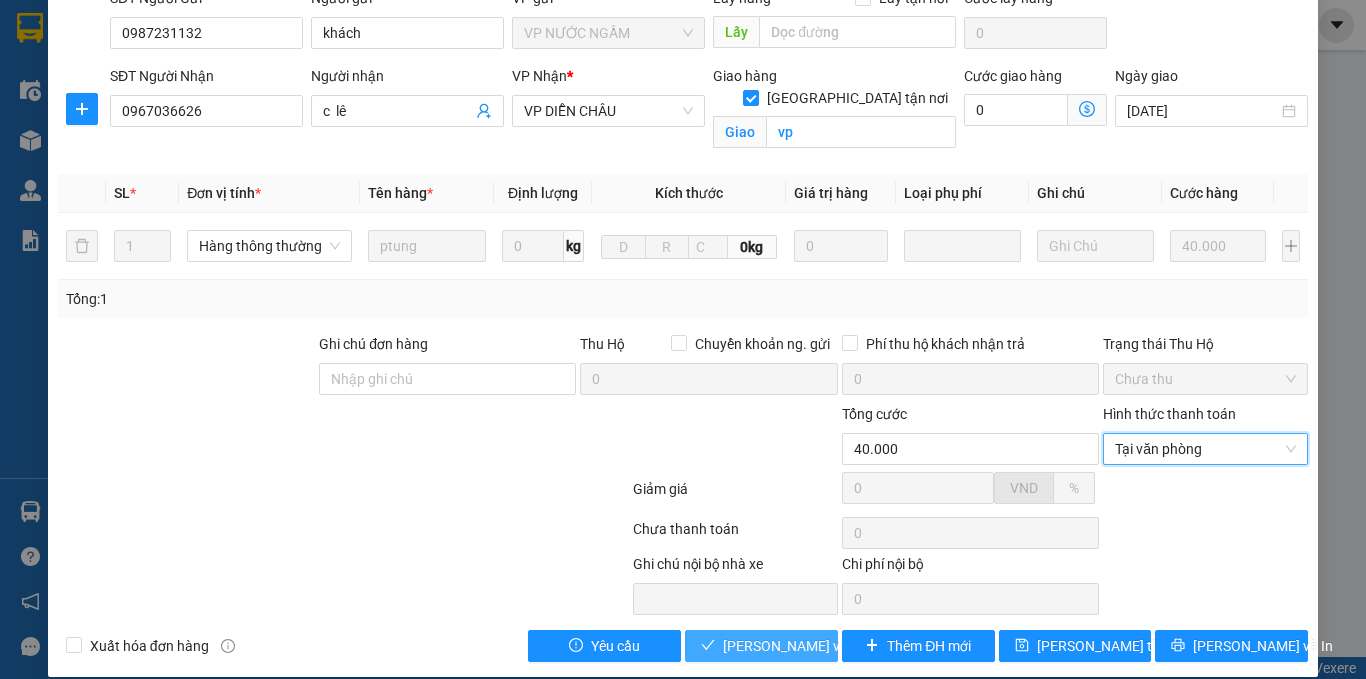 click on "[PERSON_NAME] và Giao hàng" at bounding box center (819, 646) 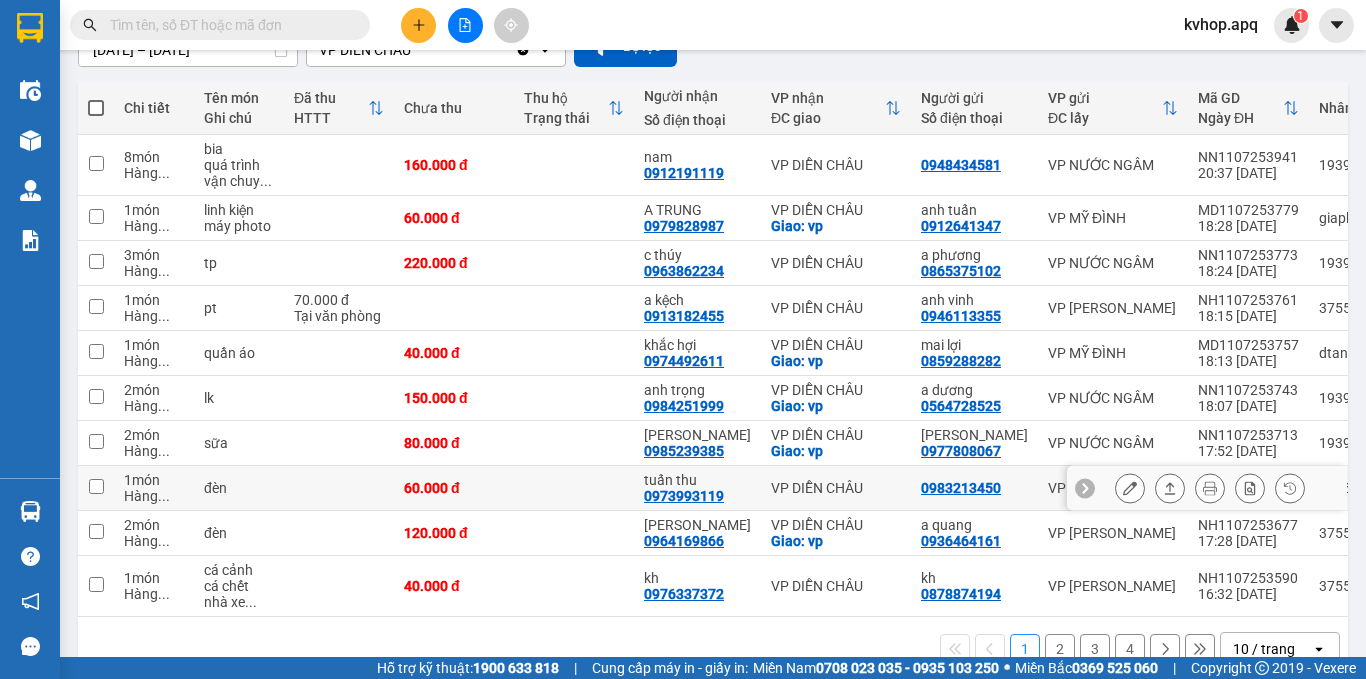 scroll, scrollTop: 250, scrollLeft: 0, axis: vertical 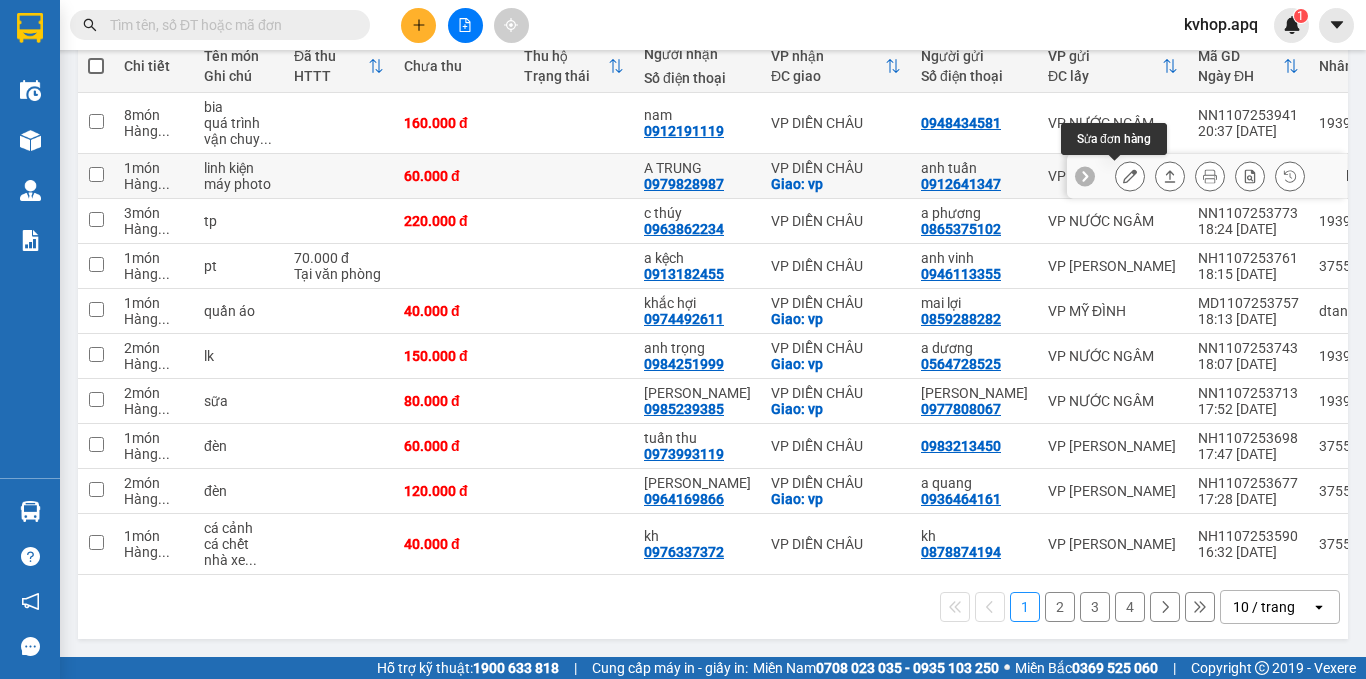 click at bounding box center [1130, 176] 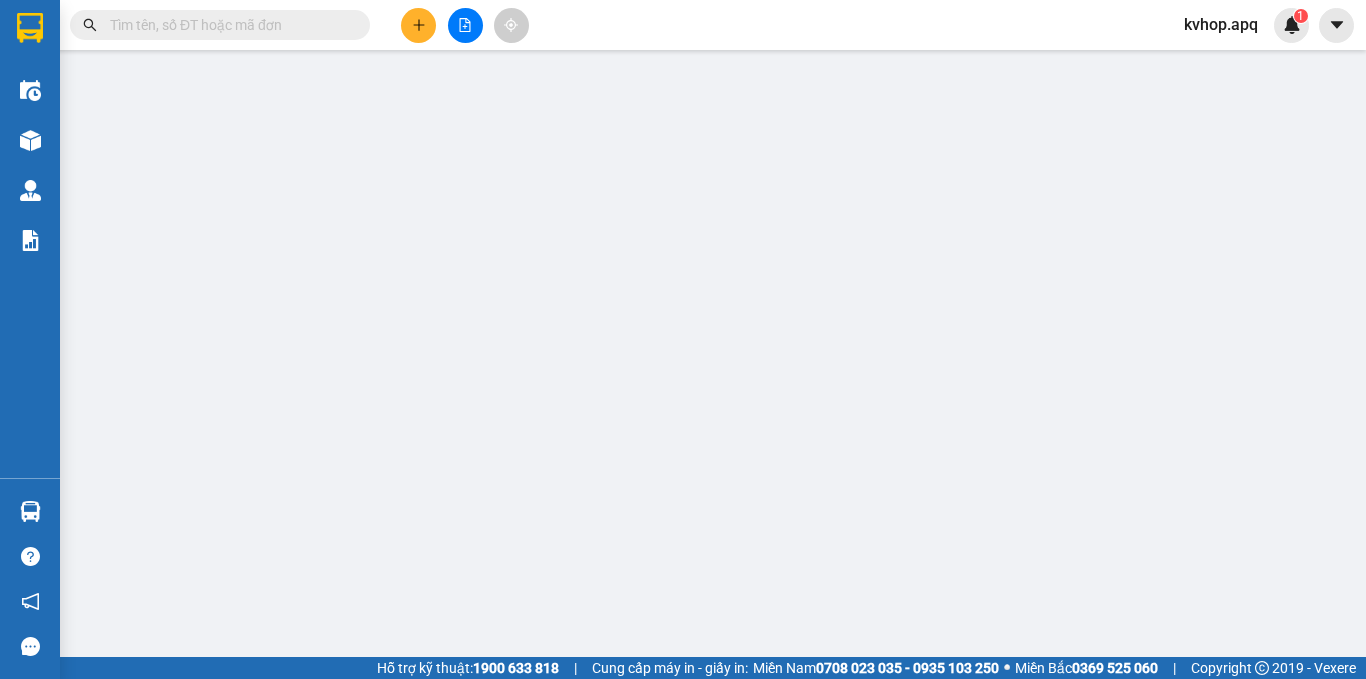 scroll, scrollTop: 0, scrollLeft: 0, axis: both 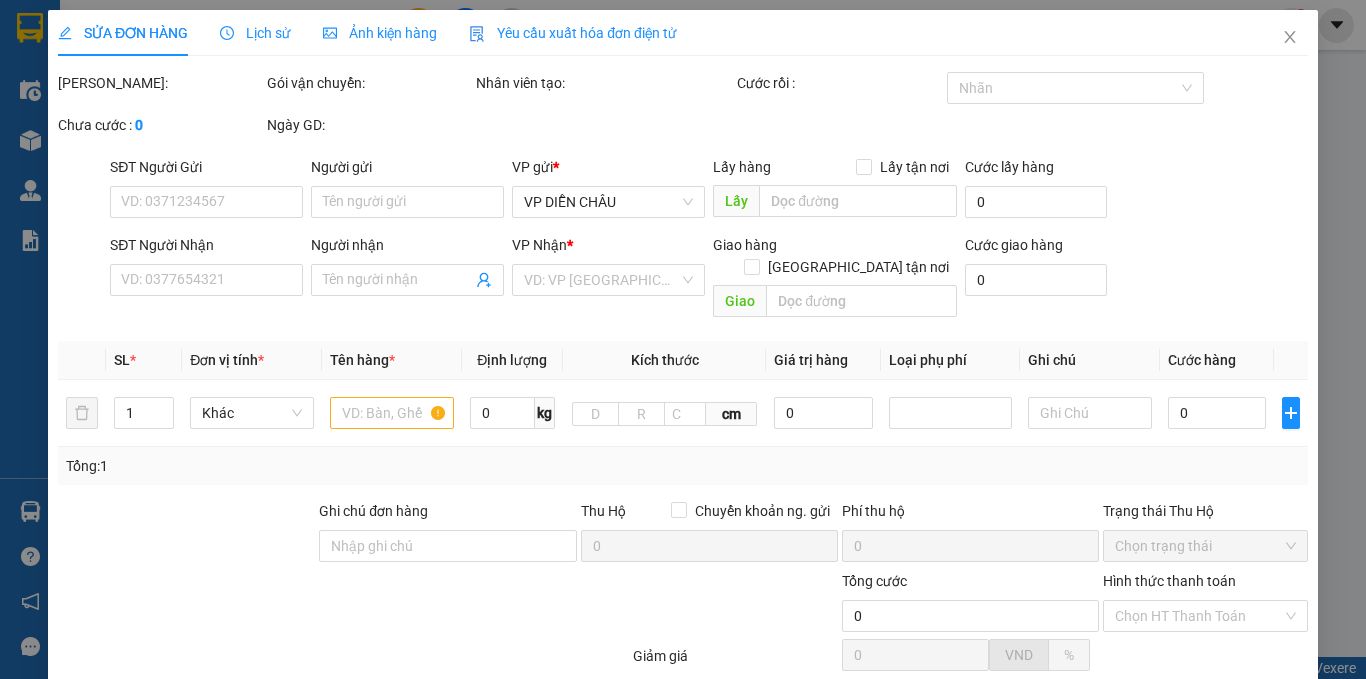 type on "0912641347" 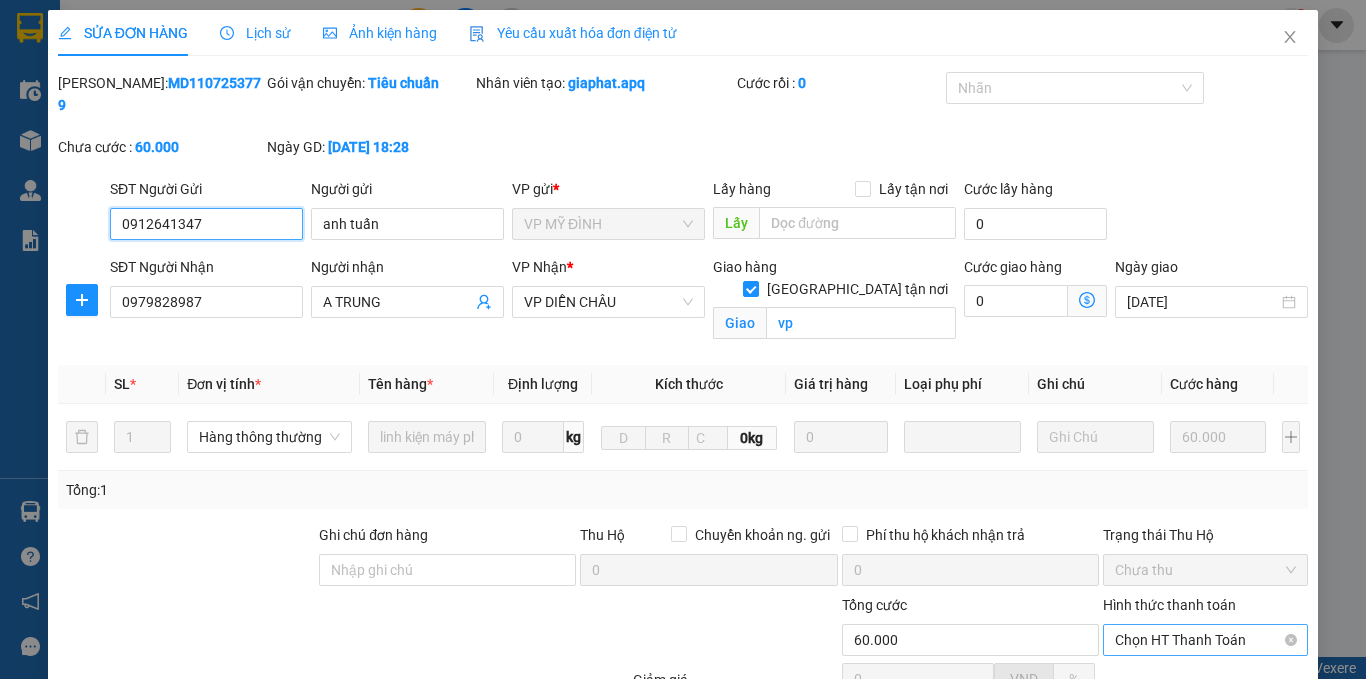 scroll, scrollTop: 191, scrollLeft: 0, axis: vertical 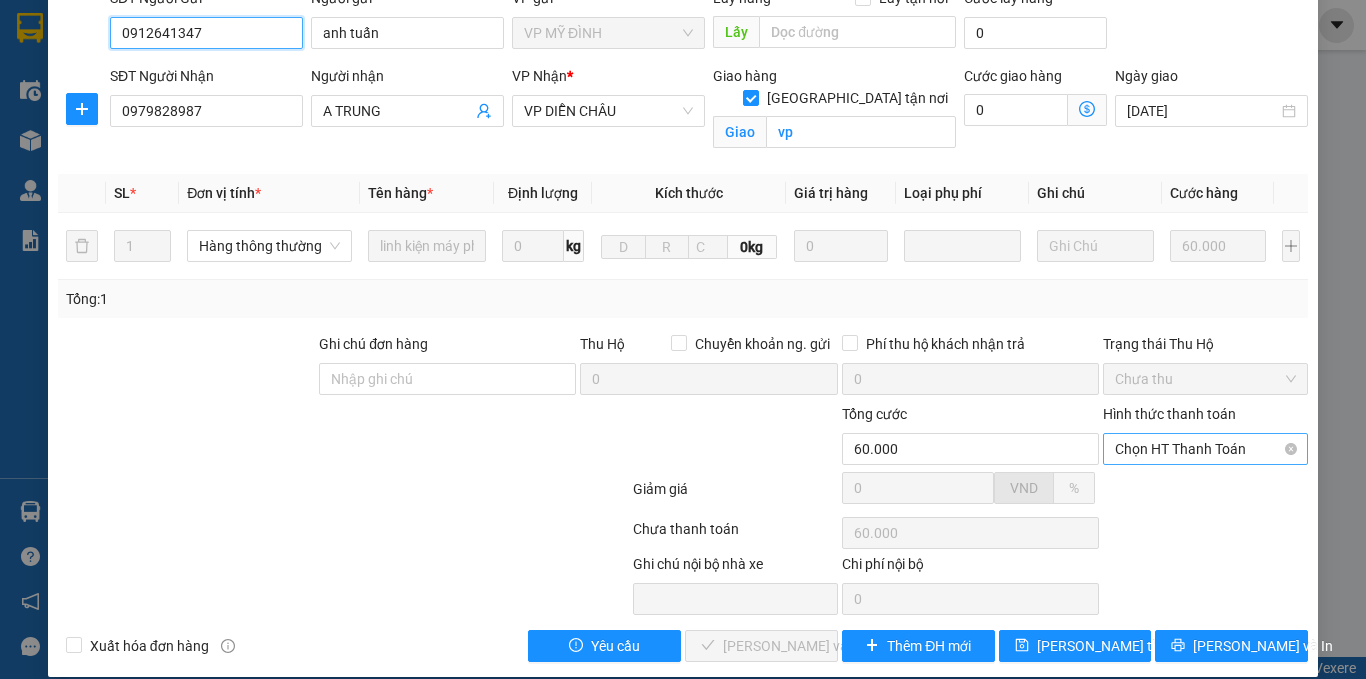 click on "Chọn HT Thanh Toán" at bounding box center [1205, 449] 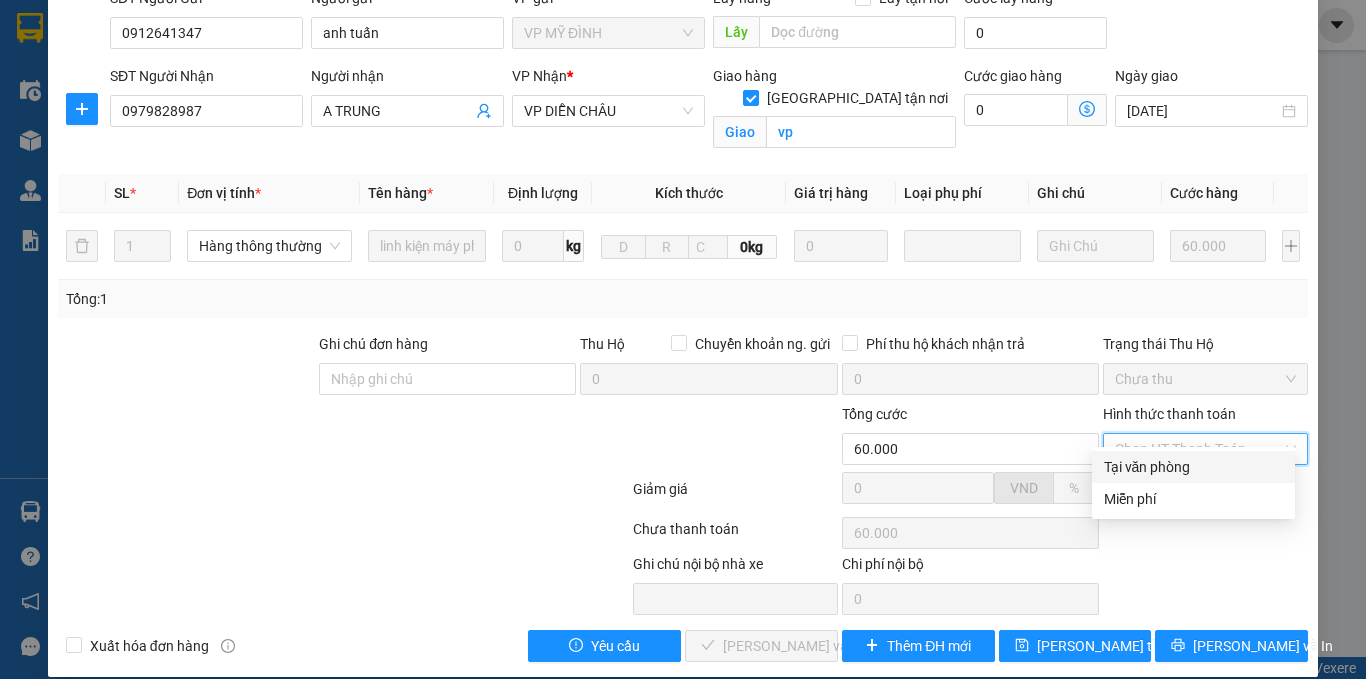 click on "Tại văn phòng" at bounding box center [1193, 467] 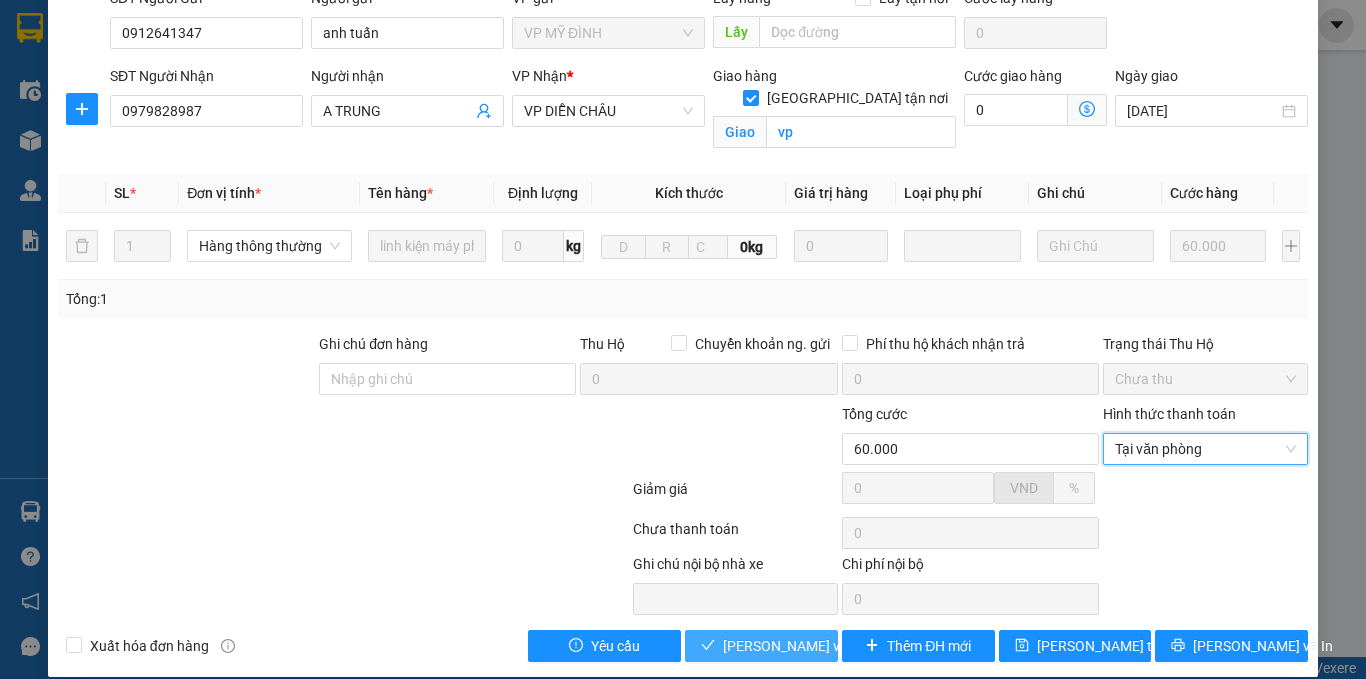 click on "[PERSON_NAME] và Giao hàng" at bounding box center (819, 646) 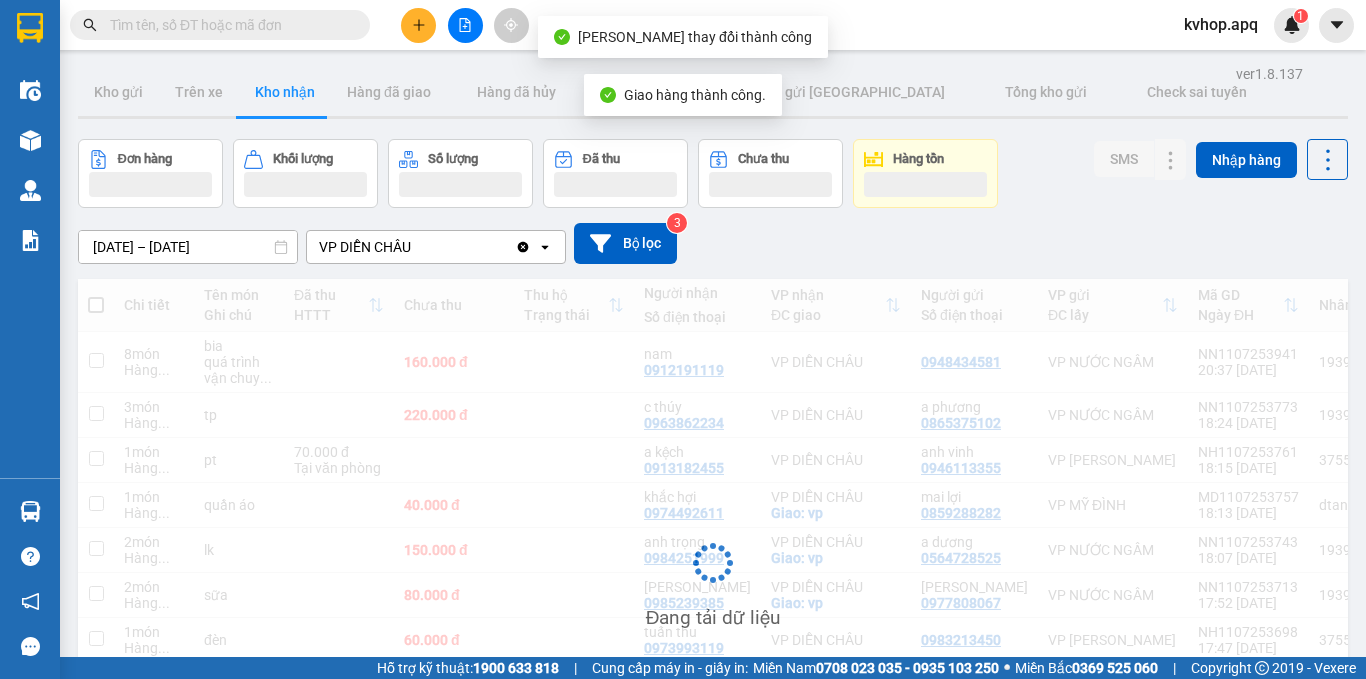scroll, scrollTop: 100, scrollLeft: 0, axis: vertical 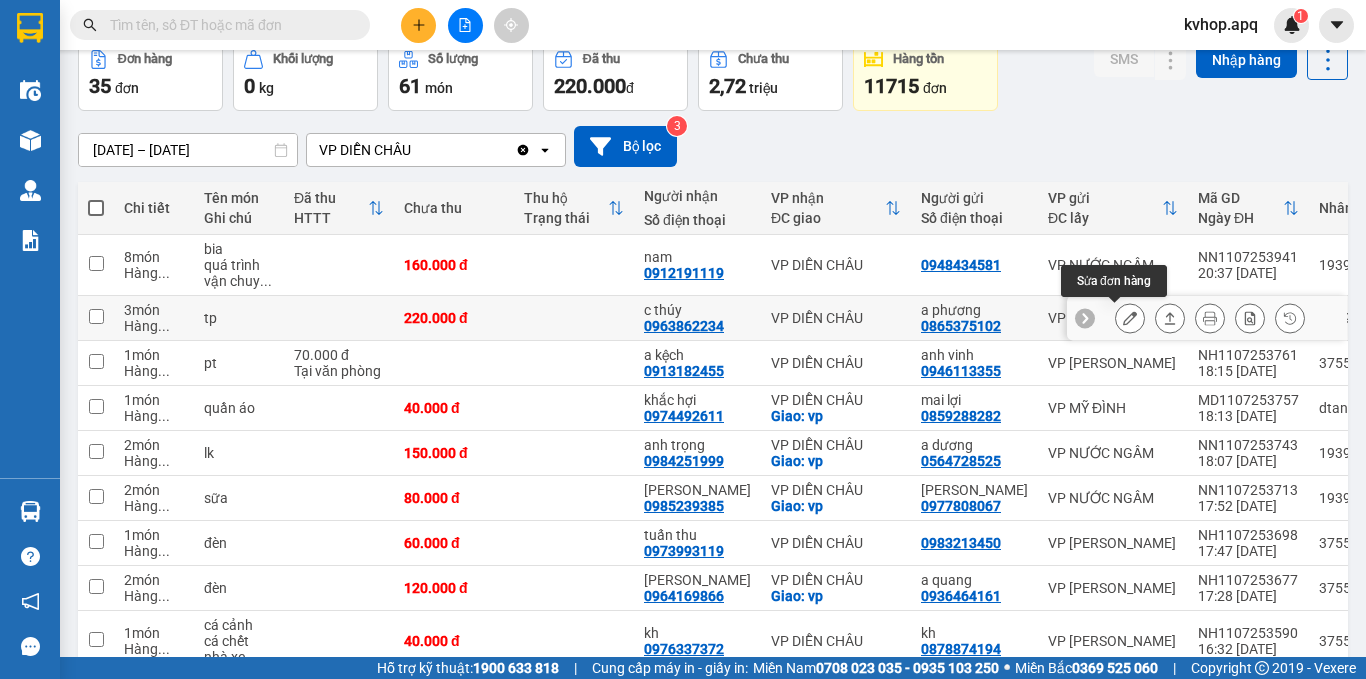 click at bounding box center [1130, 318] 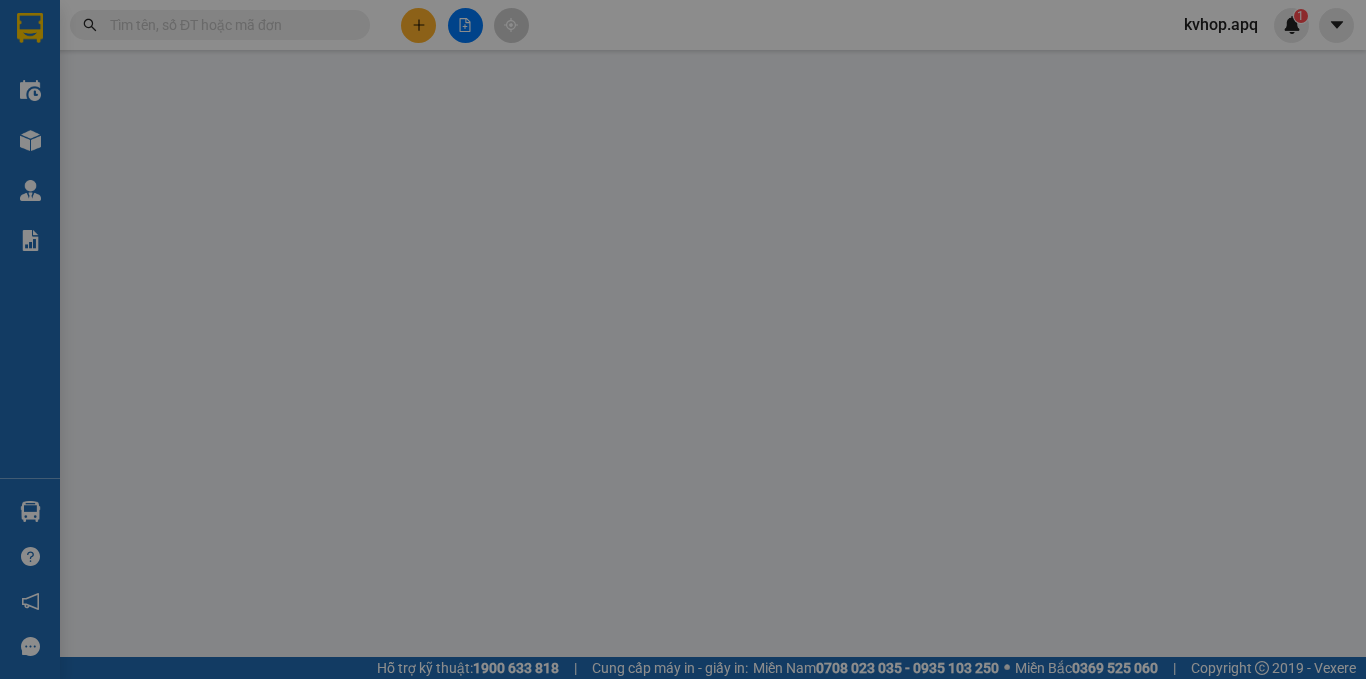 scroll, scrollTop: 0, scrollLeft: 0, axis: both 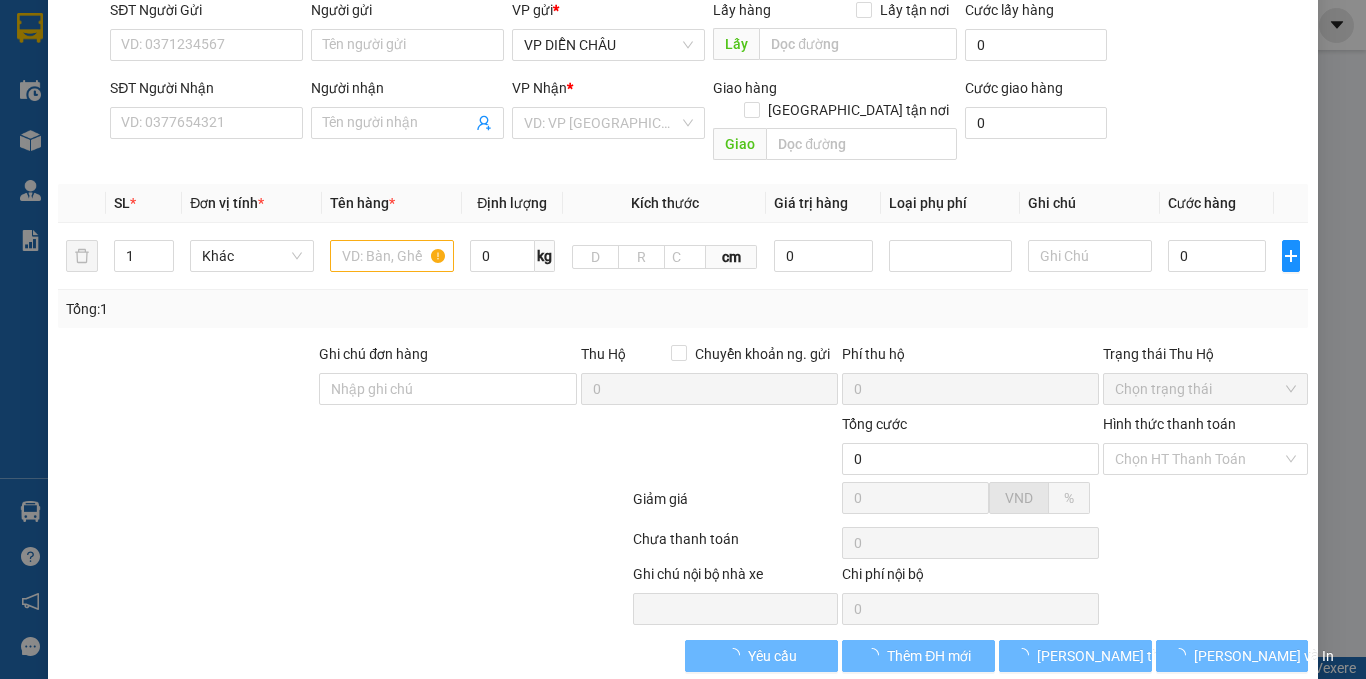 type on "0865375102" 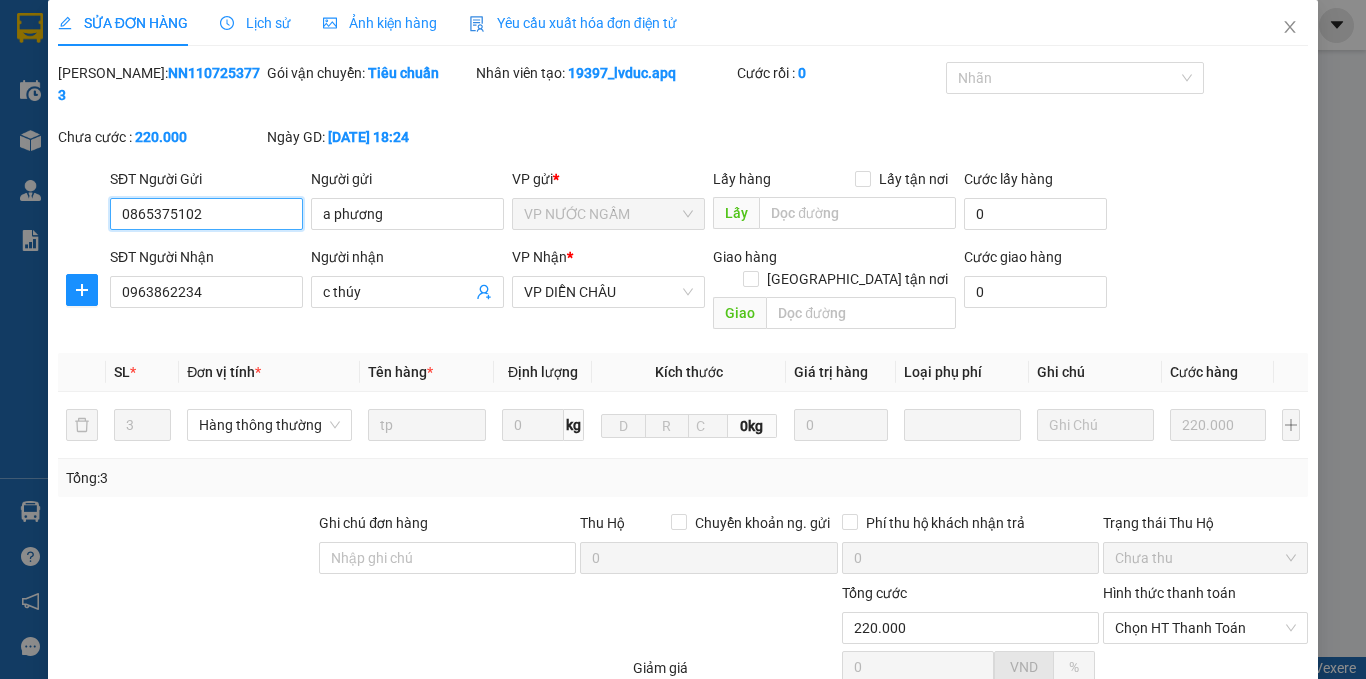 scroll, scrollTop: 167, scrollLeft: 0, axis: vertical 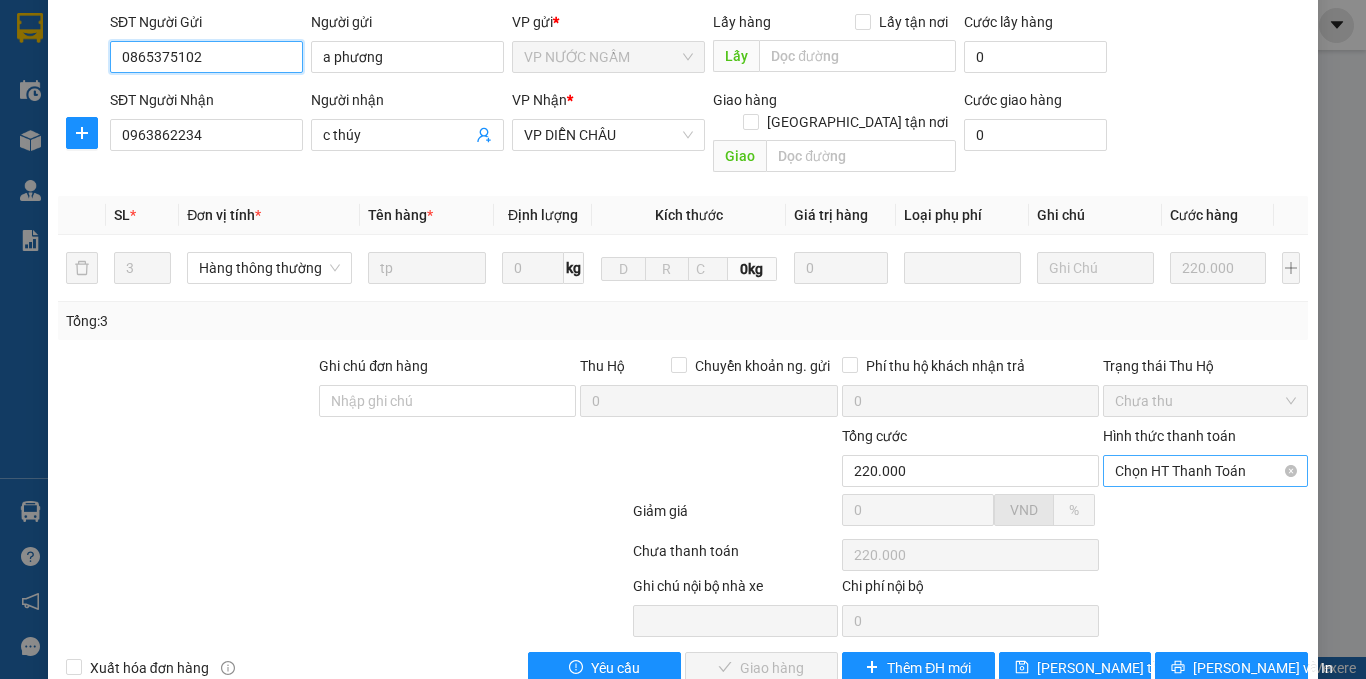 click on "Chọn HT Thanh Toán" at bounding box center [1205, 471] 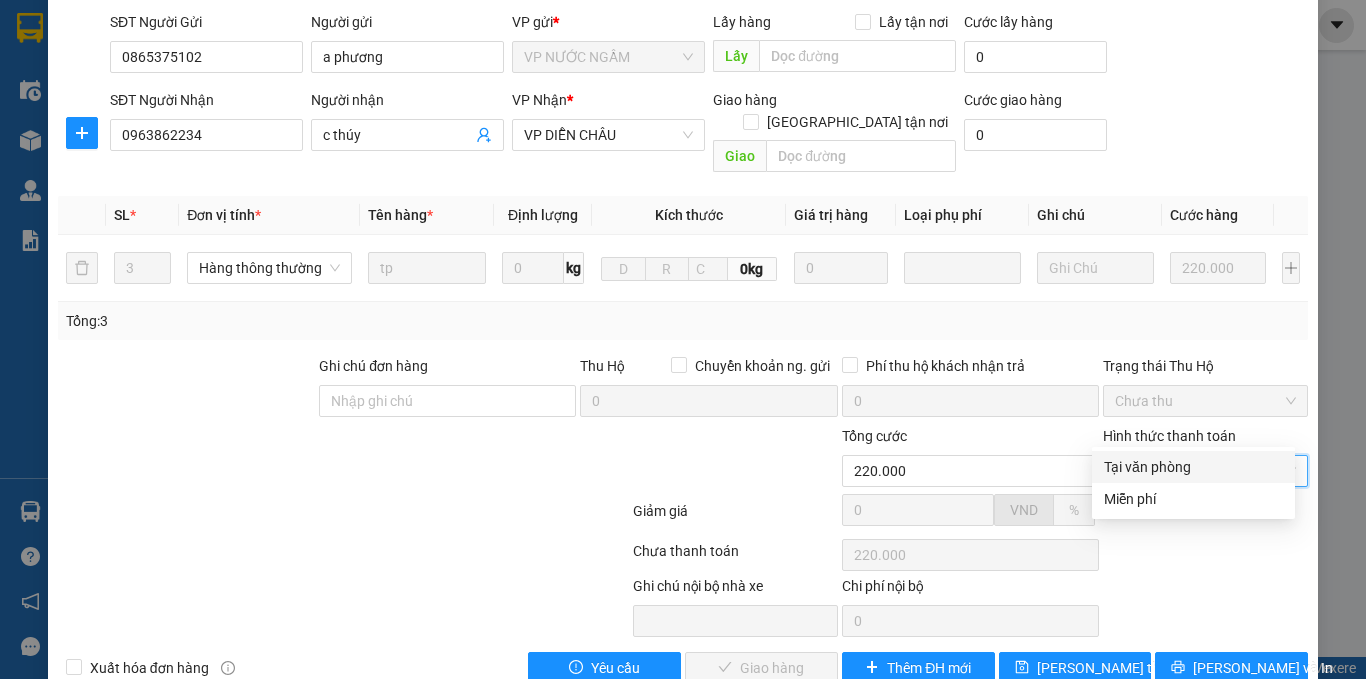 drag, startPoint x: 1121, startPoint y: 467, endPoint x: 1011, endPoint y: 498, distance: 114.28473 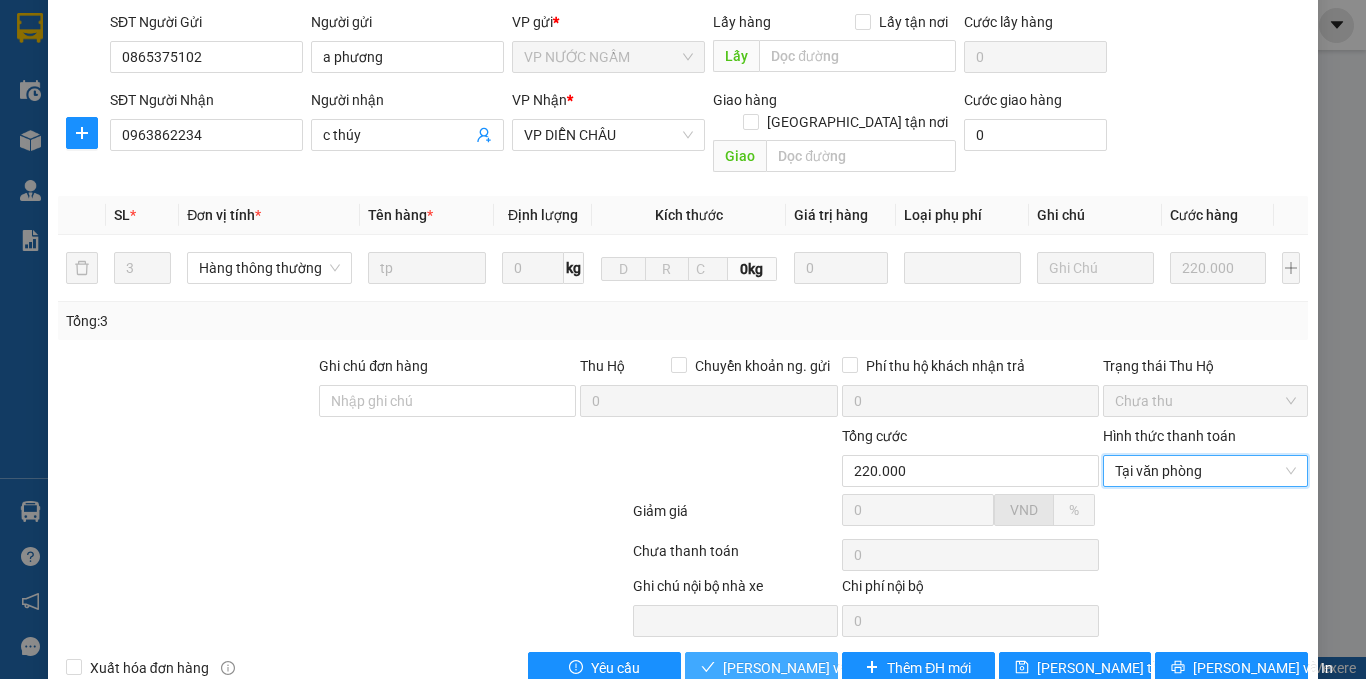 click on "[PERSON_NAME] và Giao hàng" at bounding box center [819, 668] 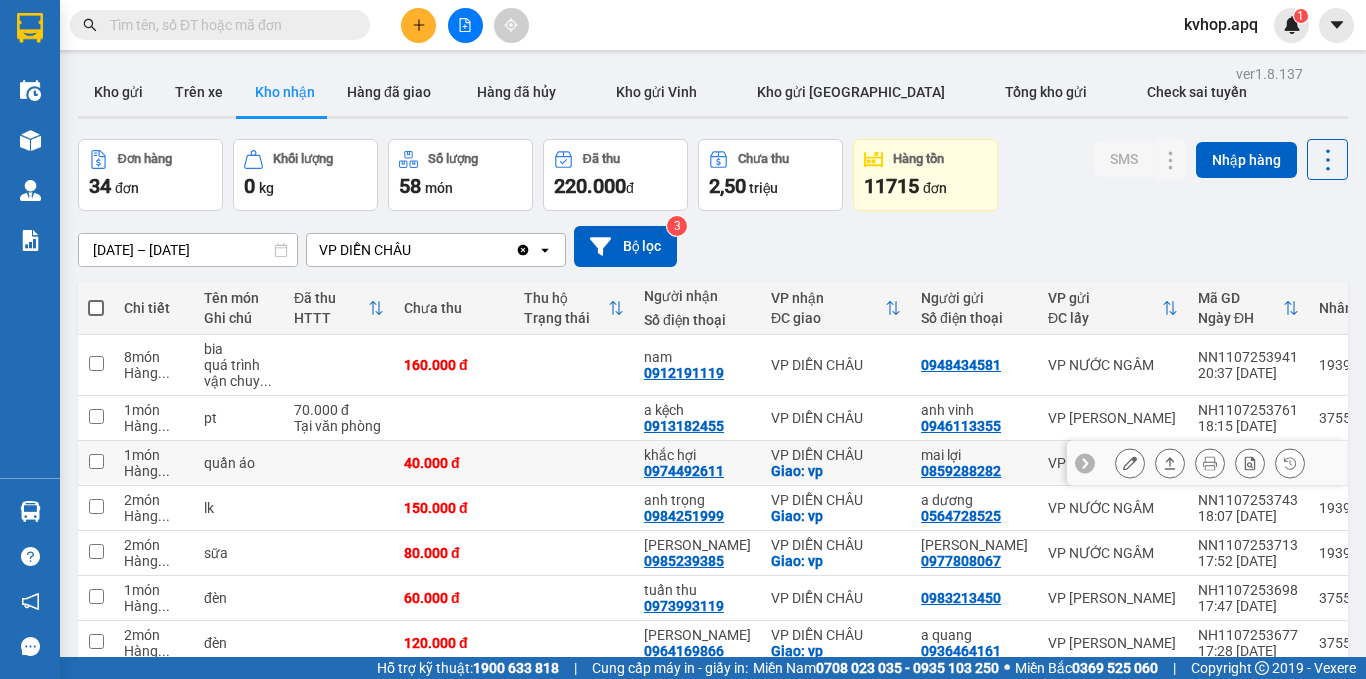 scroll, scrollTop: 100, scrollLeft: 0, axis: vertical 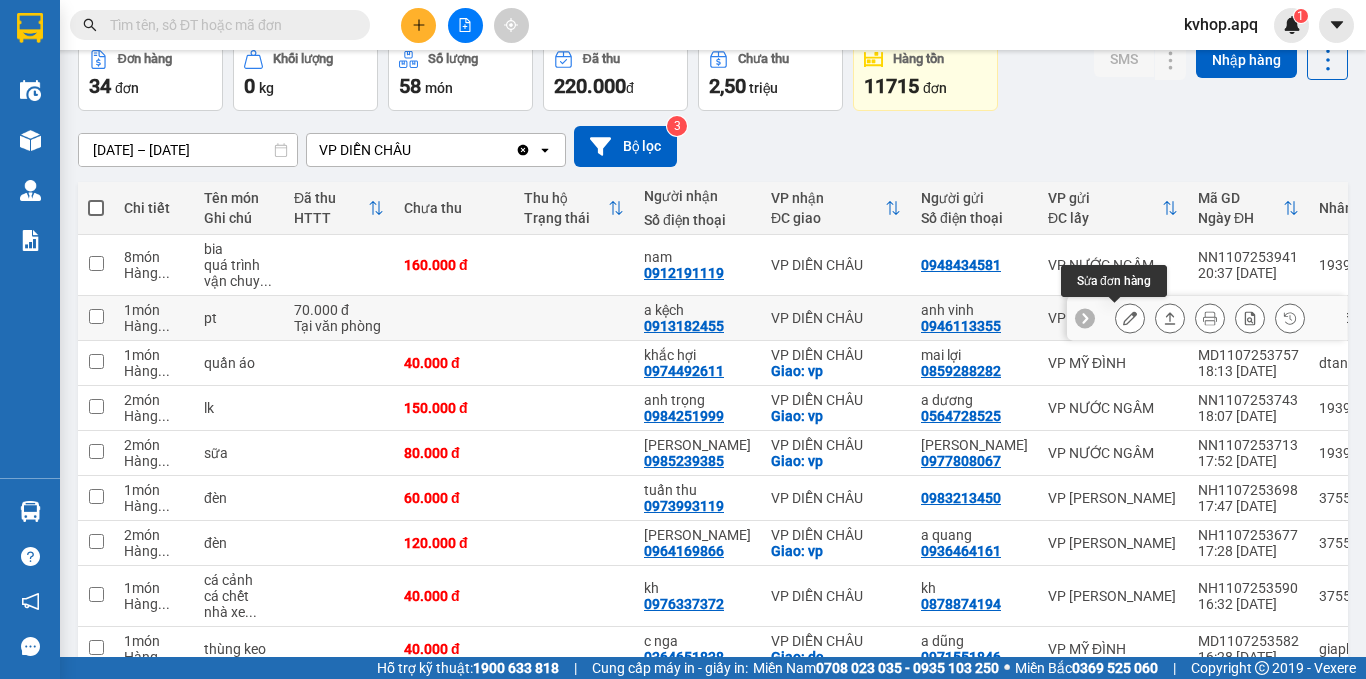 click 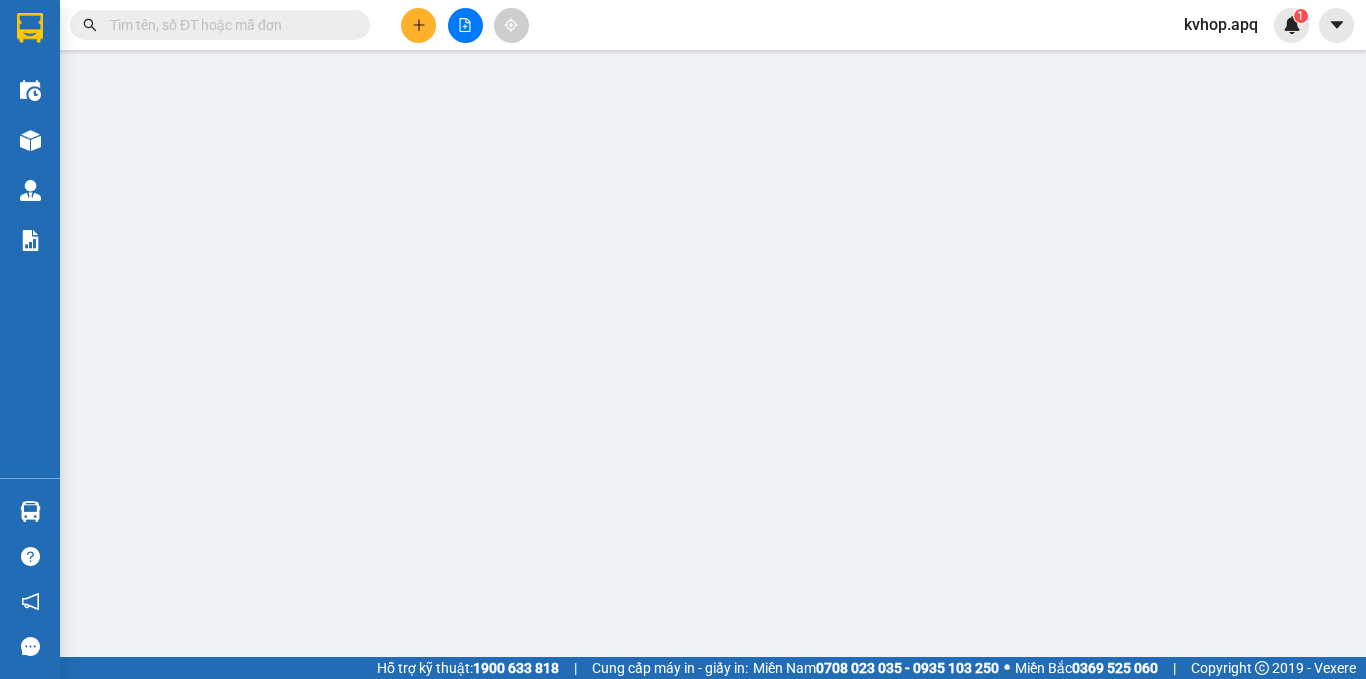 scroll, scrollTop: 0, scrollLeft: 0, axis: both 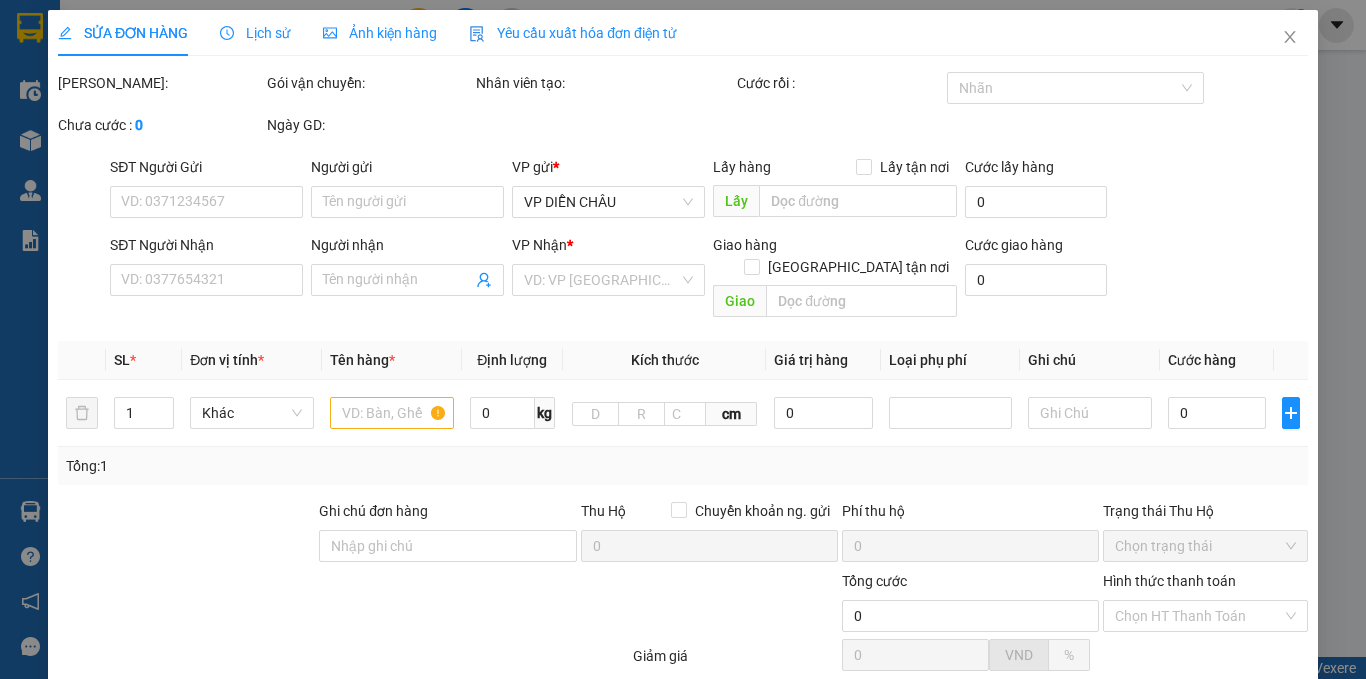 type on "0946113355" 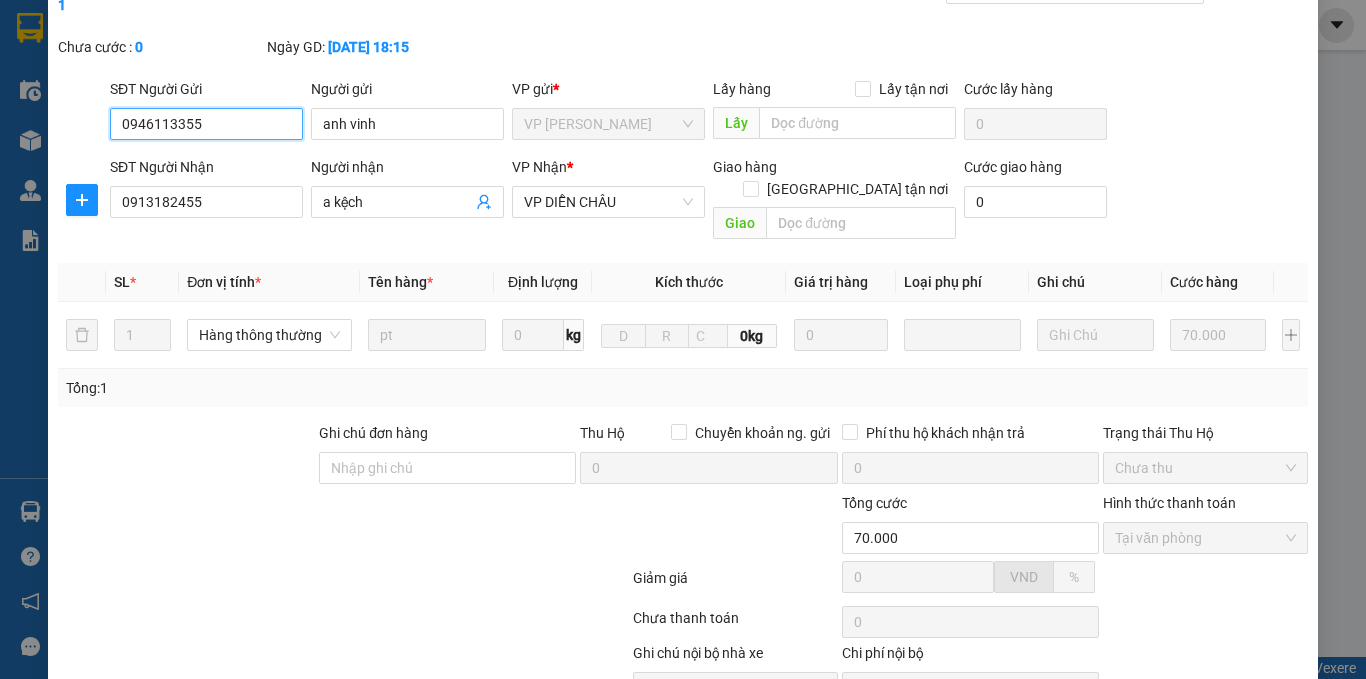 scroll, scrollTop: 167, scrollLeft: 0, axis: vertical 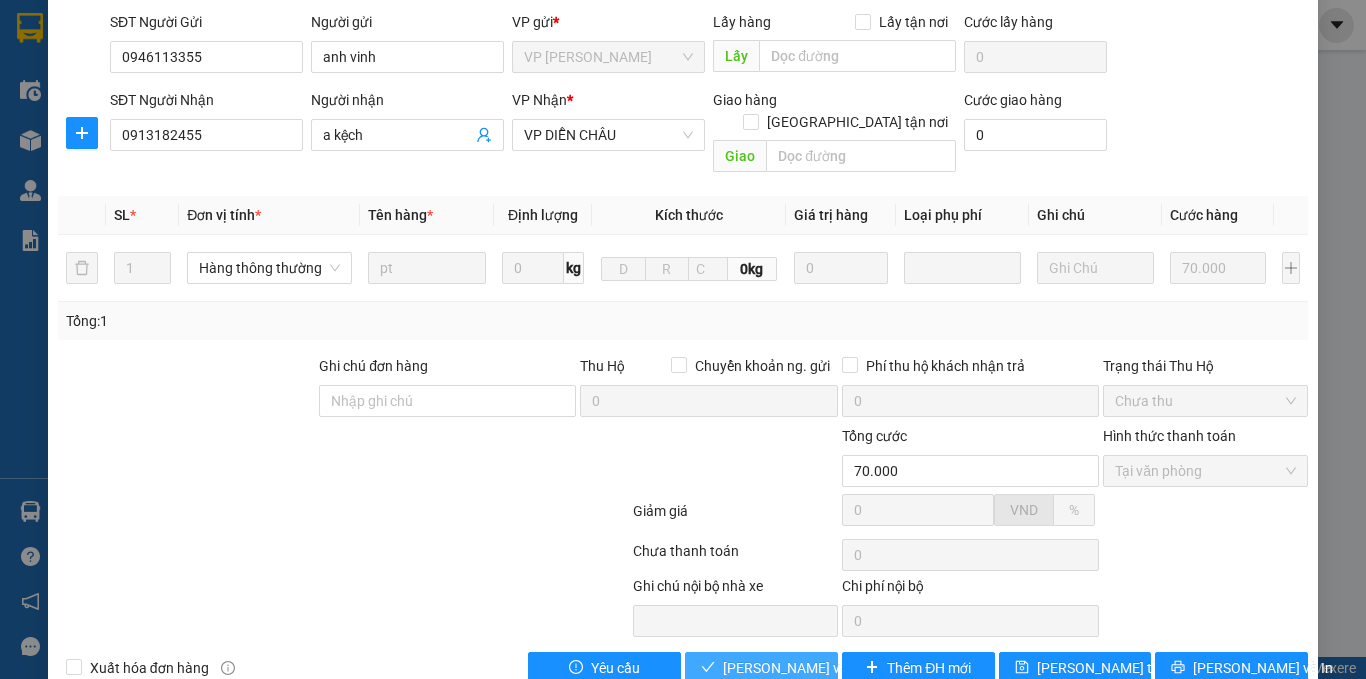 drag, startPoint x: 723, startPoint y: 617, endPoint x: 623, endPoint y: 581, distance: 106.28264 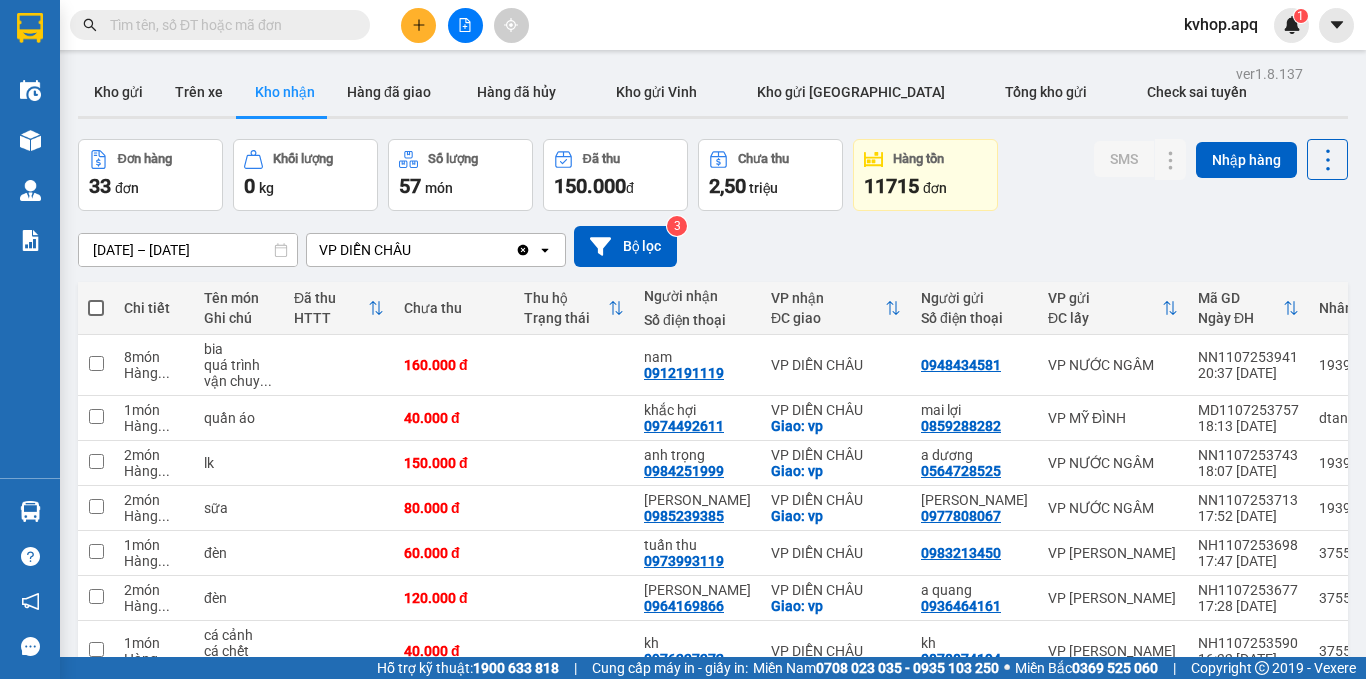 scroll, scrollTop: 200, scrollLeft: 0, axis: vertical 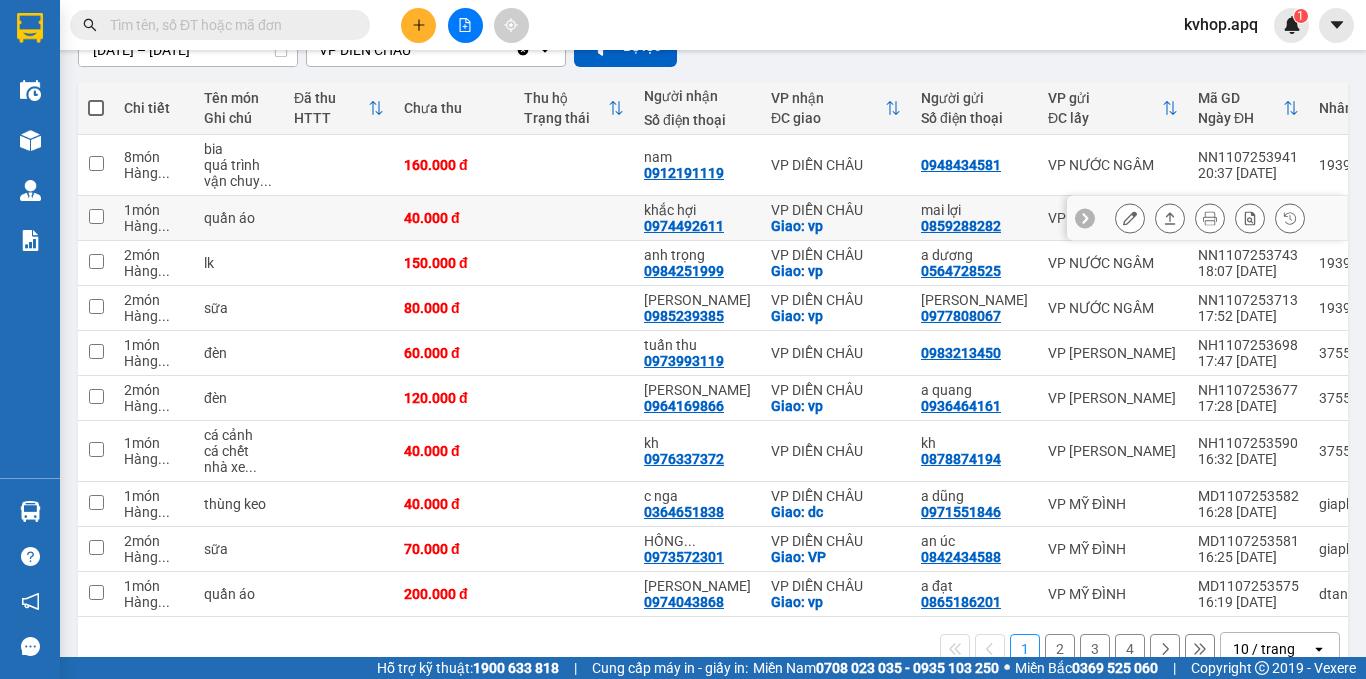 click 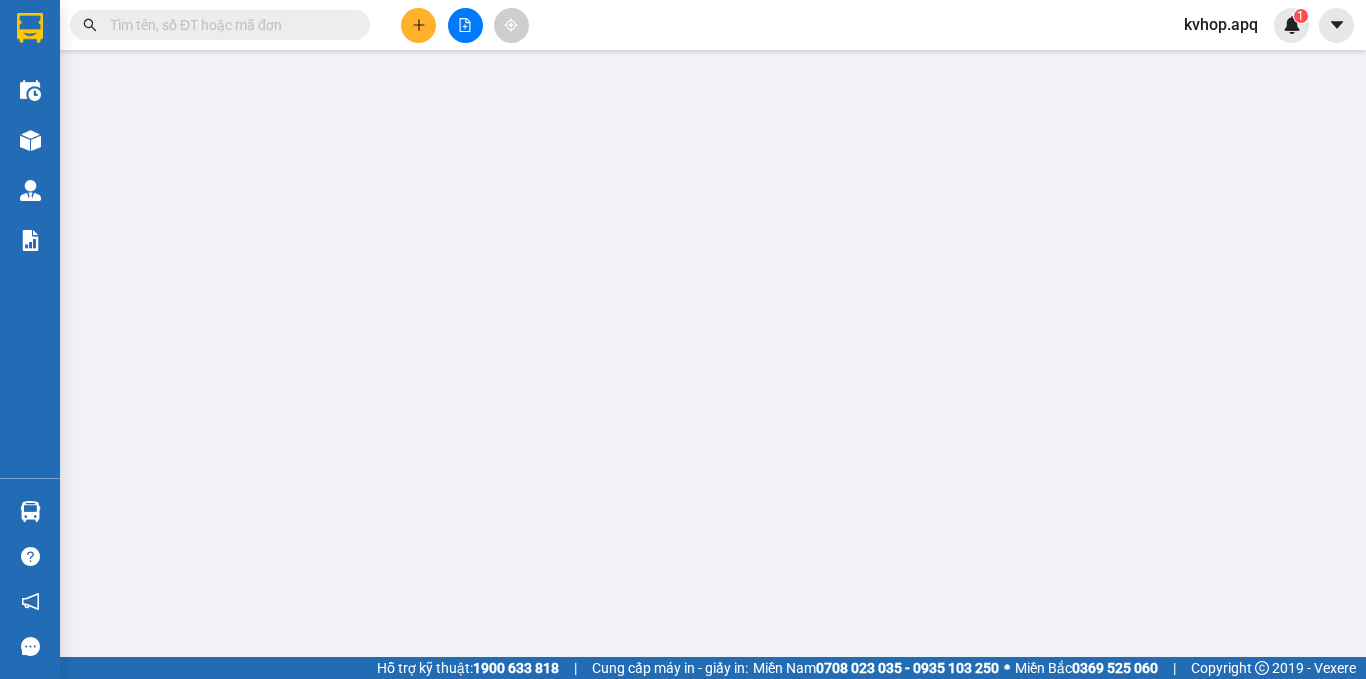 scroll, scrollTop: 0, scrollLeft: 0, axis: both 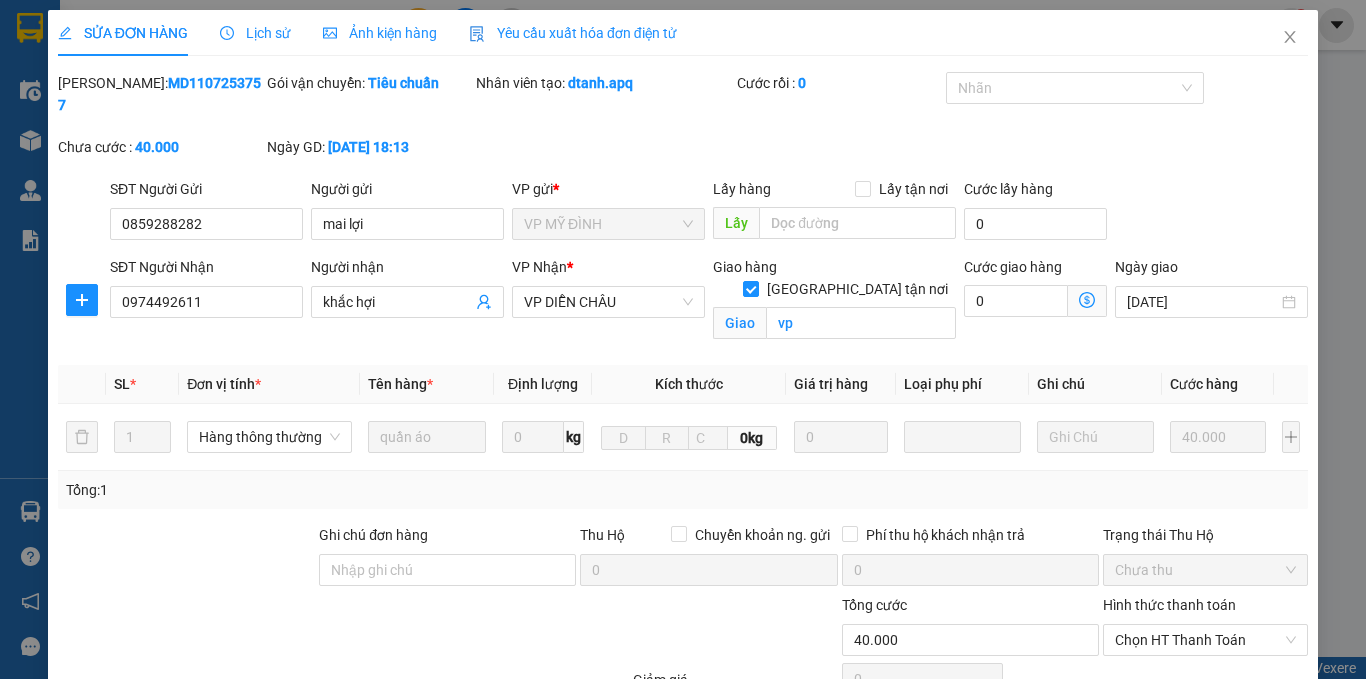 type on "0859288282" 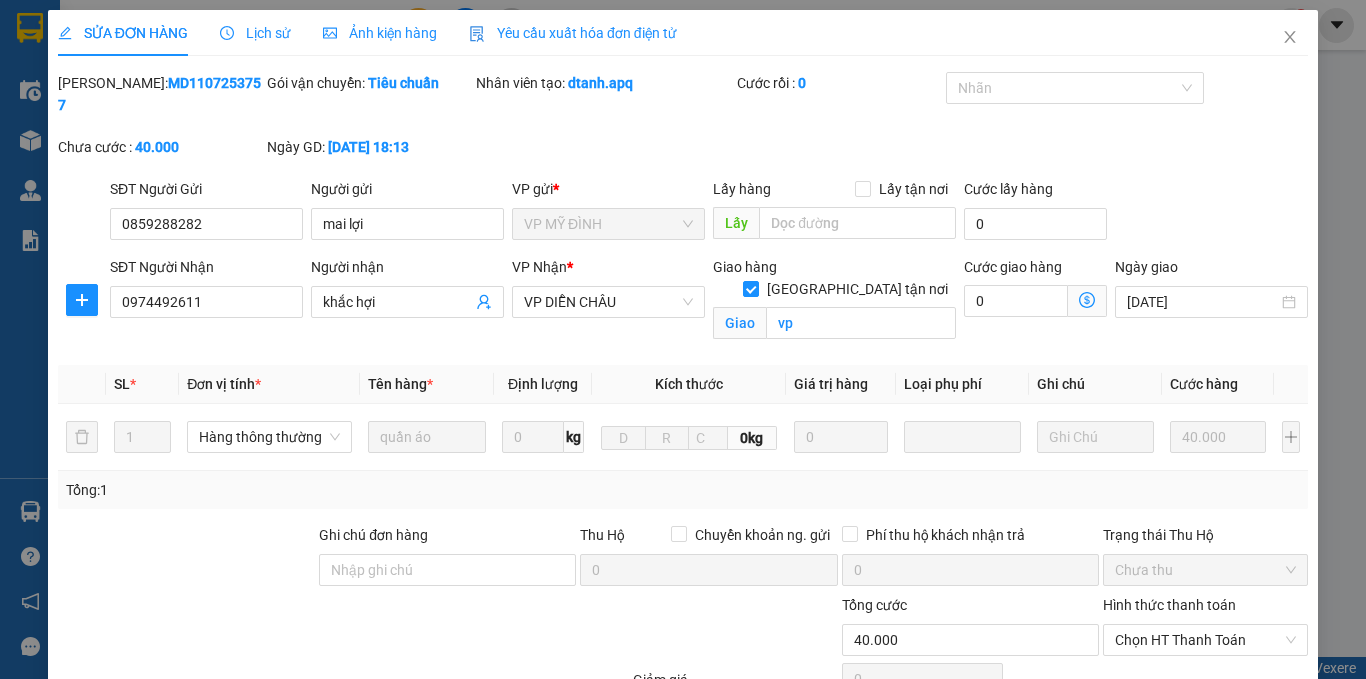 type on "mai lợi" 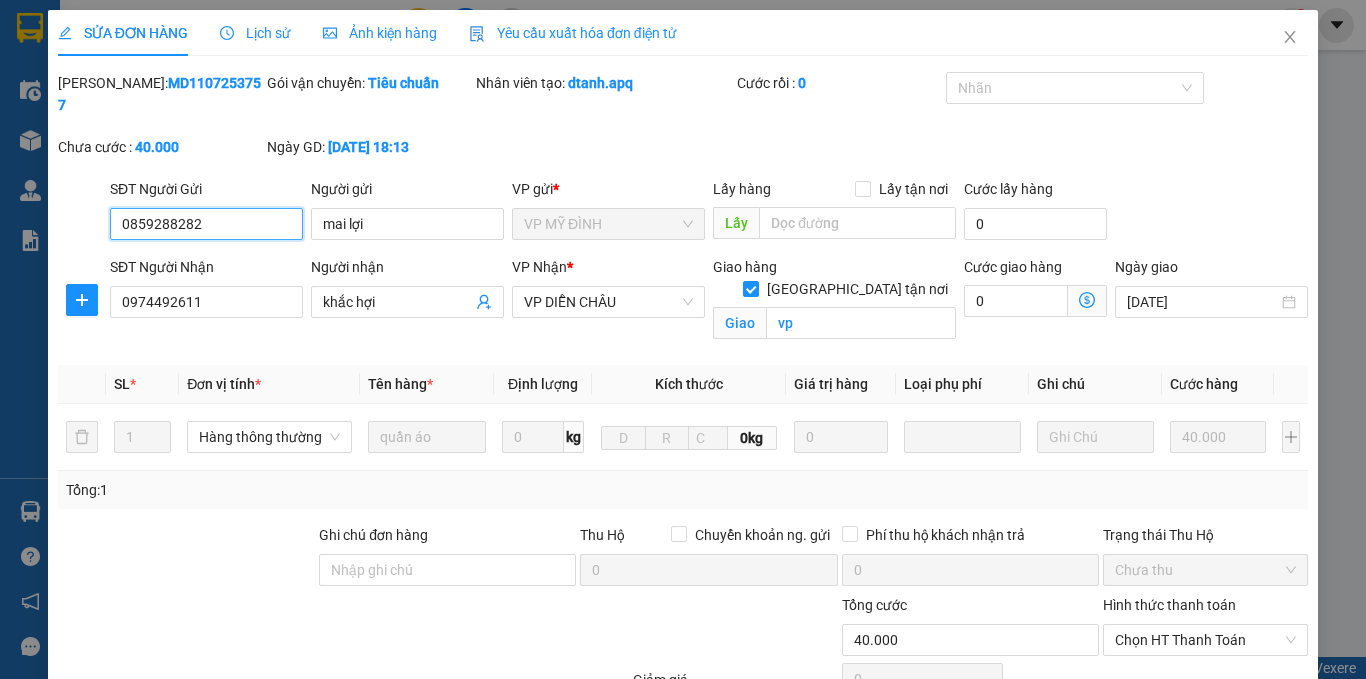 scroll, scrollTop: 191, scrollLeft: 0, axis: vertical 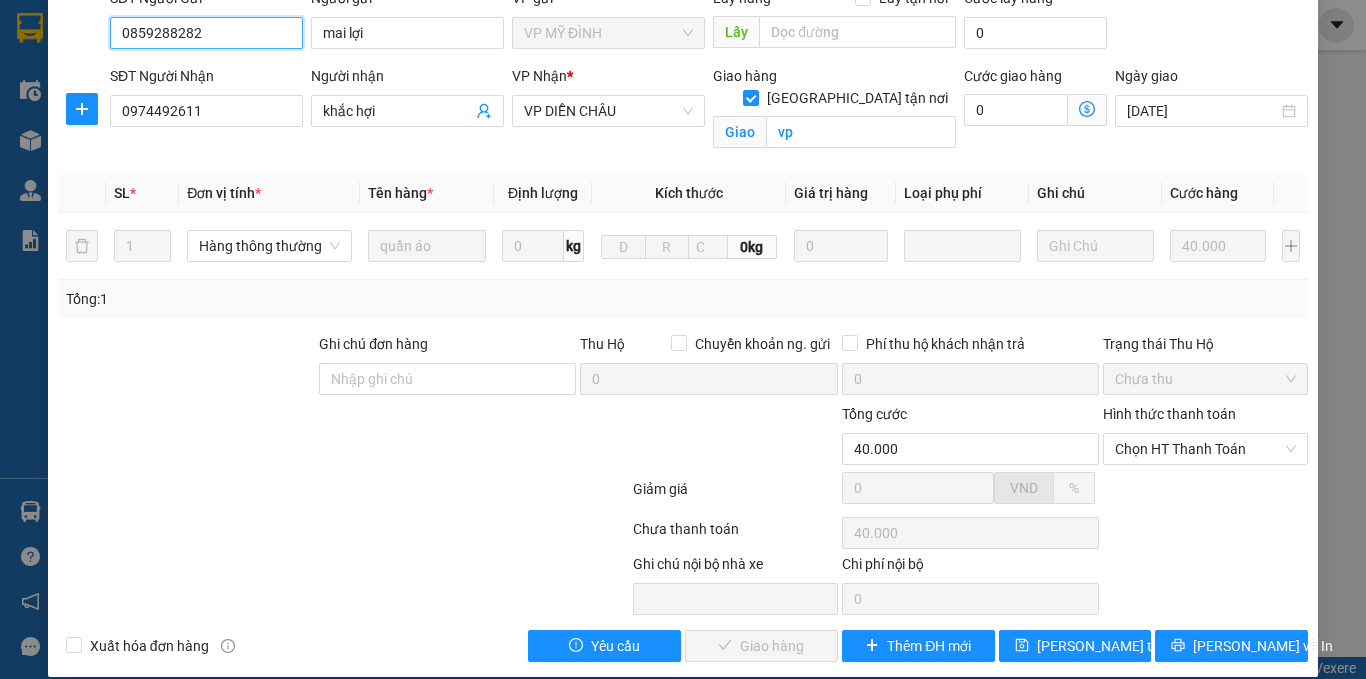 drag, startPoint x: 1179, startPoint y: 434, endPoint x: 1177, endPoint y: 457, distance: 23.086792 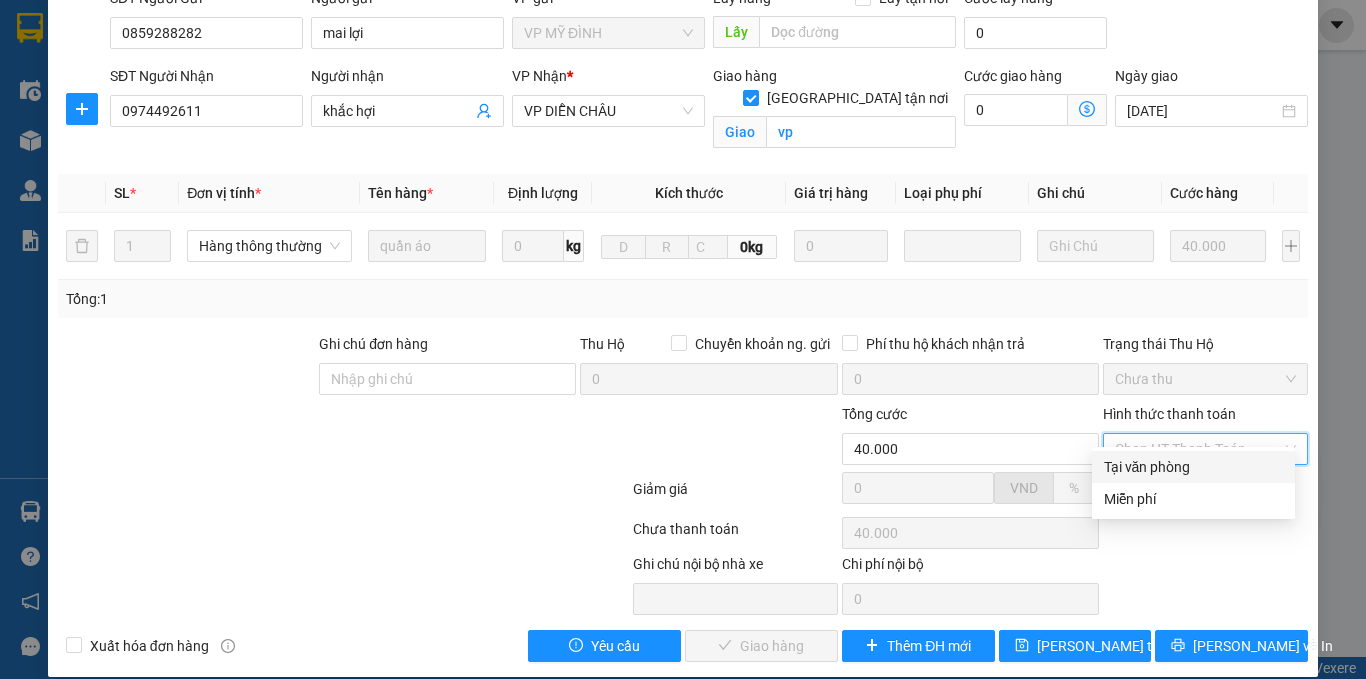 click on "Tại văn phòng" at bounding box center (1193, 467) 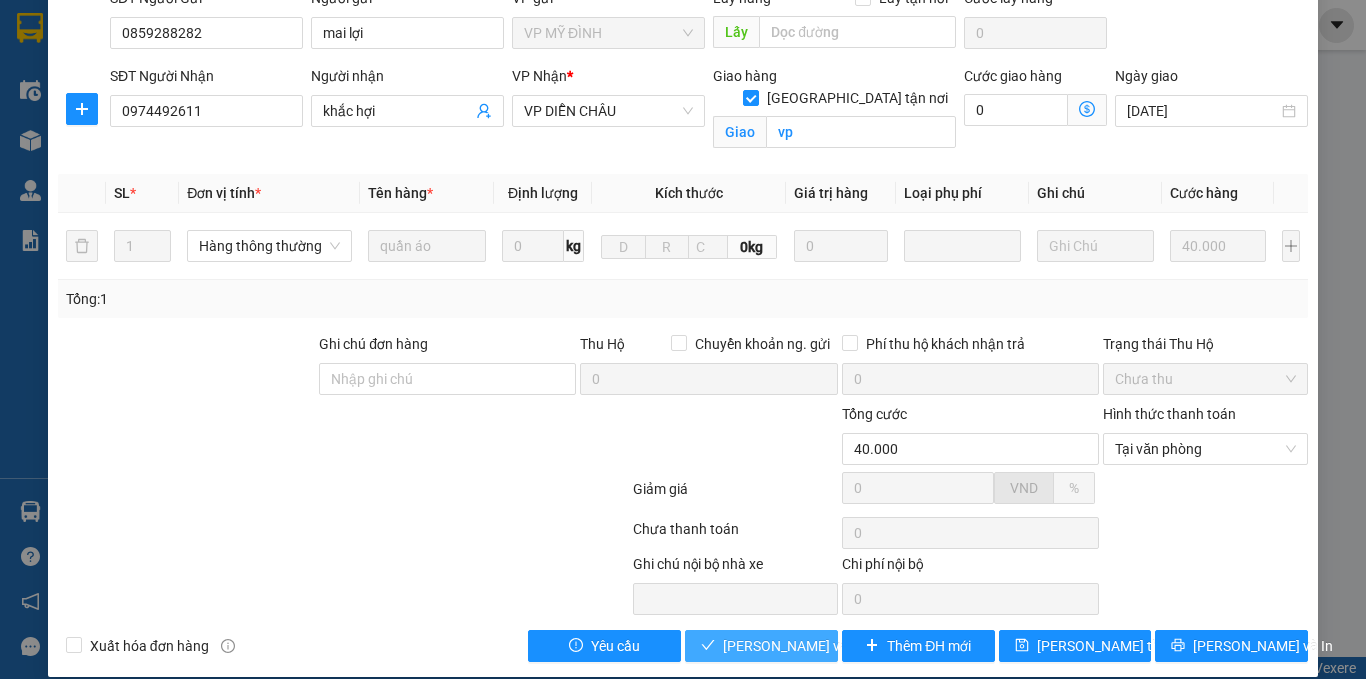 drag, startPoint x: 779, startPoint y: 622, endPoint x: 633, endPoint y: 588, distance: 149.90663 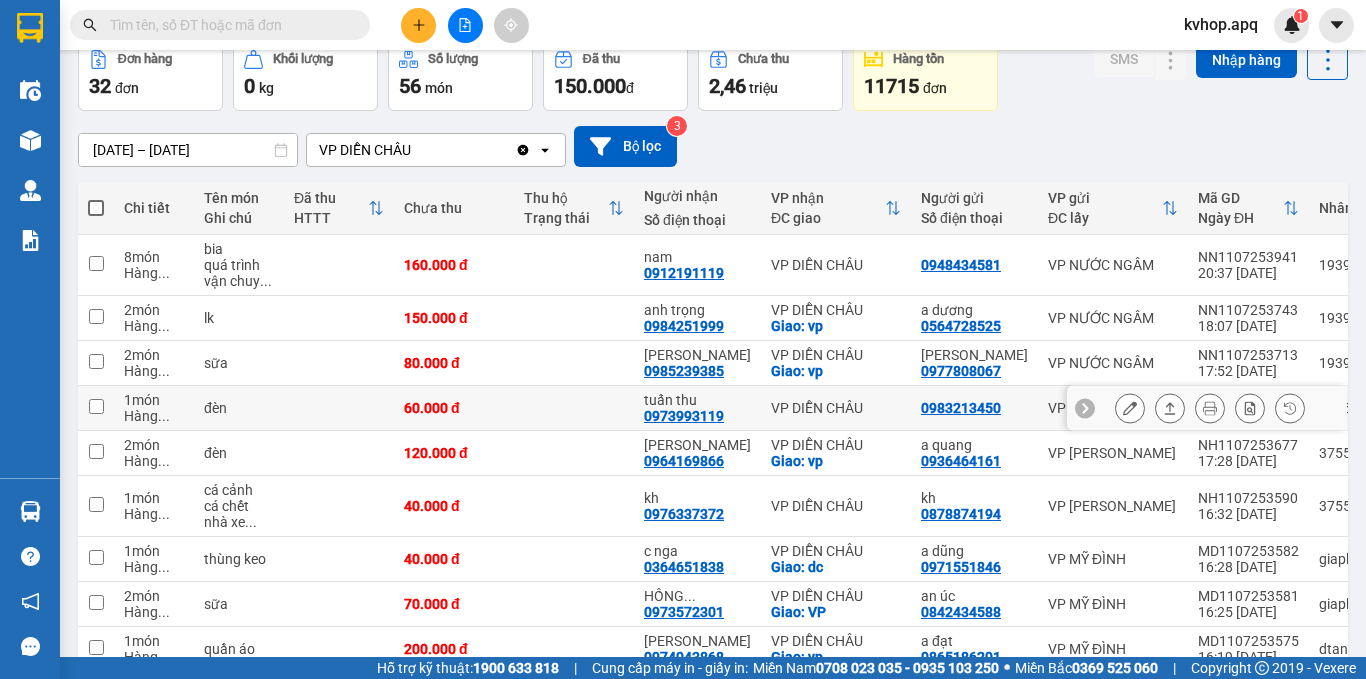 scroll, scrollTop: 200, scrollLeft: 0, axis: vertical 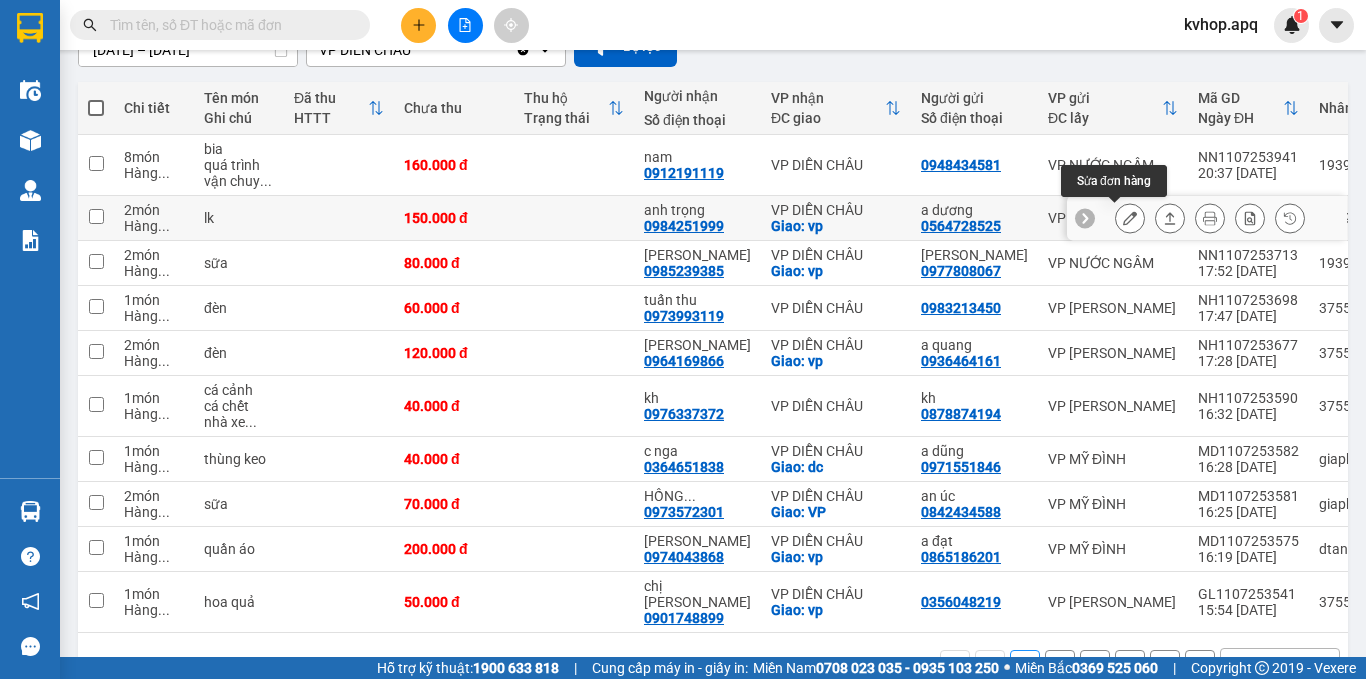 click 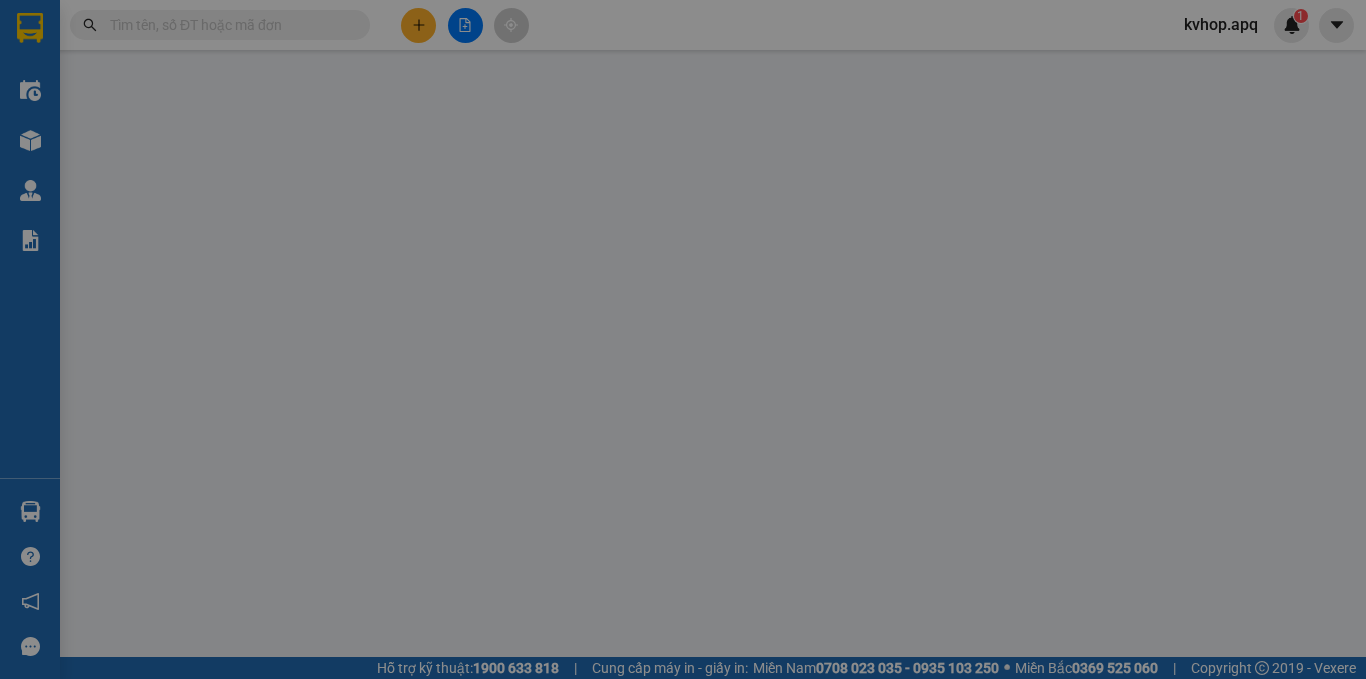 scroll, scrollTop: 0, scrollLeft: 0, axis: both 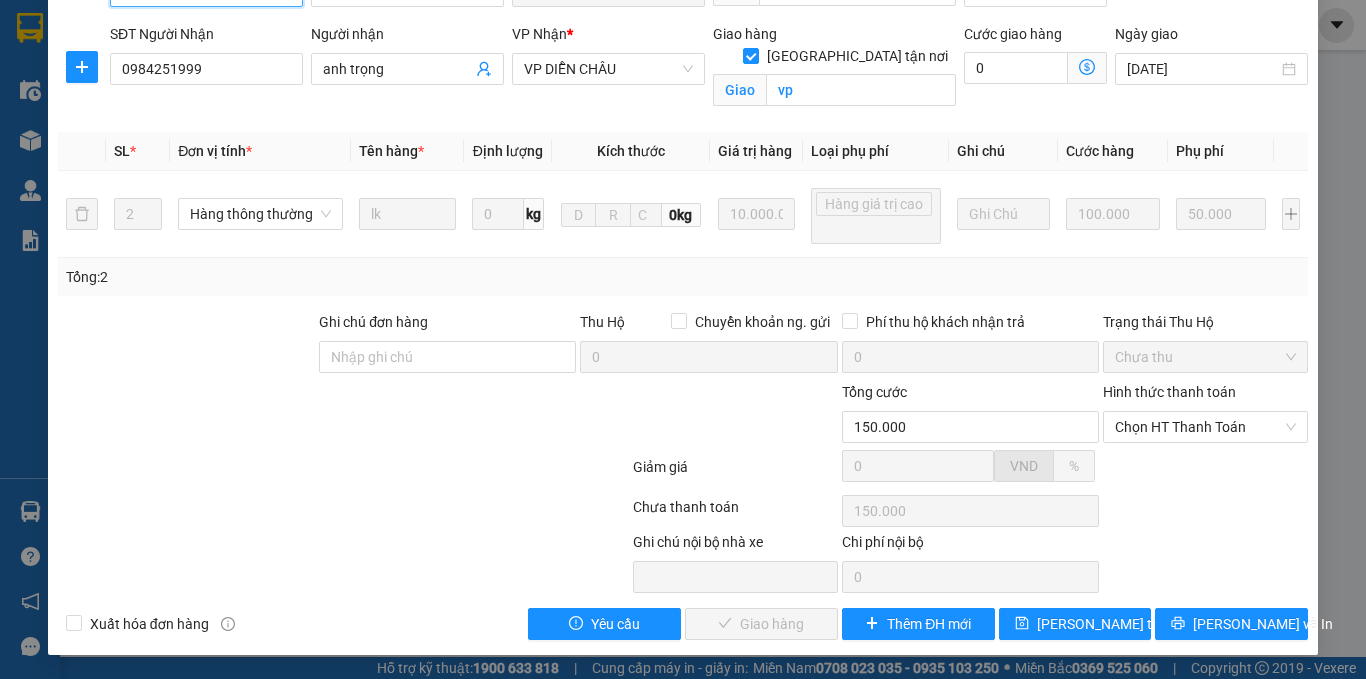 drag, startPoint x: 1184, startPoint y: 437, endPoint x: 1175, endPoint y: 443, distance: 10.816654 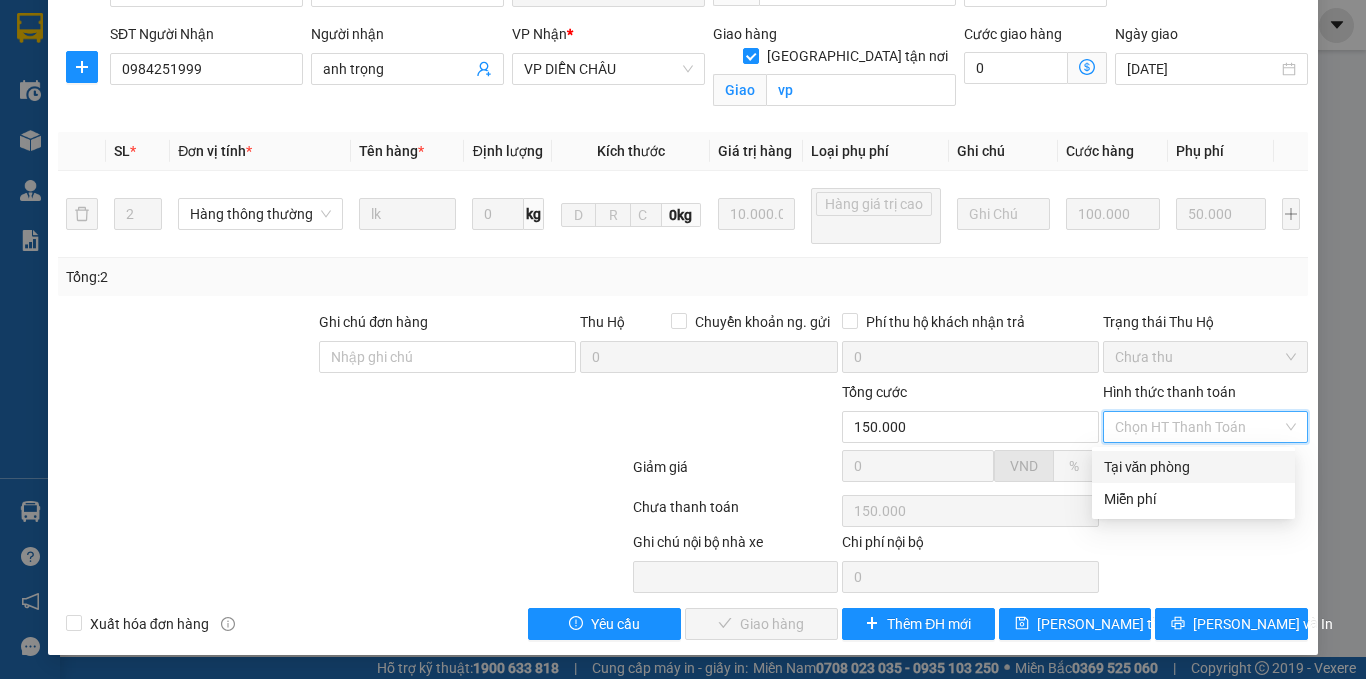 drag, startPoint x: 1150, startPoint y: 469, endPoint x: 1117, endPoint y: 490, distance: 39.115215 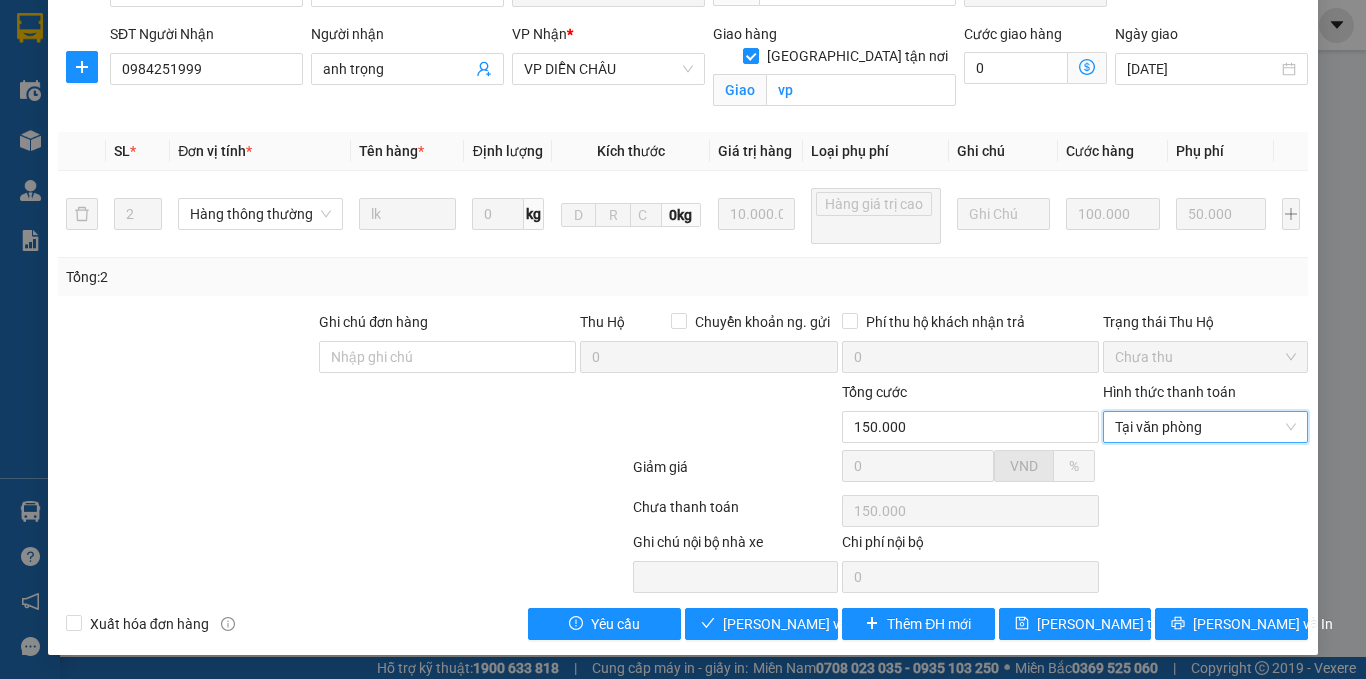 type on "0" 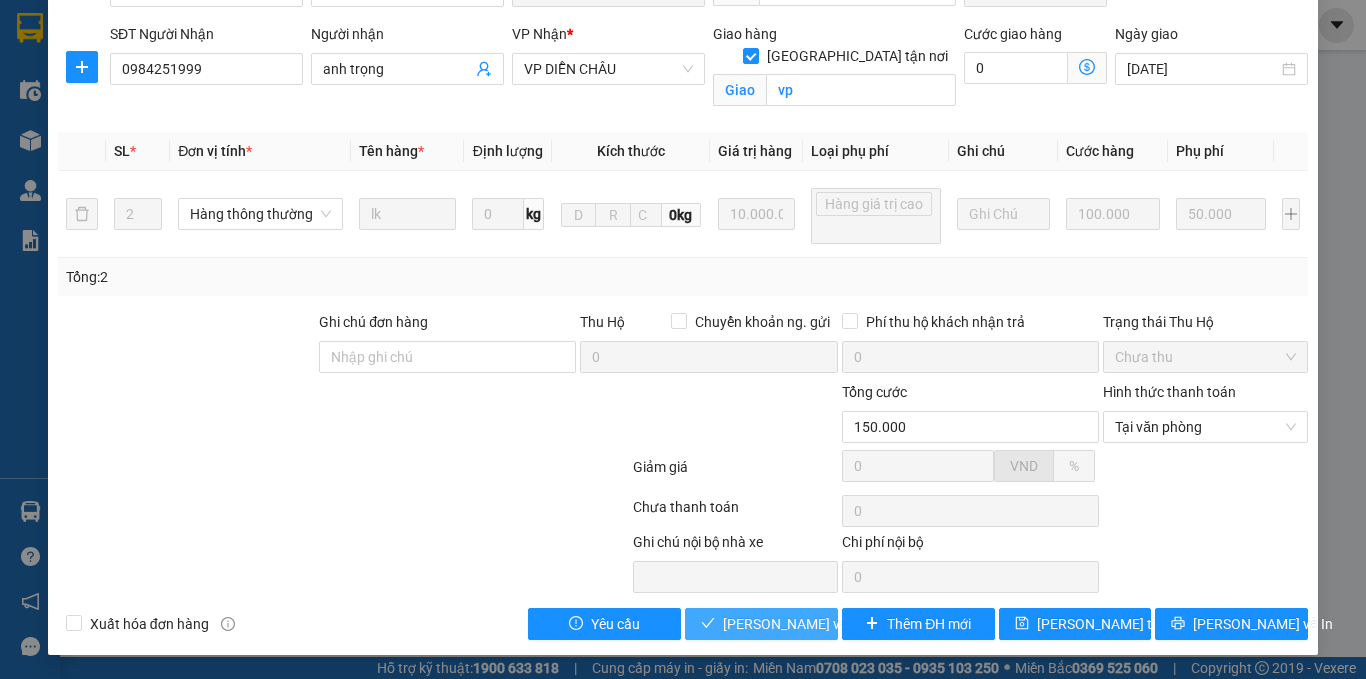 click on "[PERSON_NAME] và Giao hàng" at bounding box center [761, 624] 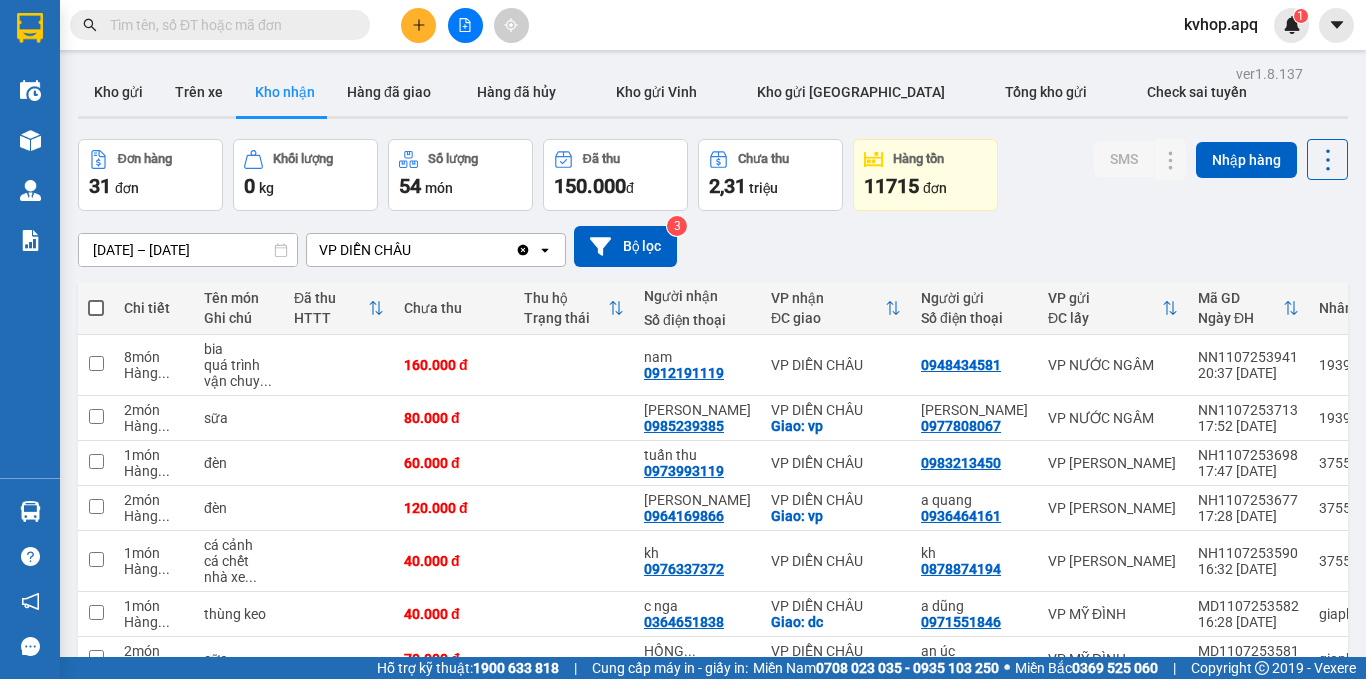scroll, scrollTop: 200, scrollLeft: 0, axis: vertical 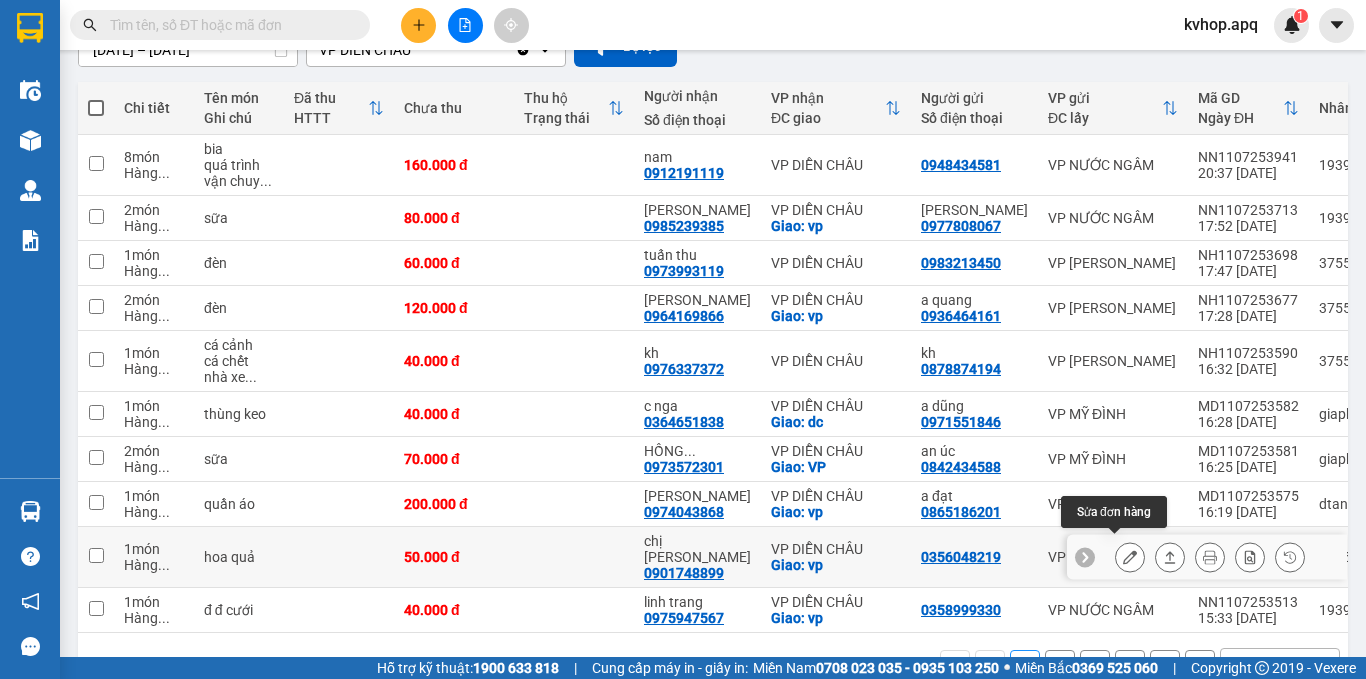 click at bounding box center [1130, 557] 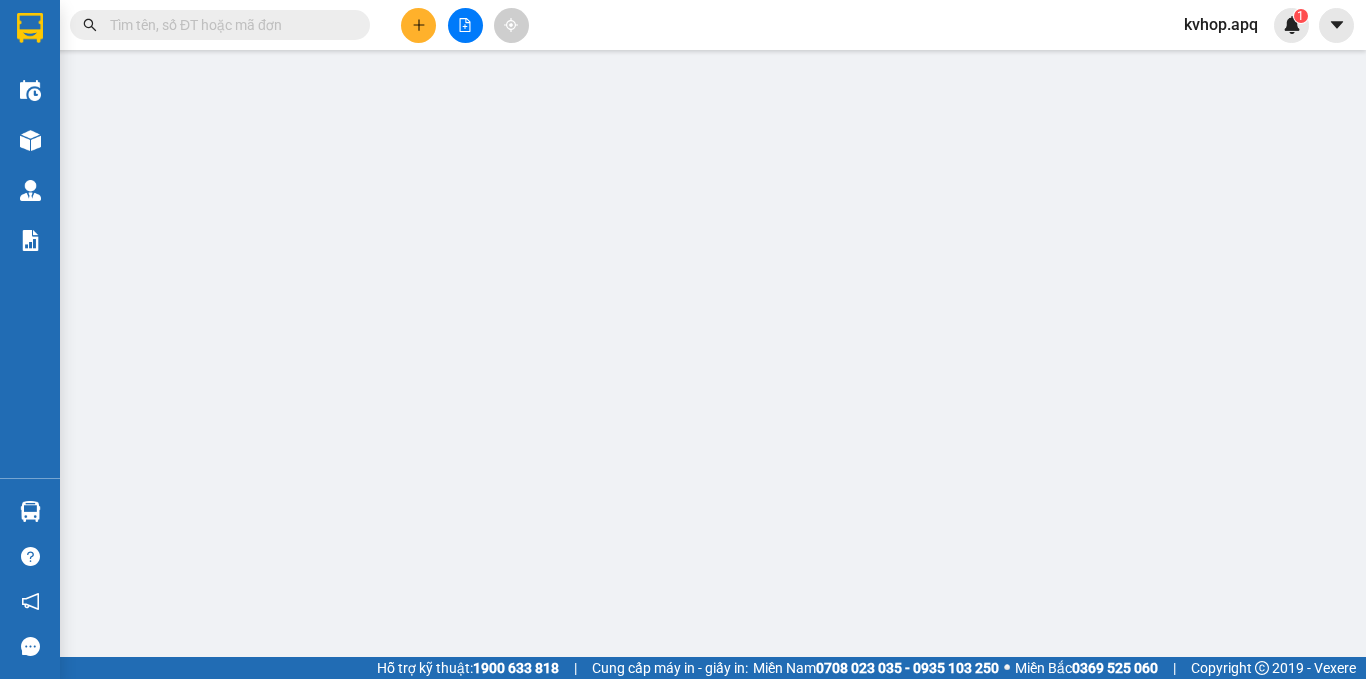 scroll, scrollTop: 0, scrollLeft: 0, axis: both 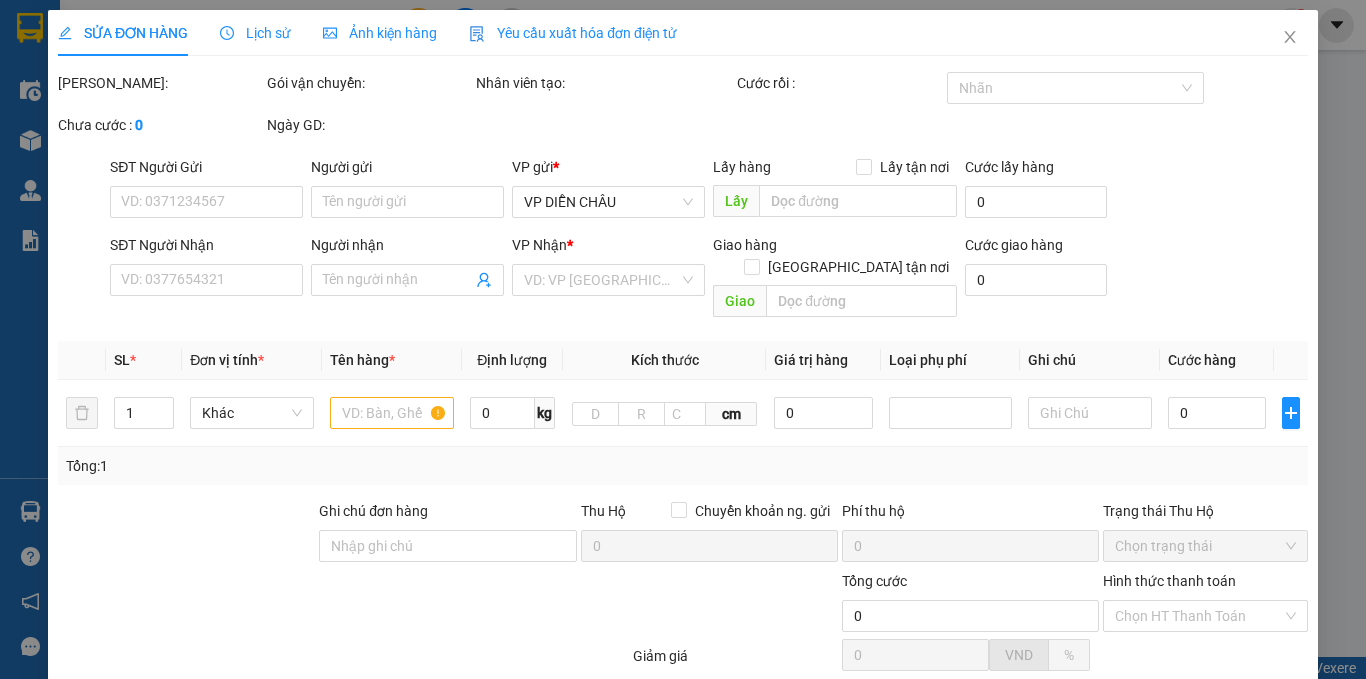 type on "0356048219" 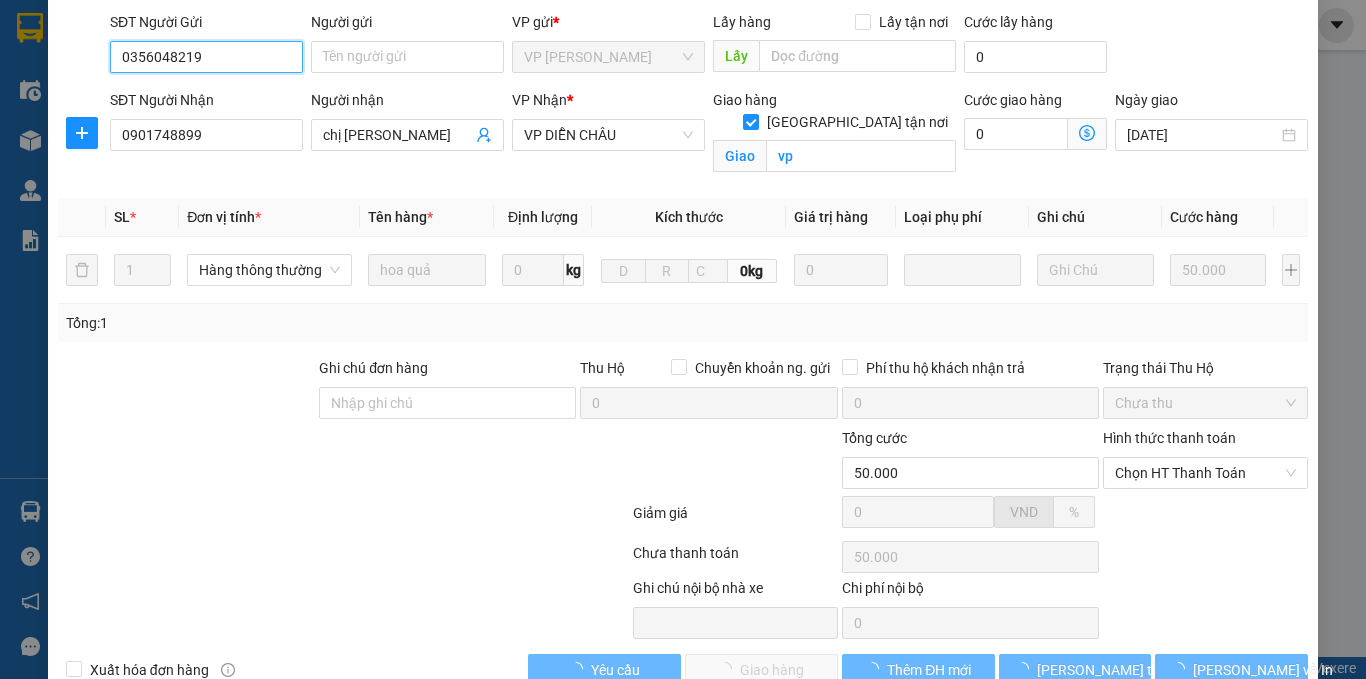 scroll, scrollTop: 191, scrollLeft: 0, axis: vertical 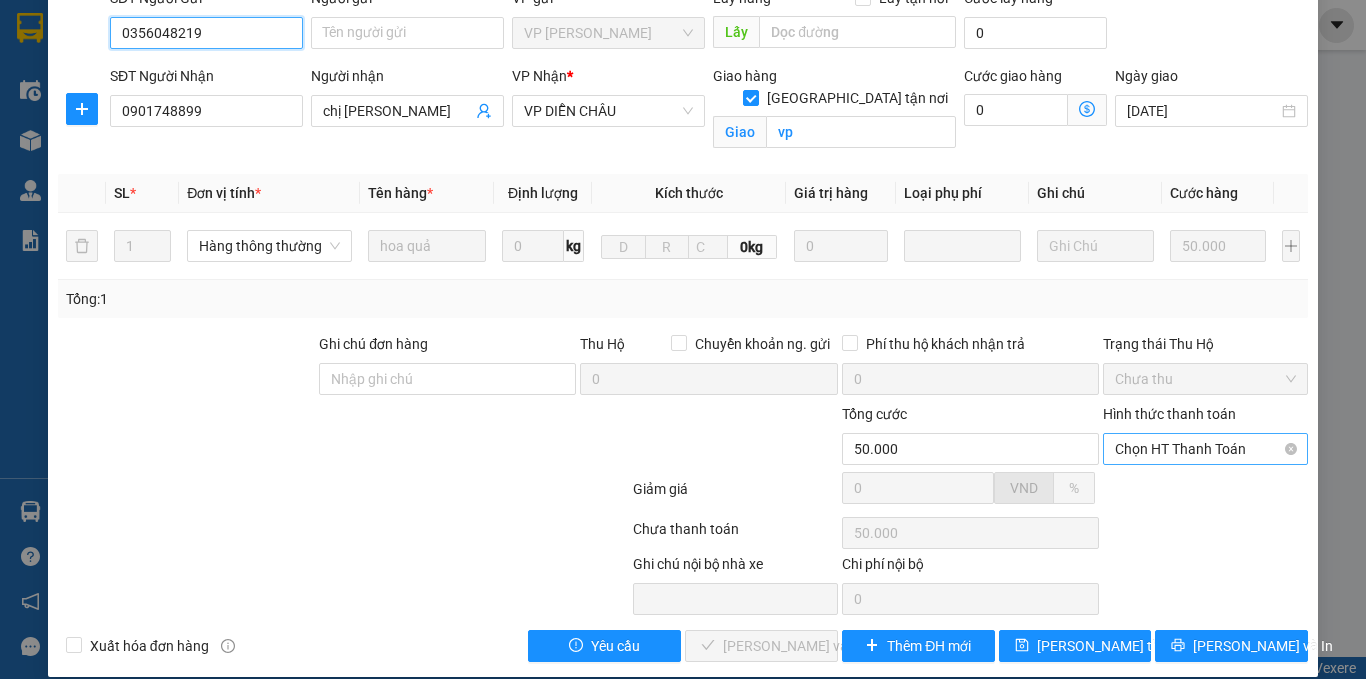 click on "Chọn HT Thanh Toán" at bounding box center (1205, 449) 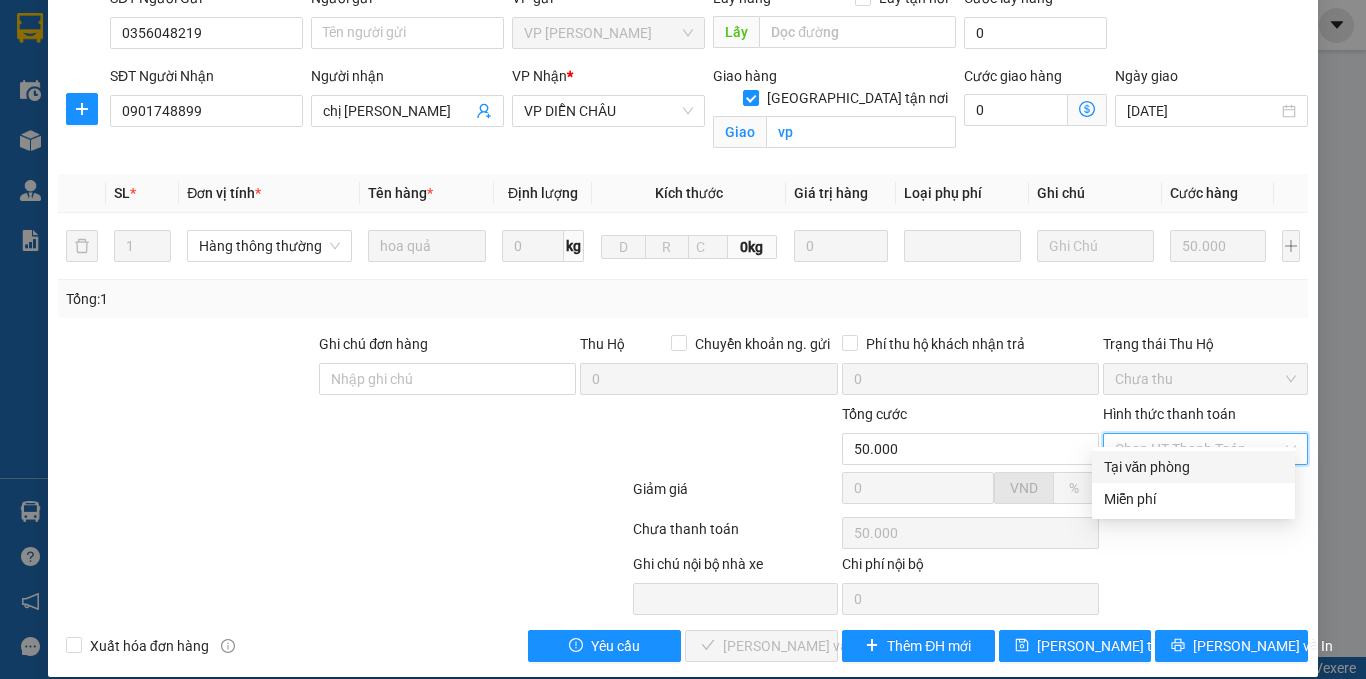 drag, startPoint x: 1169, startPoint y: 474, endPoint x: 911, endPoint y: 571, distance: 275.632 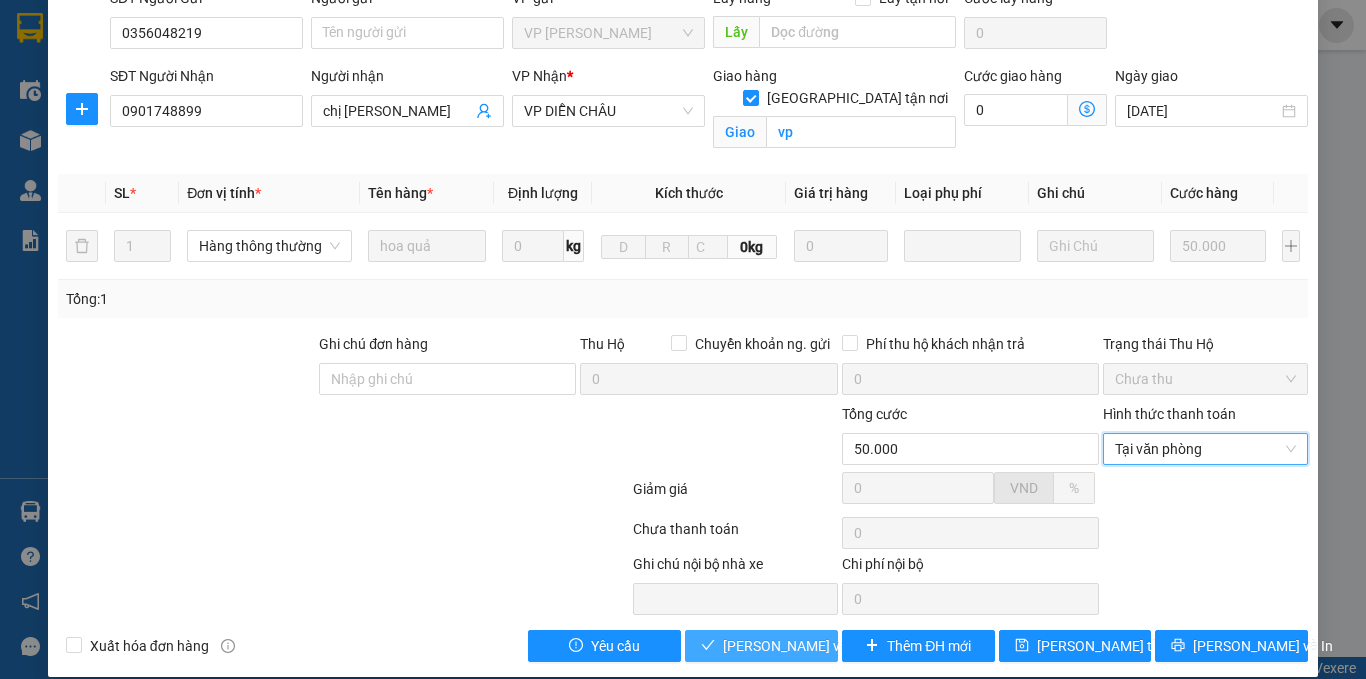 click on "[PERSON_NAME] và Giao hàng" at bounding box center (819, 646) 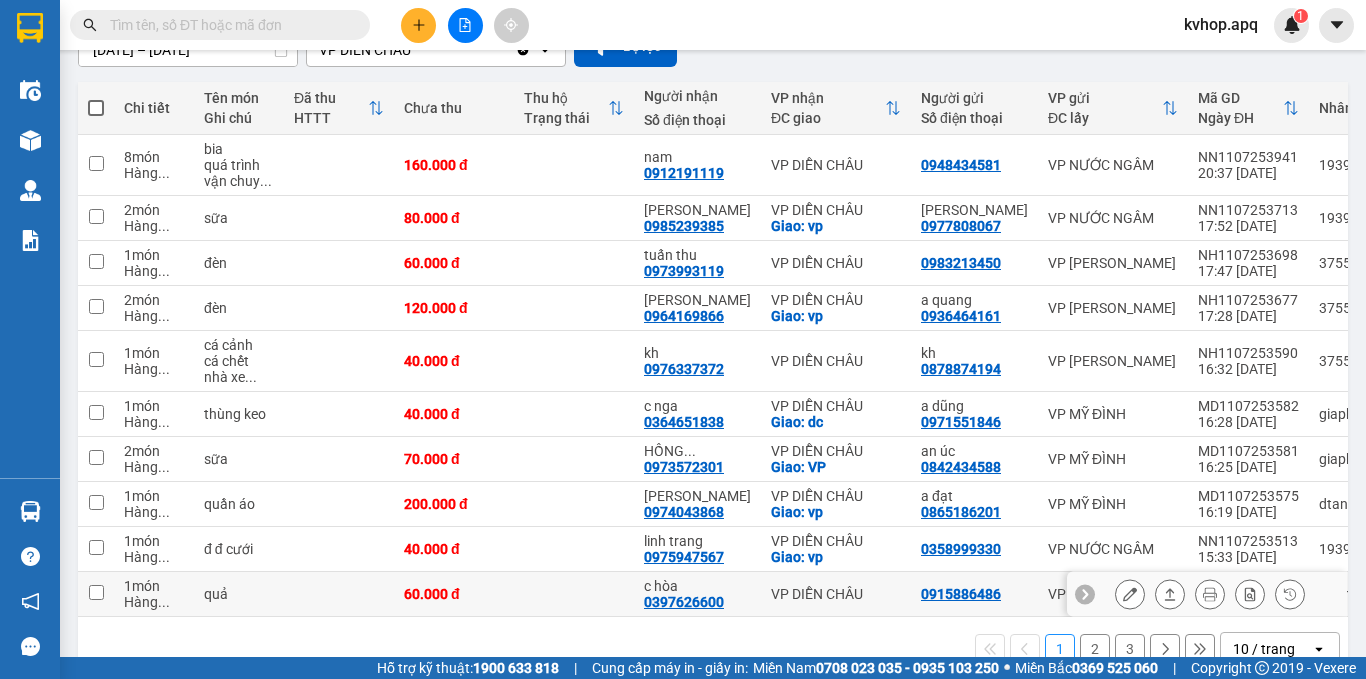 scroll, scrollTop: 250, scrollLeft: 0, axis: vertical 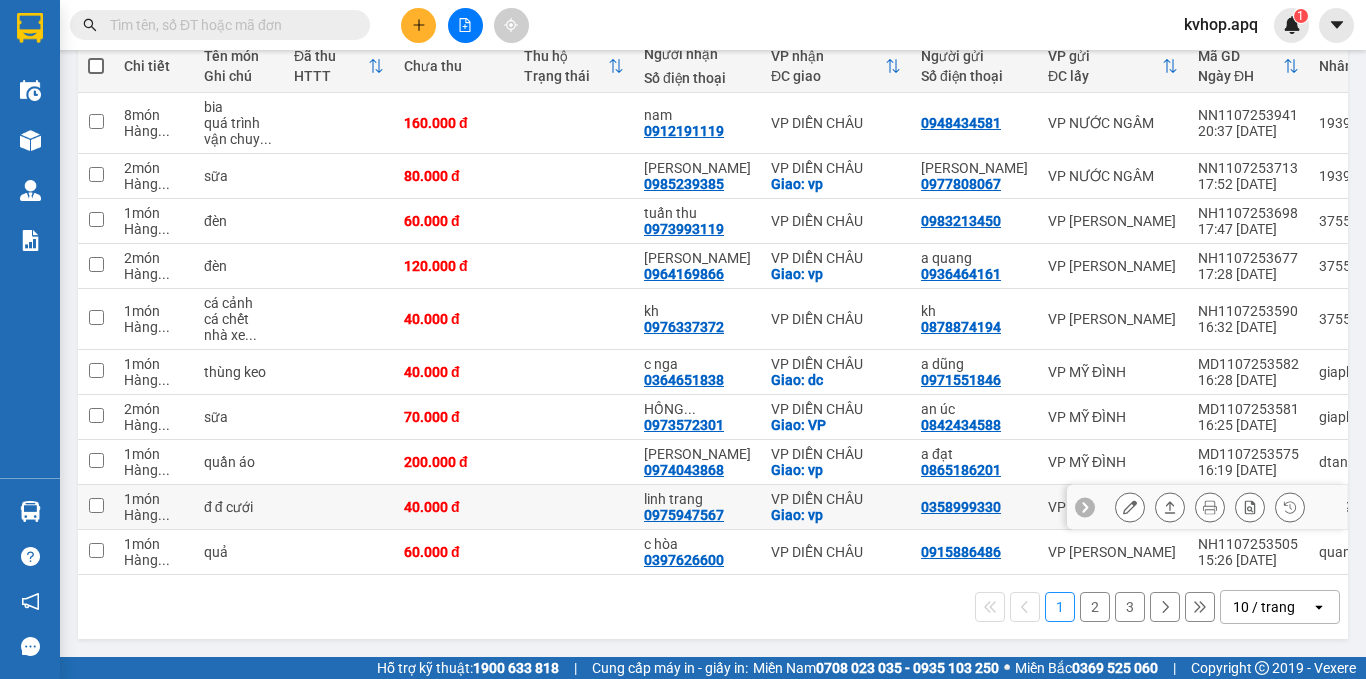 click 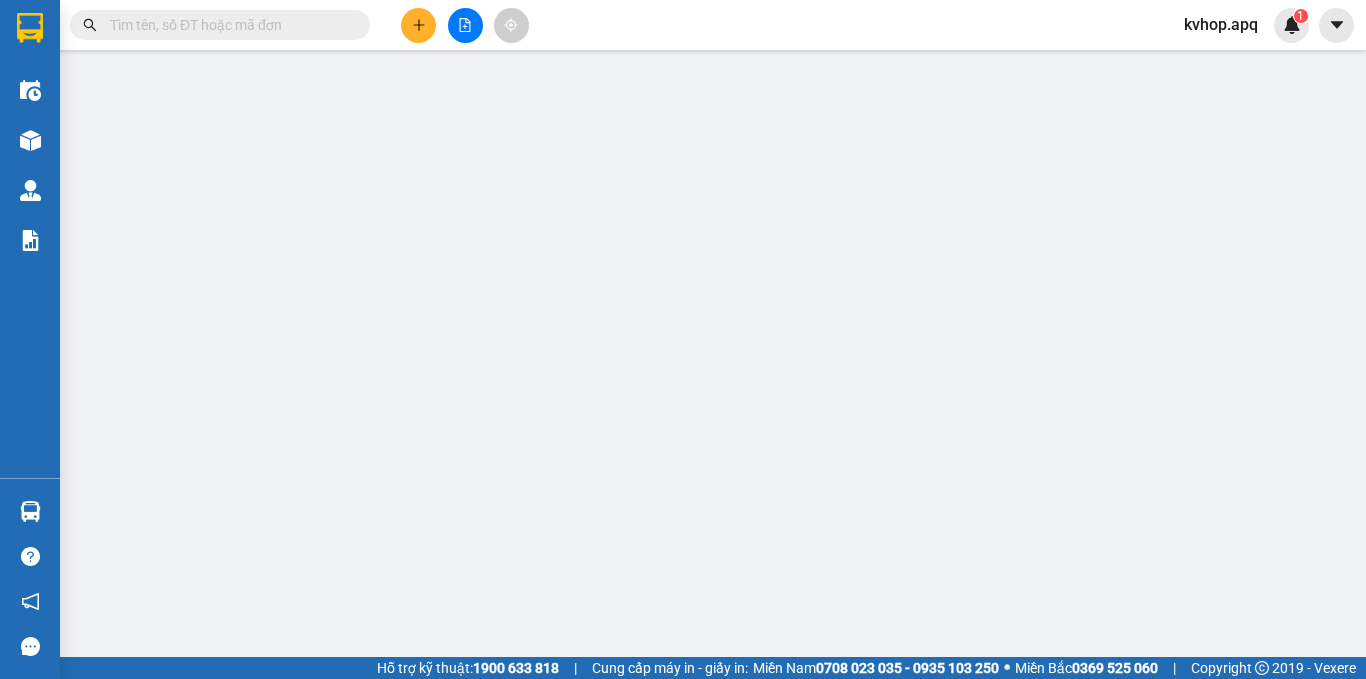 scroll, scrollTop: 0, scrollLeft: 0, axis: both 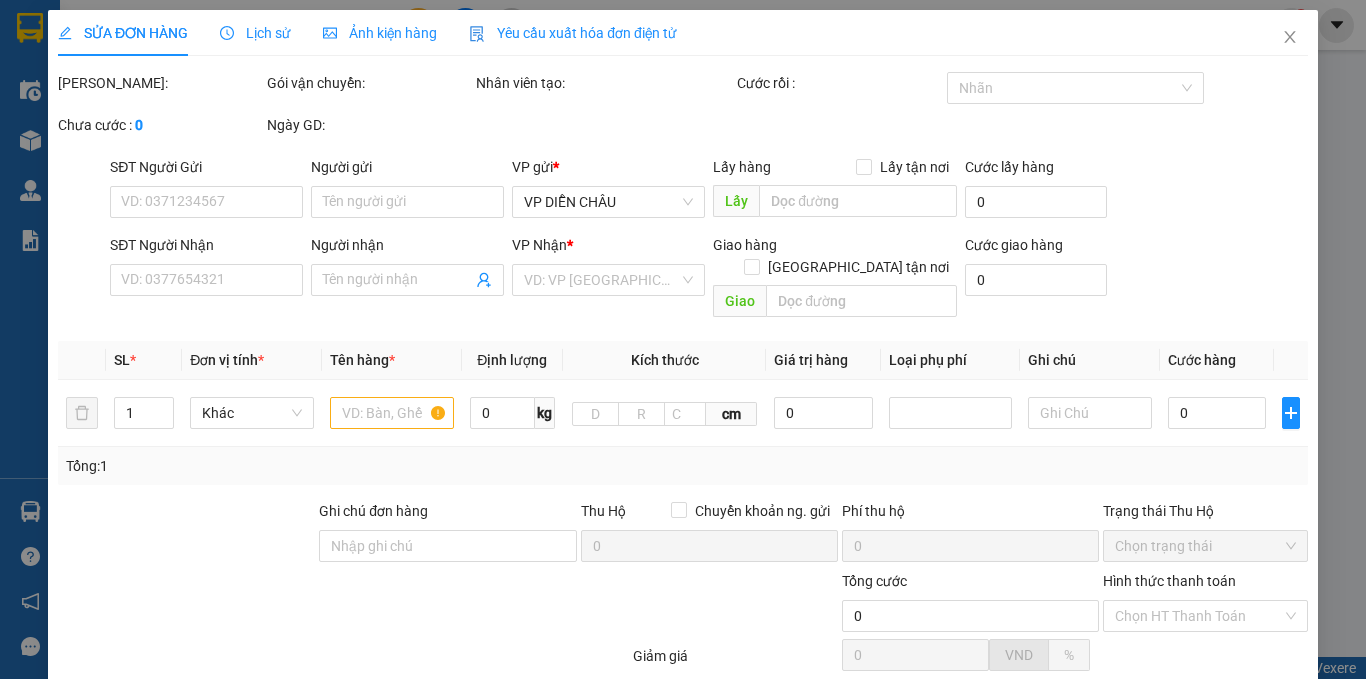 type on "0358999330" 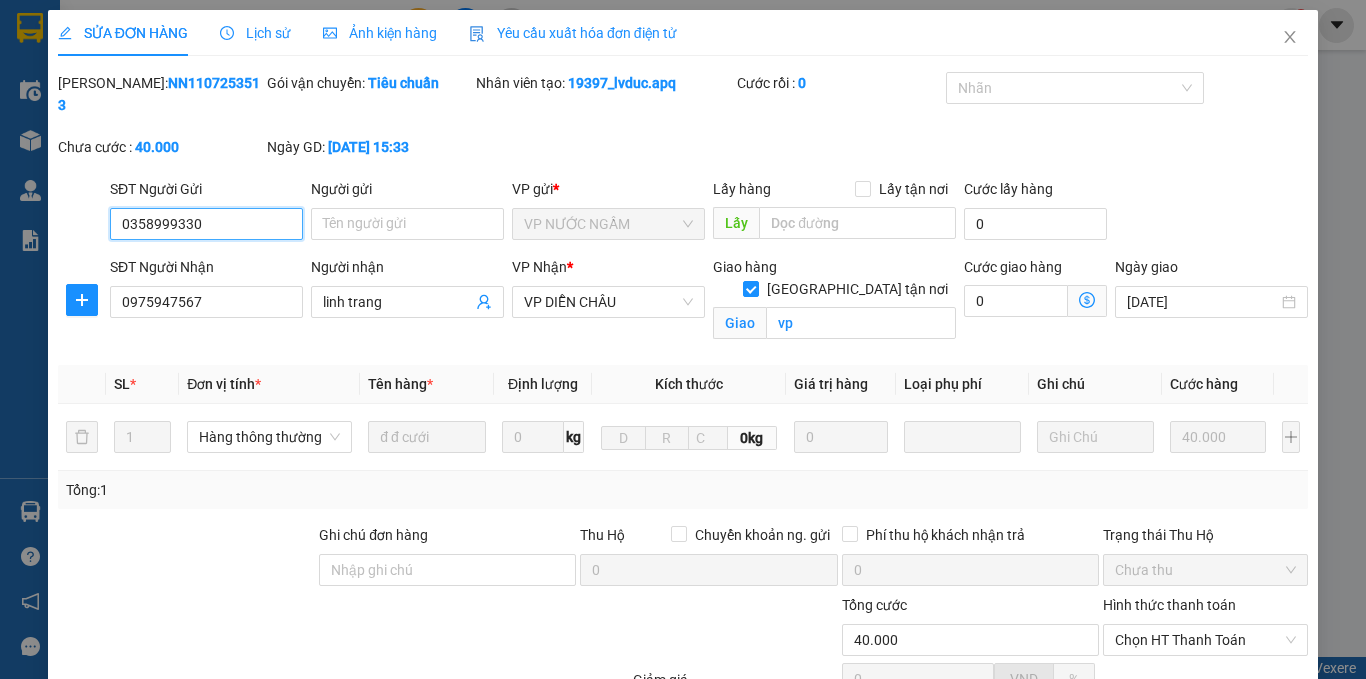 scroll, scrollTop: 191, scrollLeft: 0, axis: vertical 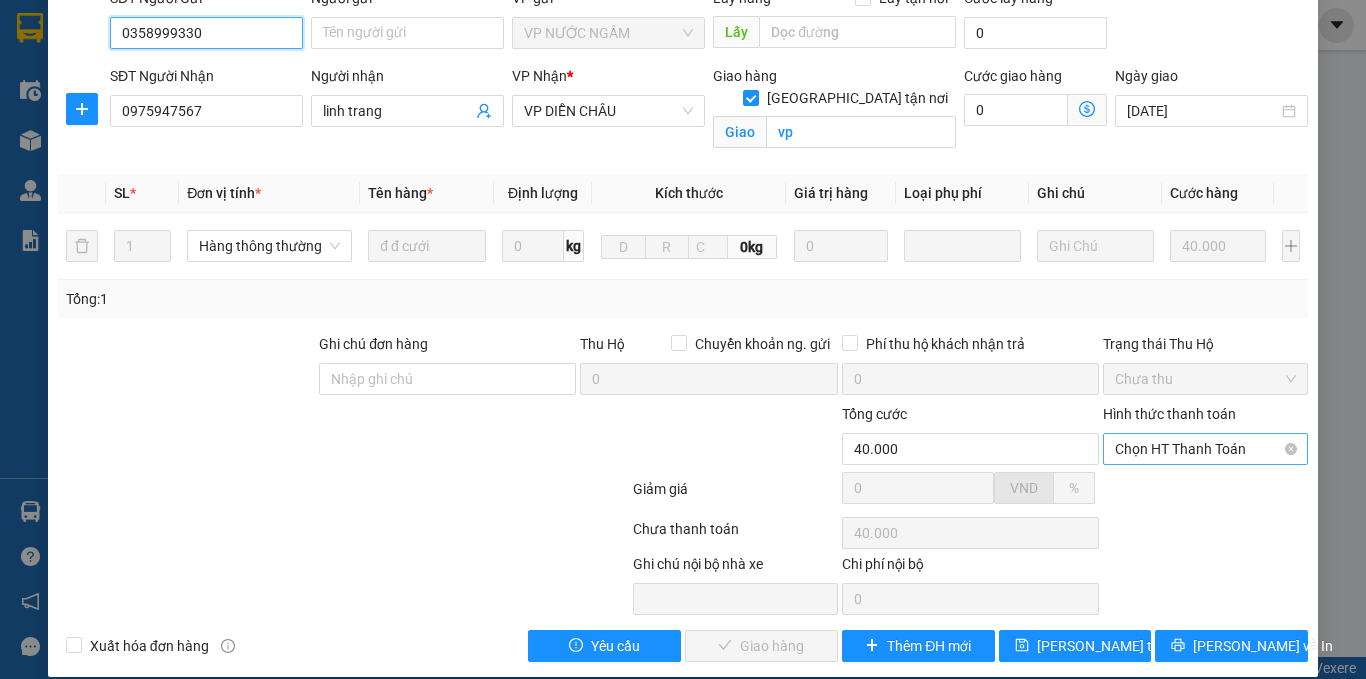 click on "Chọn HT Thanh Toán" at bounding box center [1205, 449] 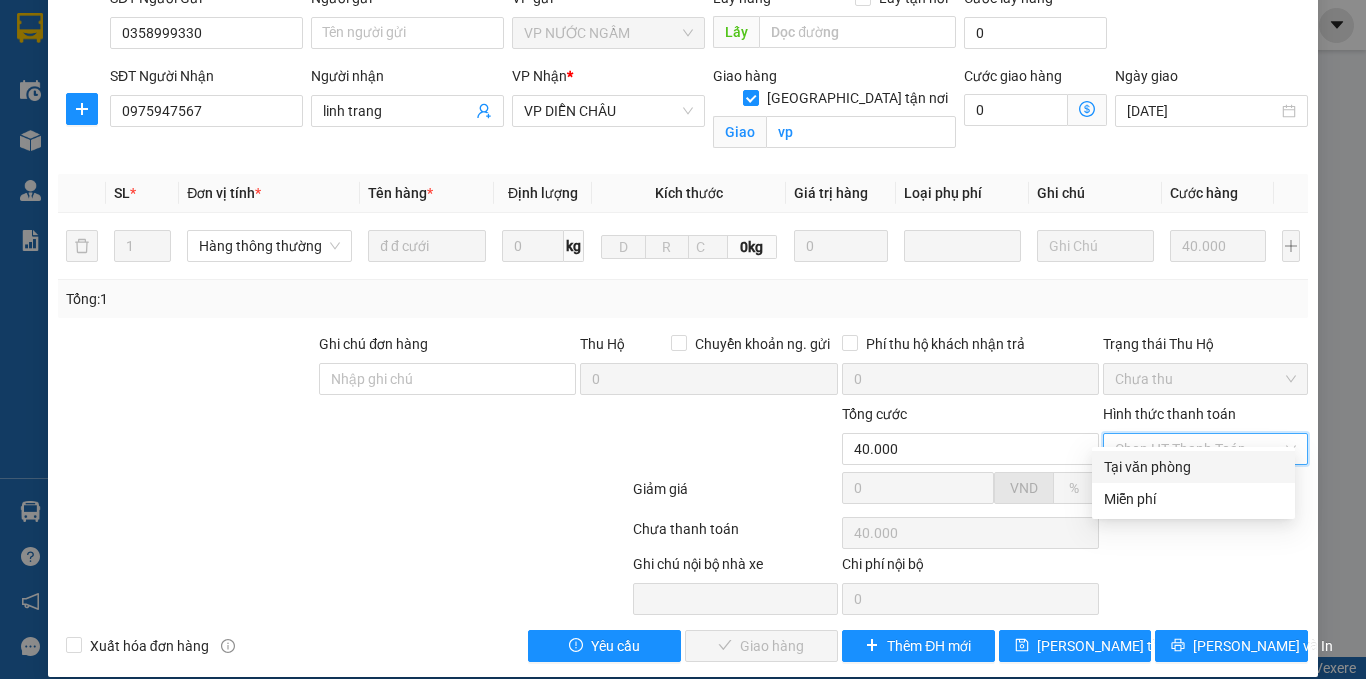 click on "Tại văn phòng" at bounding box center [1193, 467] 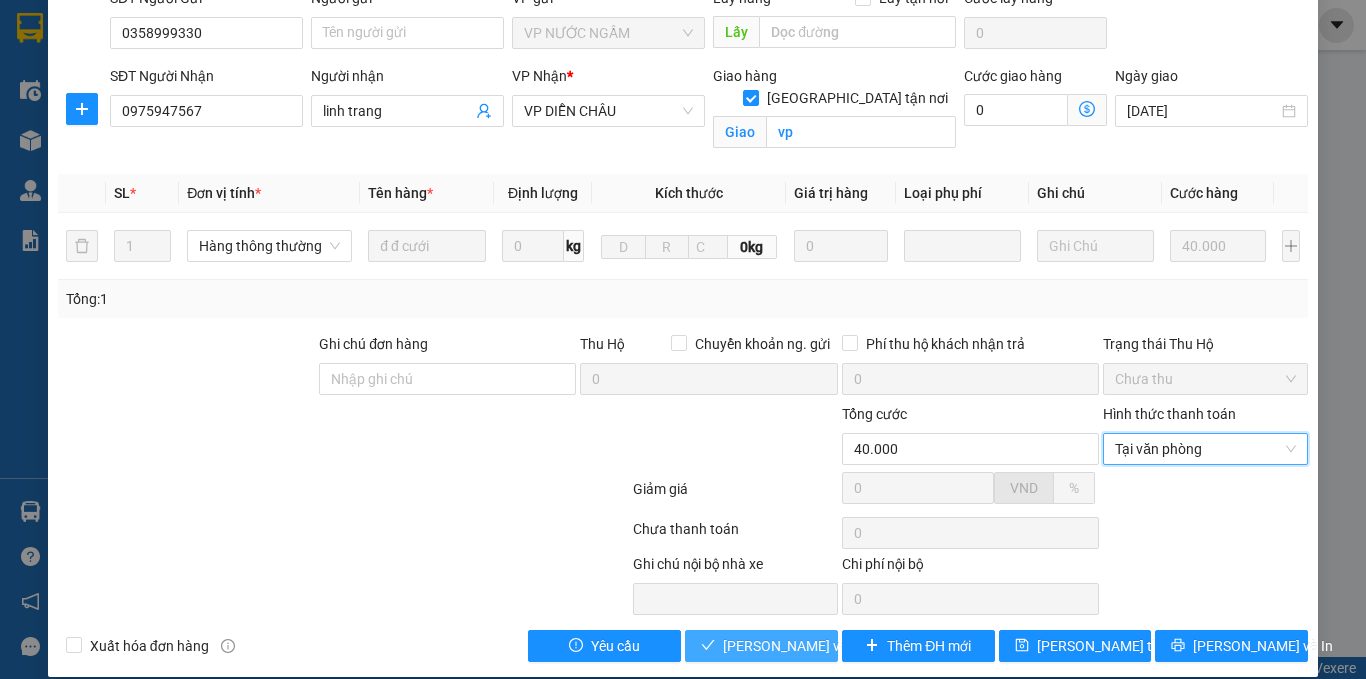 click on "[PERSON_NAME] và Giao hàng" at bounding box center (819, 646) 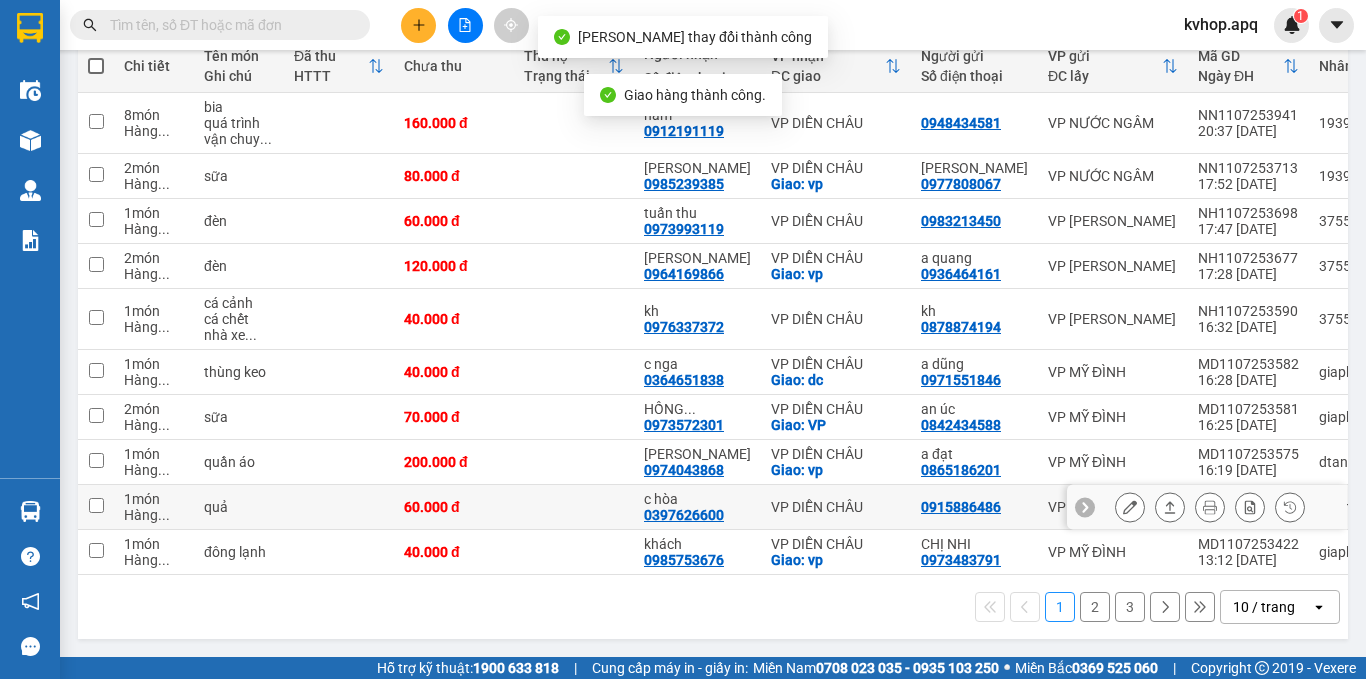 scroll, scrollTop: 250, scrollLeft: 0, axis: vertical 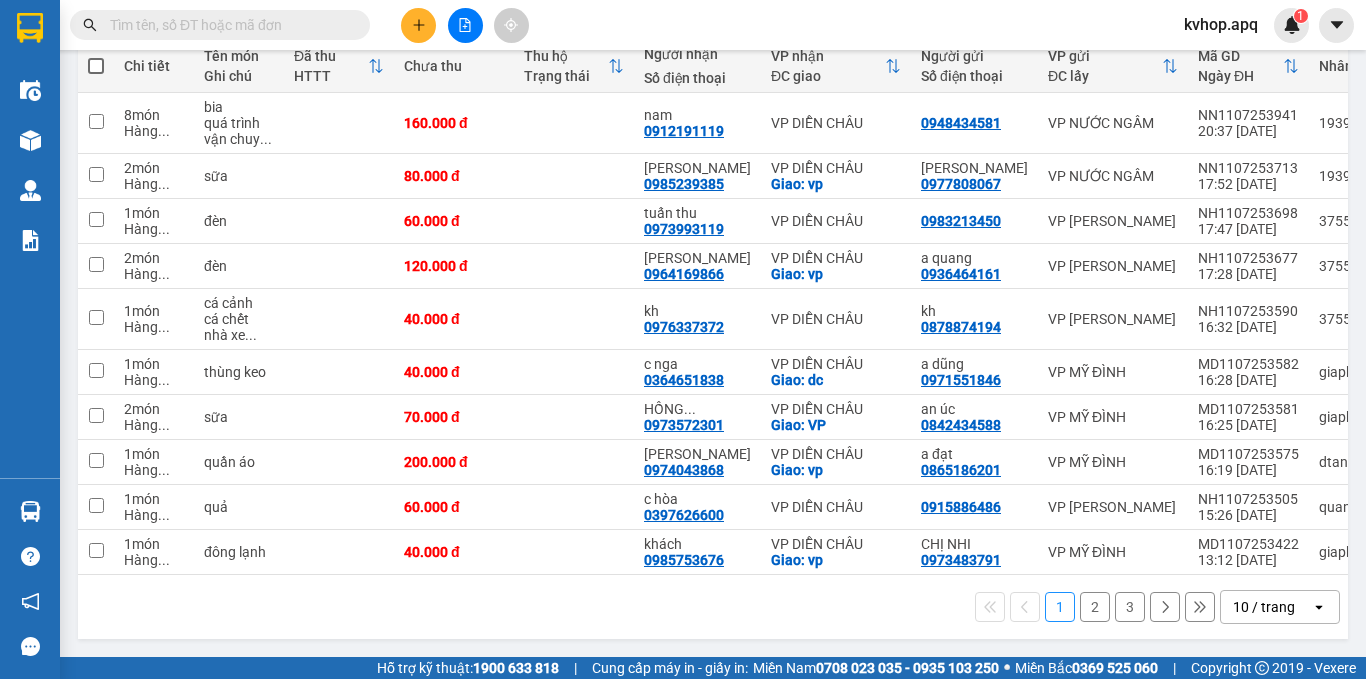 click on "2" at bounding box center [1095, 607] 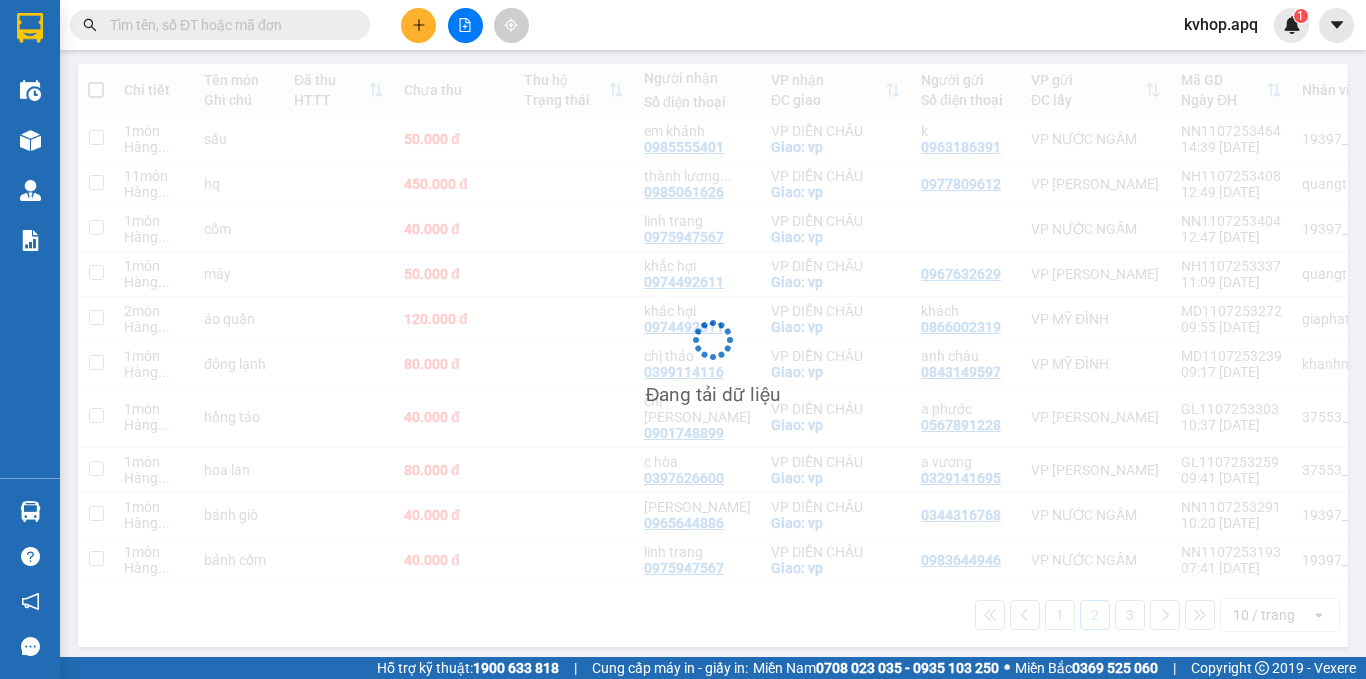 scroll, scrollTop: 218, scrollLeft: 0, axis: vertical 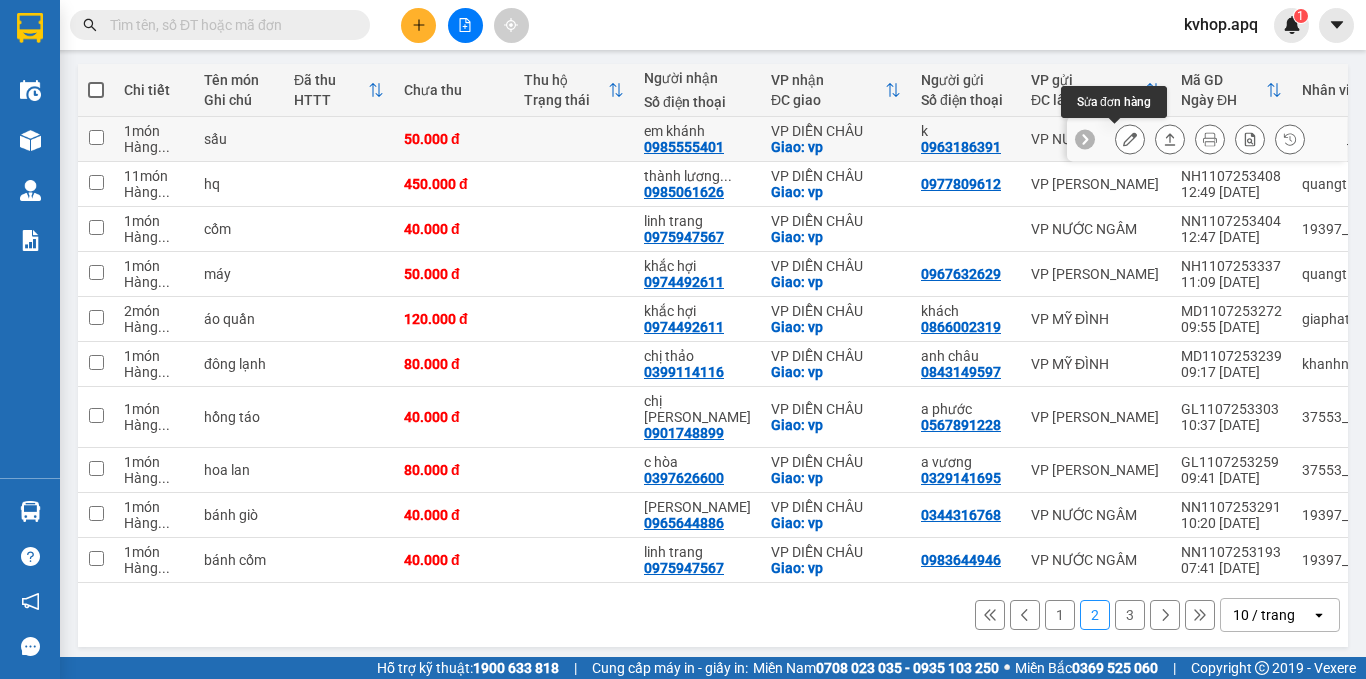 click at bounding box center [1130, 139] 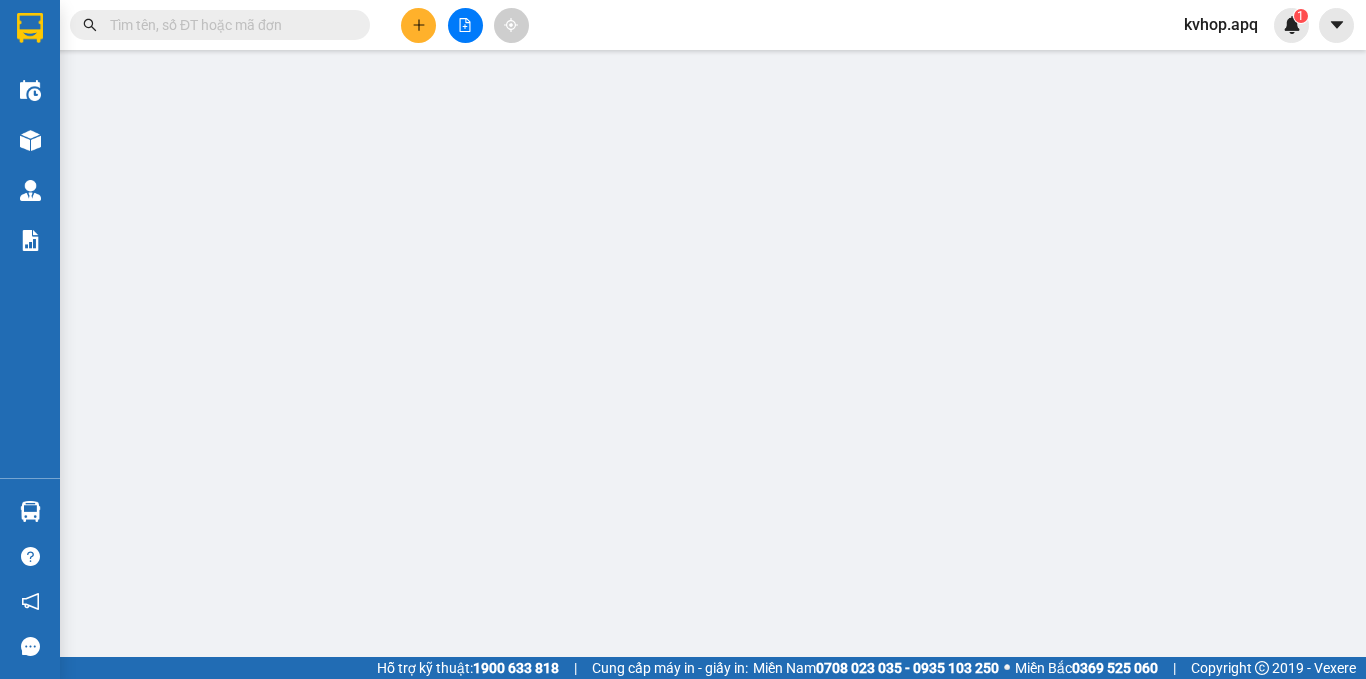 scroll, scrollTop: 0, scrollLeft: 0, axis: both 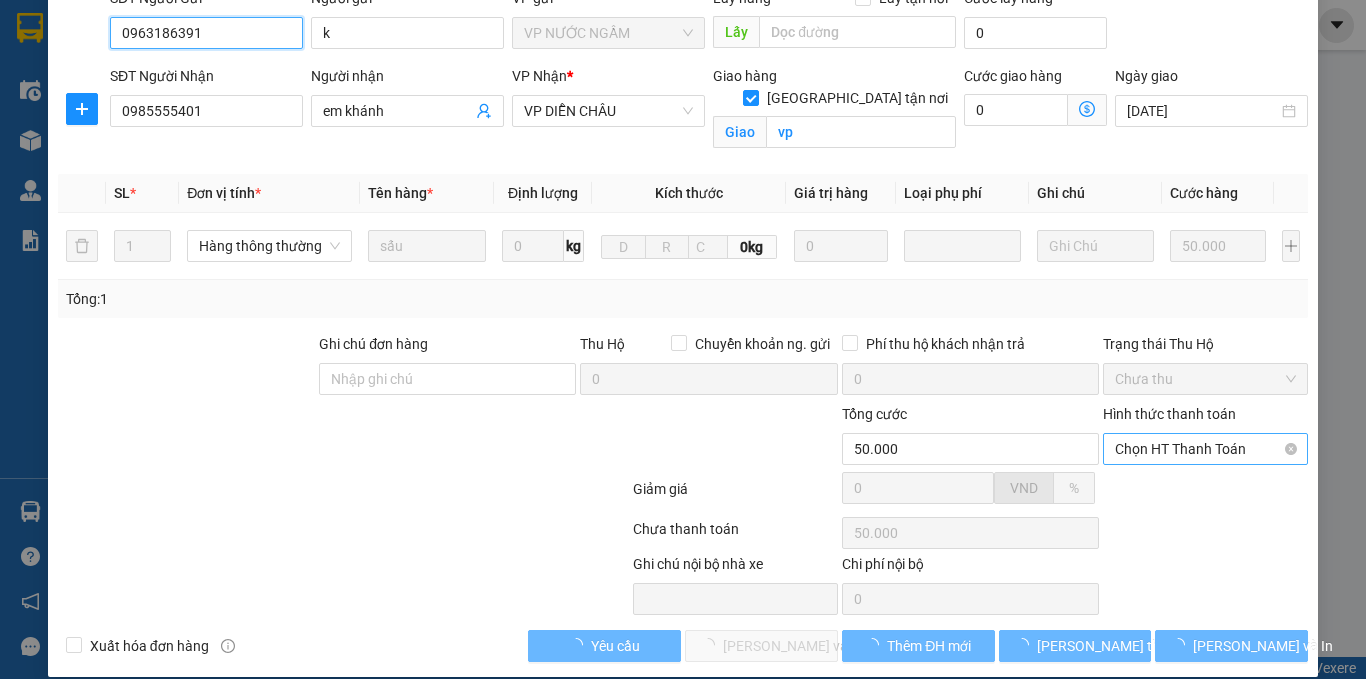 click on "Chọn HT Thanh Toán" at bounding box center [1205, 449] 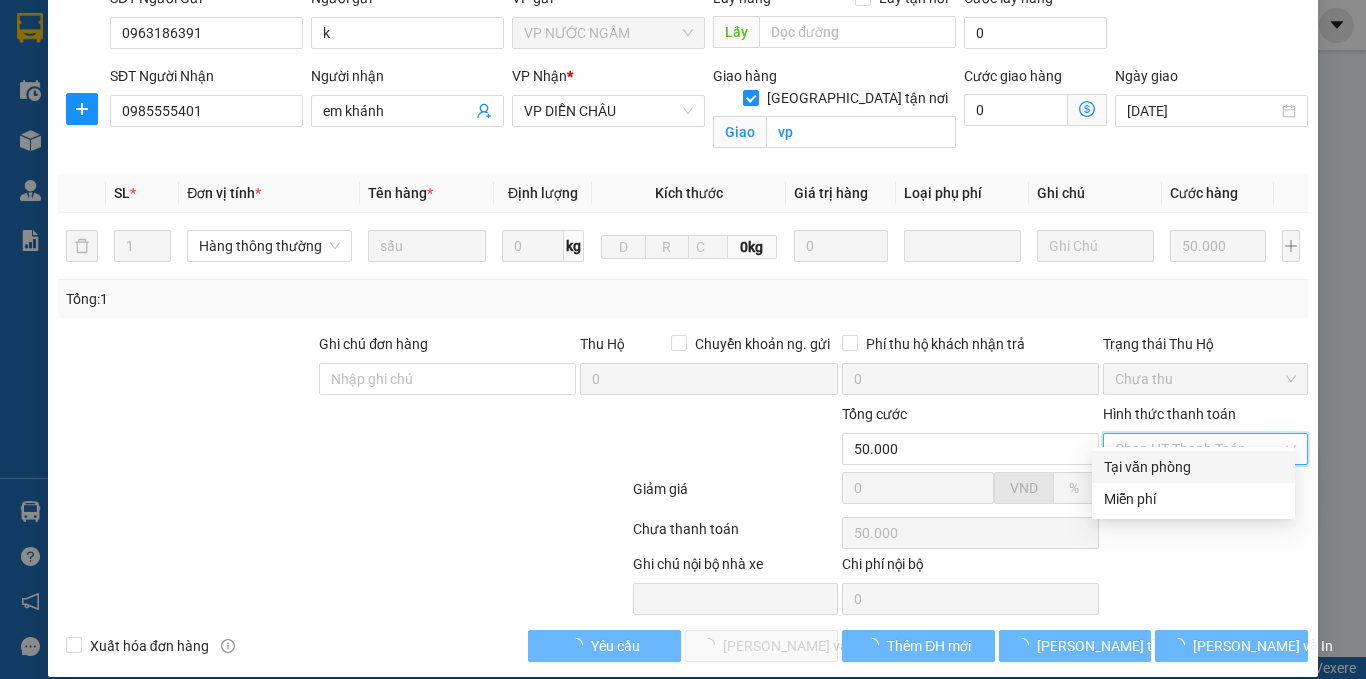 drag, startPoint x: 1181, startPoint y: 461, endPoint x: 1070, endPoint y: 509, distance: 120.93387 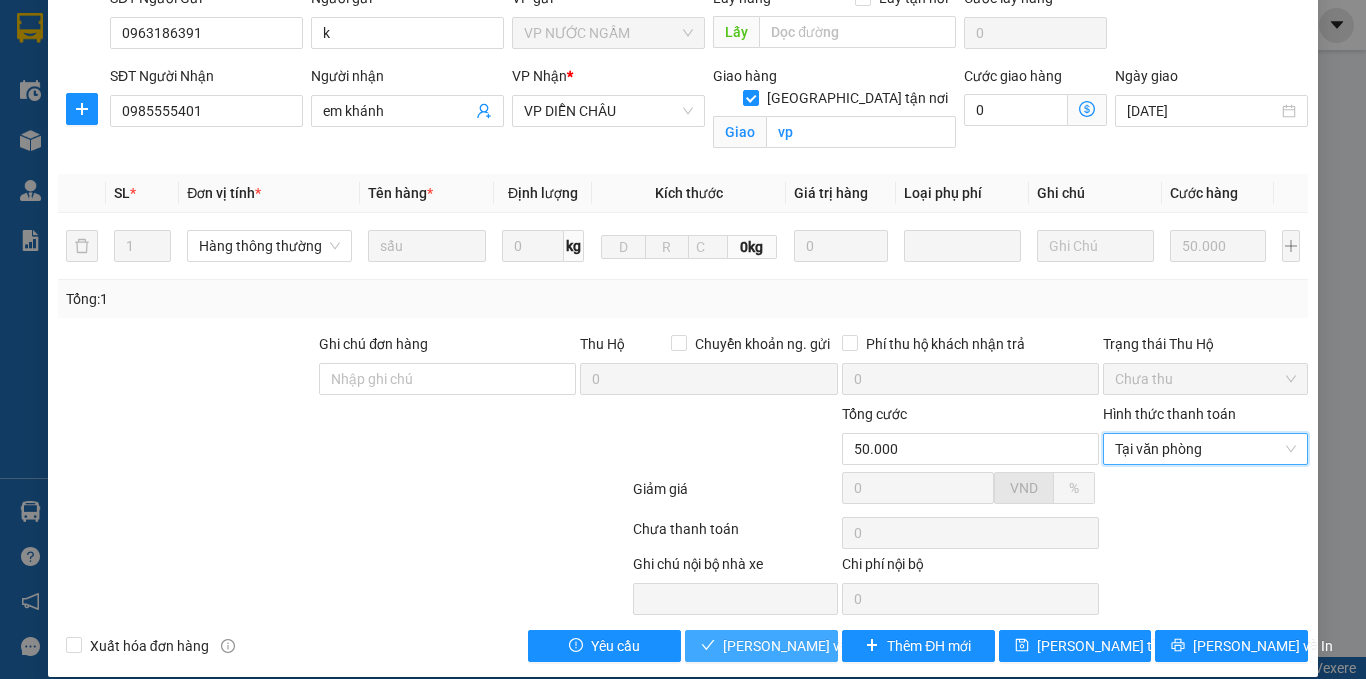 click on "[PERSON_NAME] và Giao hàng" at bounding box center (761, 646) 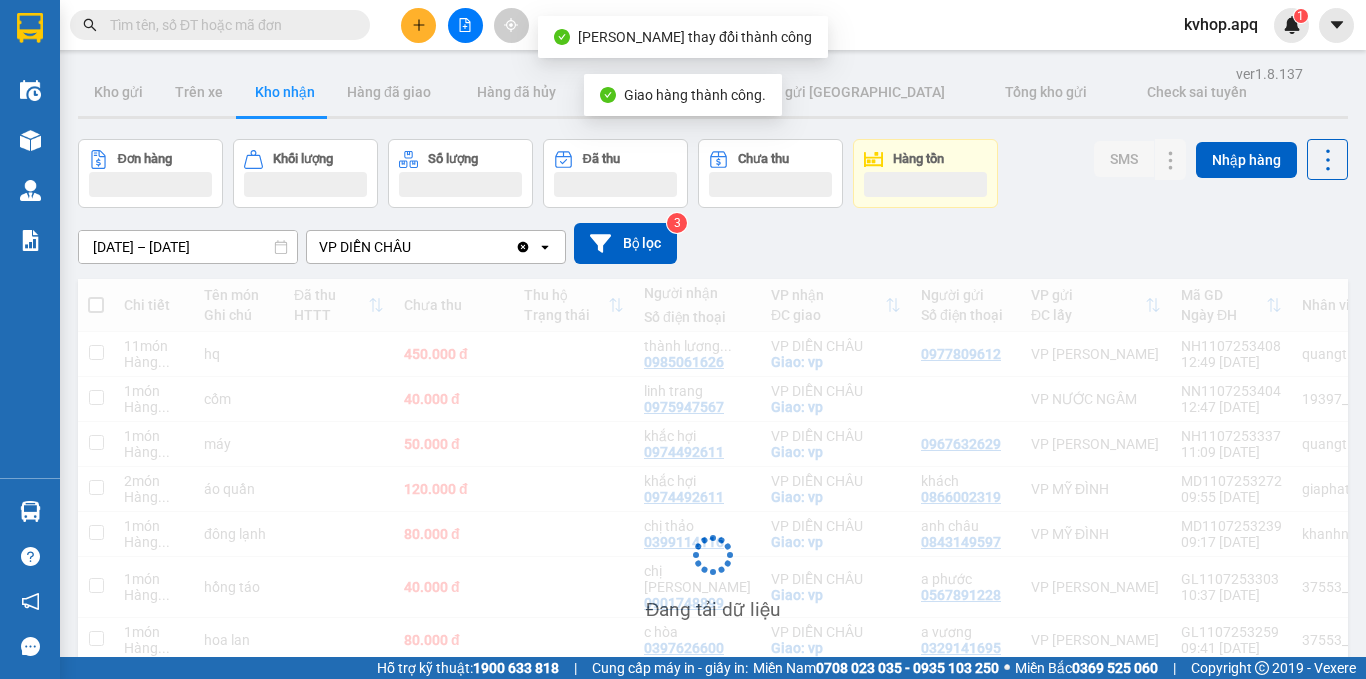 scroll, scrollTop: 200, scrollLeft: 0, axis: vertical 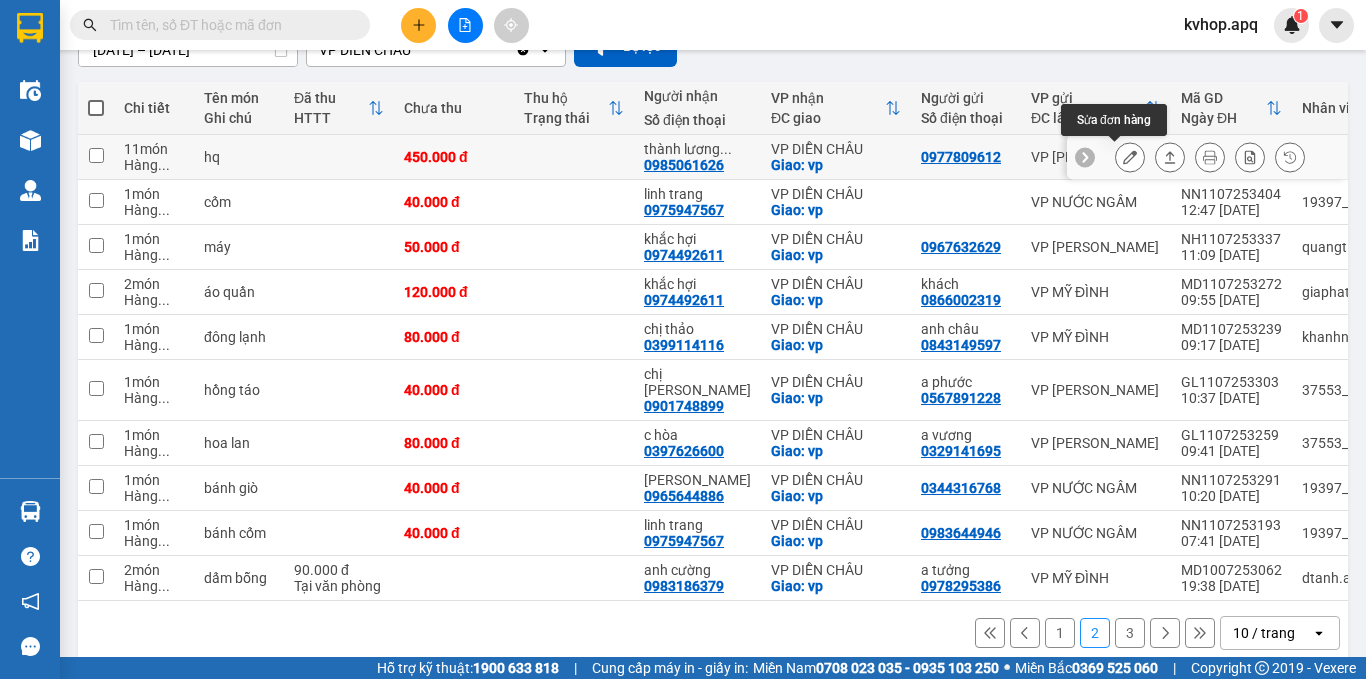 click 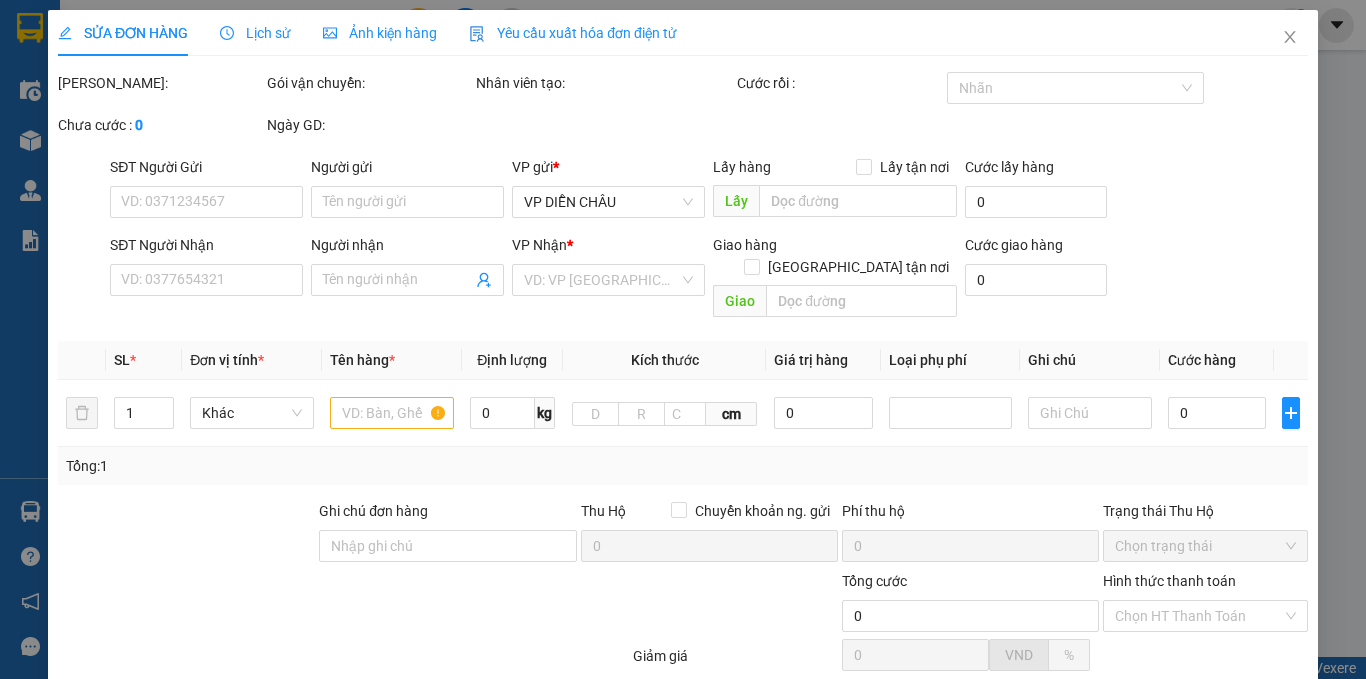 scroll, scrollTop: 0, scrollLeft: 0, axis: both 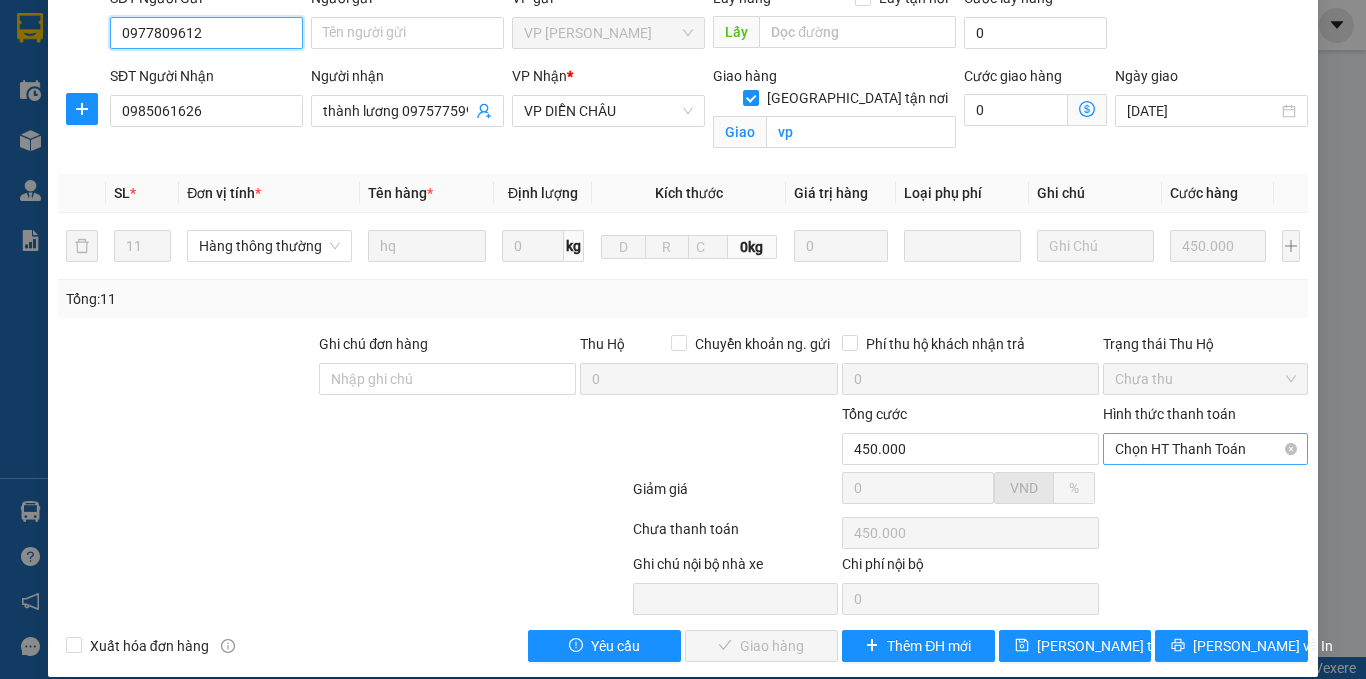 click on "Chọn HT Thanh Toán" at bounding box center [1205, 449] 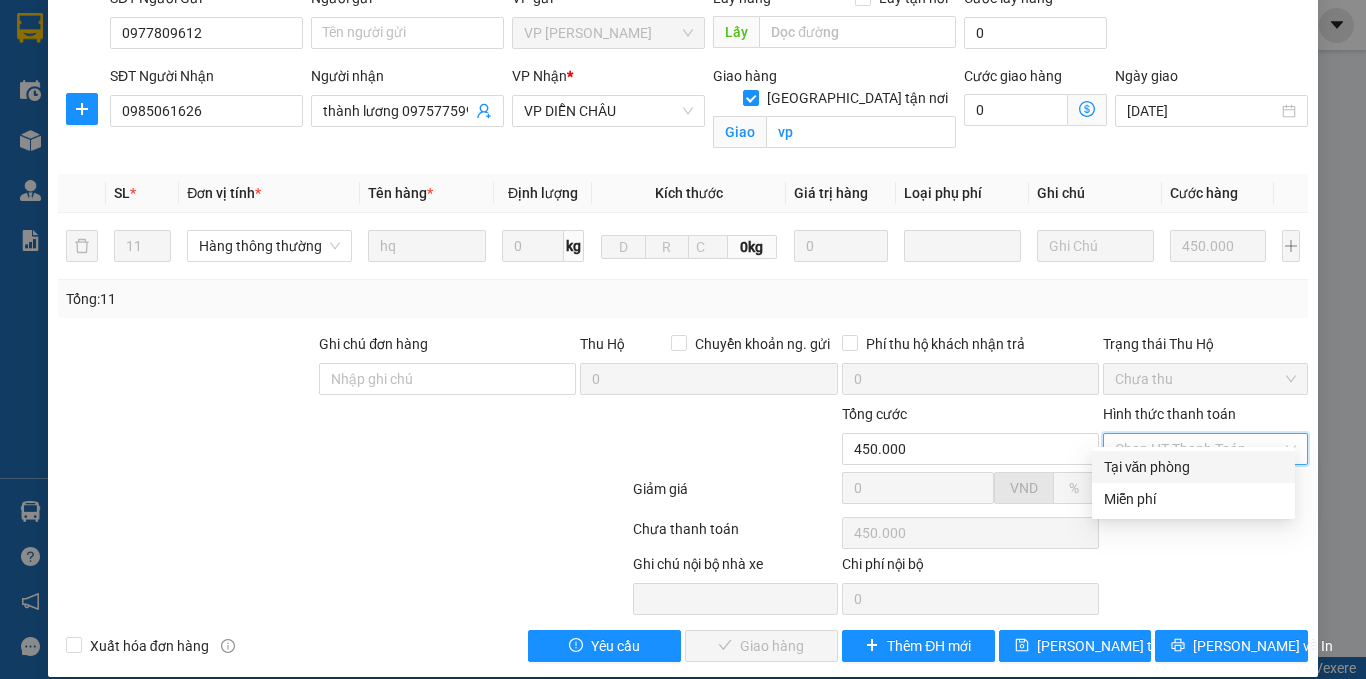 click on "Tại văn phòng" at bounding box center (1193, 467) 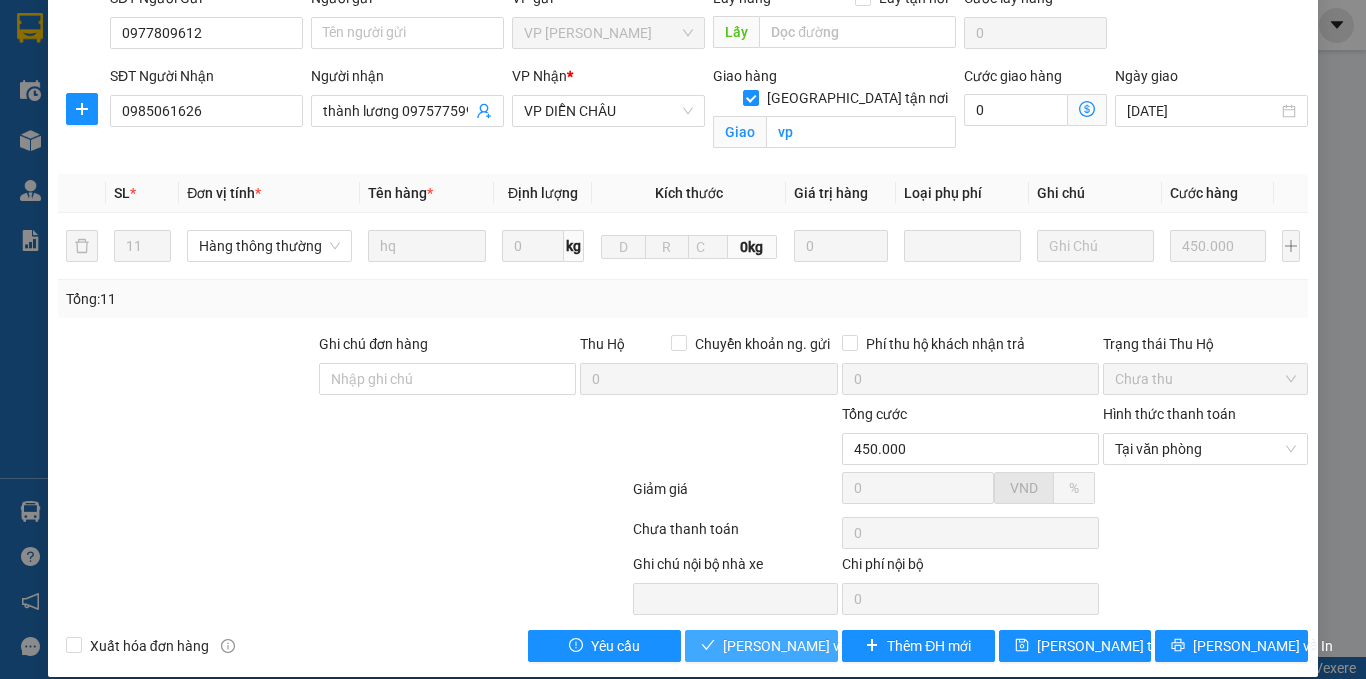 click on "[PERSON_NAME] và Giao hàng" at bounding box center [819, 646] 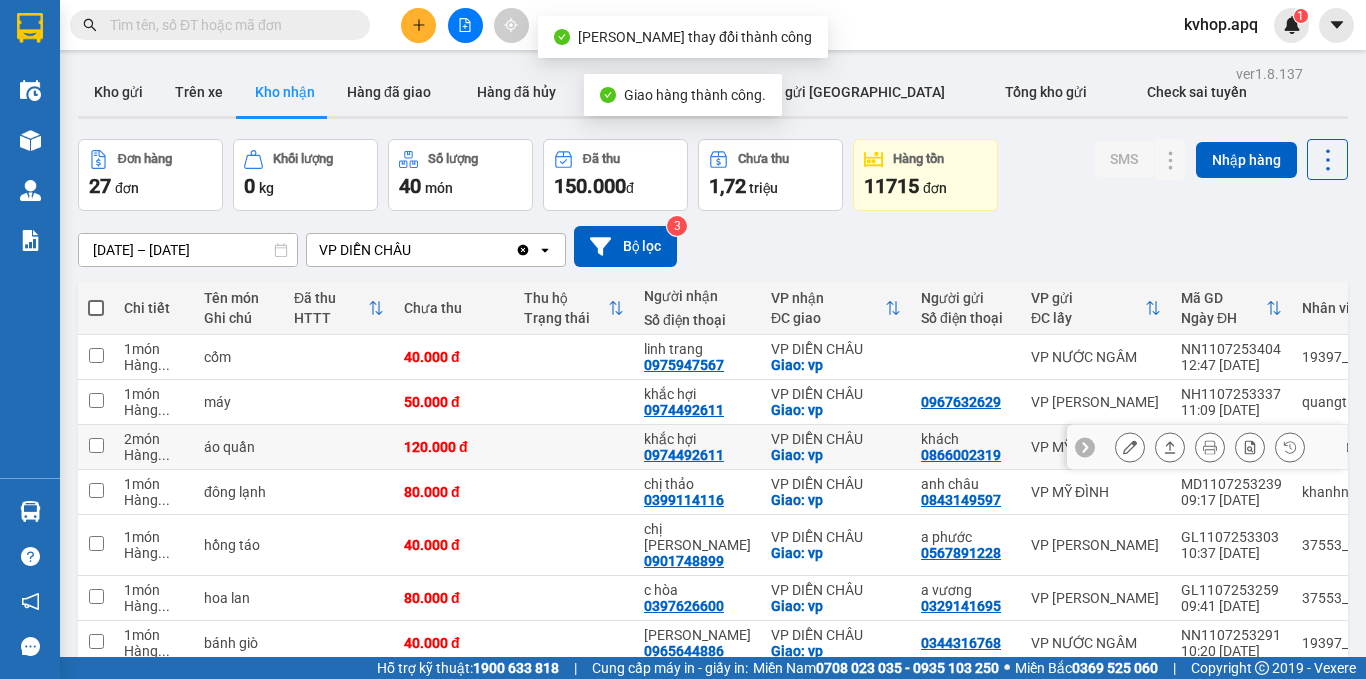 scroll, scrollTop: 100, scrollLeft: 0, axis: vertical 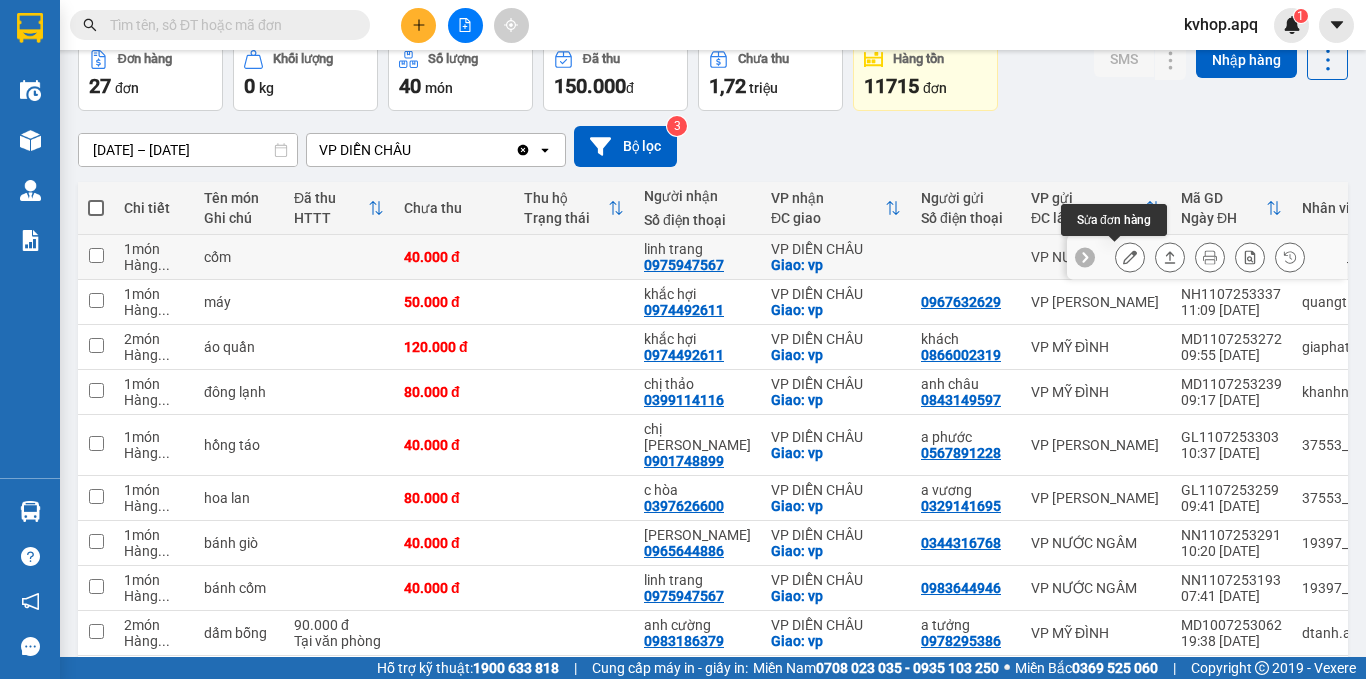 click at bounding box center (1130, 257) 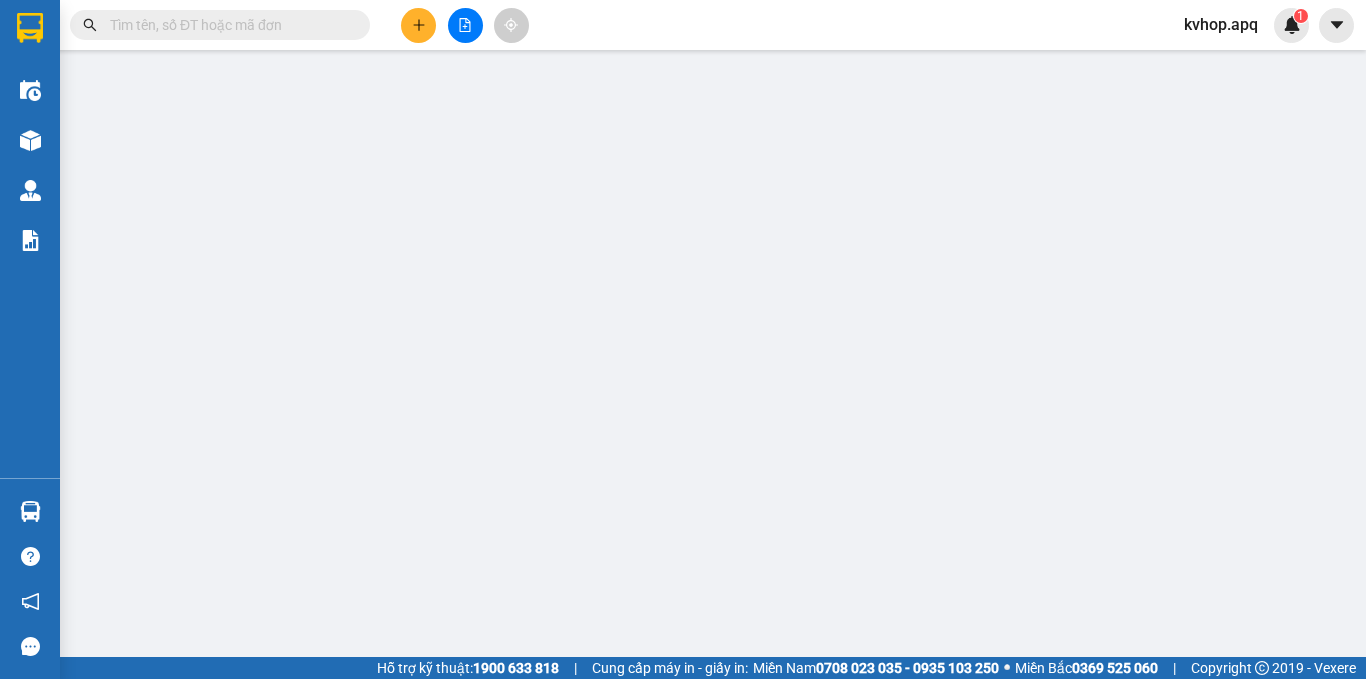 scroll, scrollTop: 0, scrollLeft: 0, axis: both 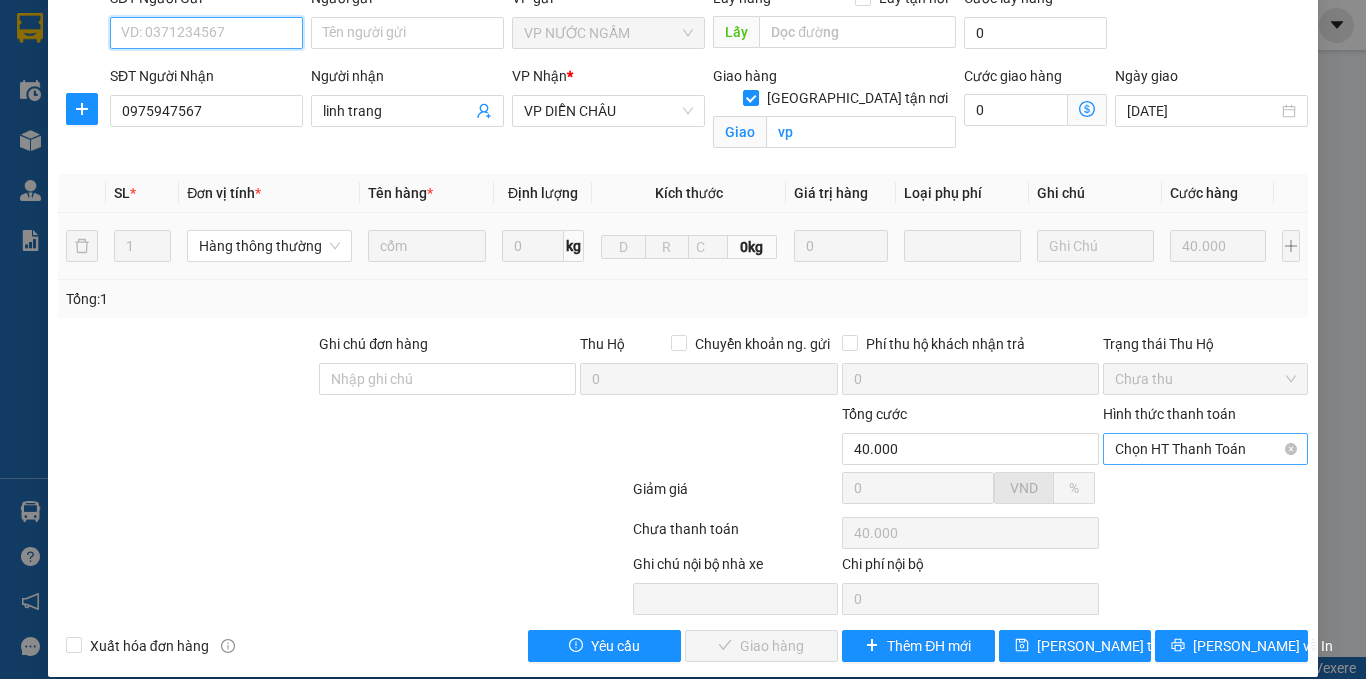 drag, startPoint x: 1198, startPoint y: 430, endPoint x: 1185, endPoint y: 440, distance: 16.40122 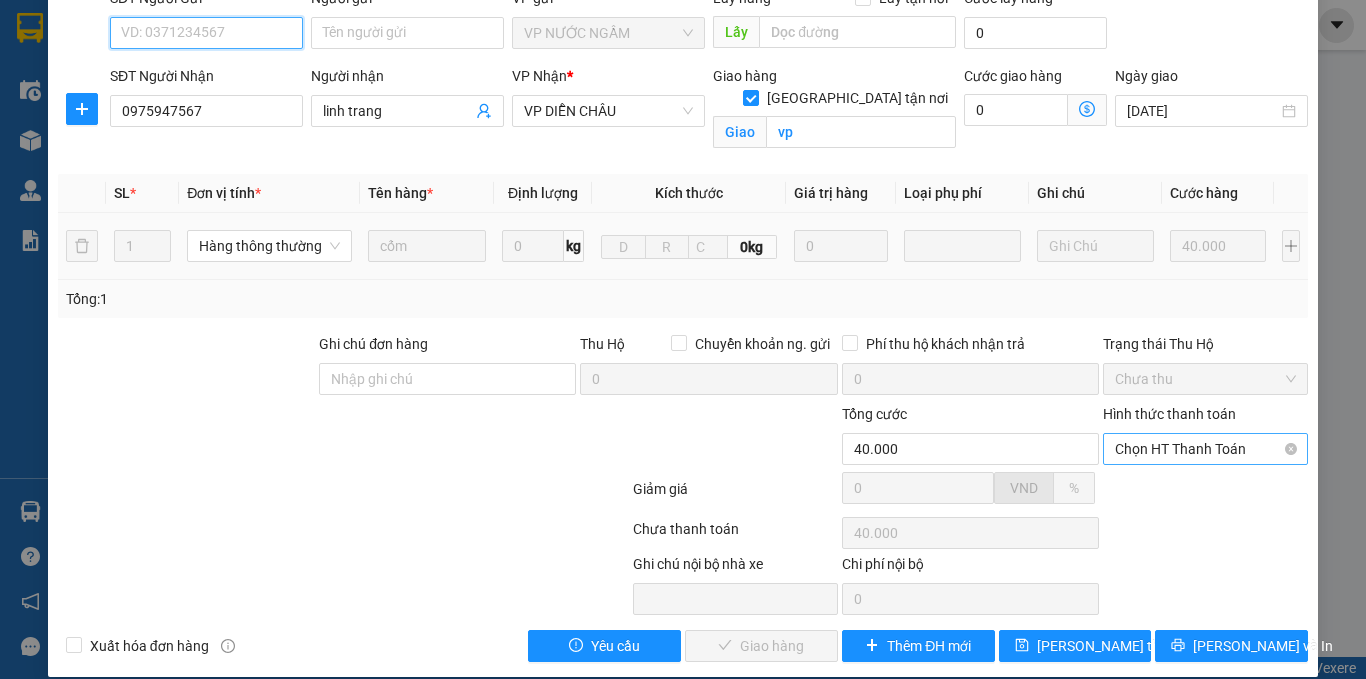 click on "Chọn HT Thanh Toán" at bounding box center (1205, 449) 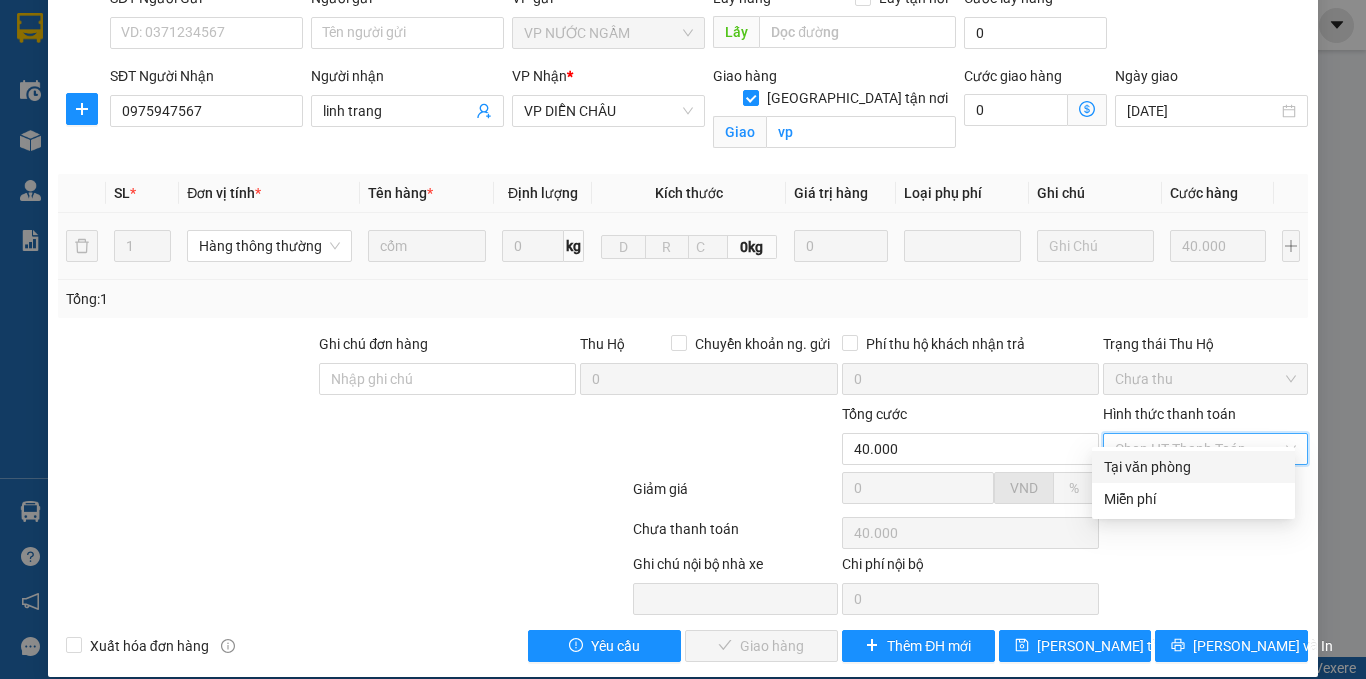 drag, startPoint x: 1185, startPoint y: 440, endPoint x: 1124, endPoint y: 472, distance: 68.88396 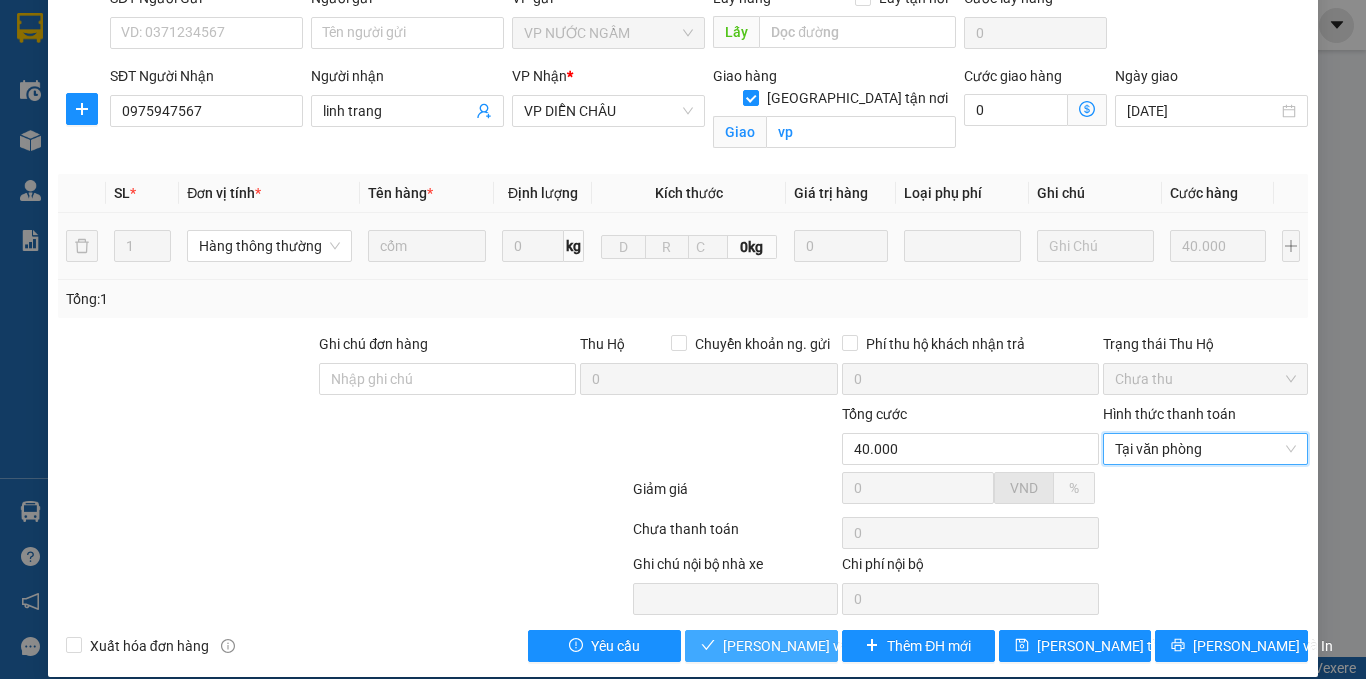 click on "[PERSON_NAME] và Giao hàng" at bounding box center (819, 646) 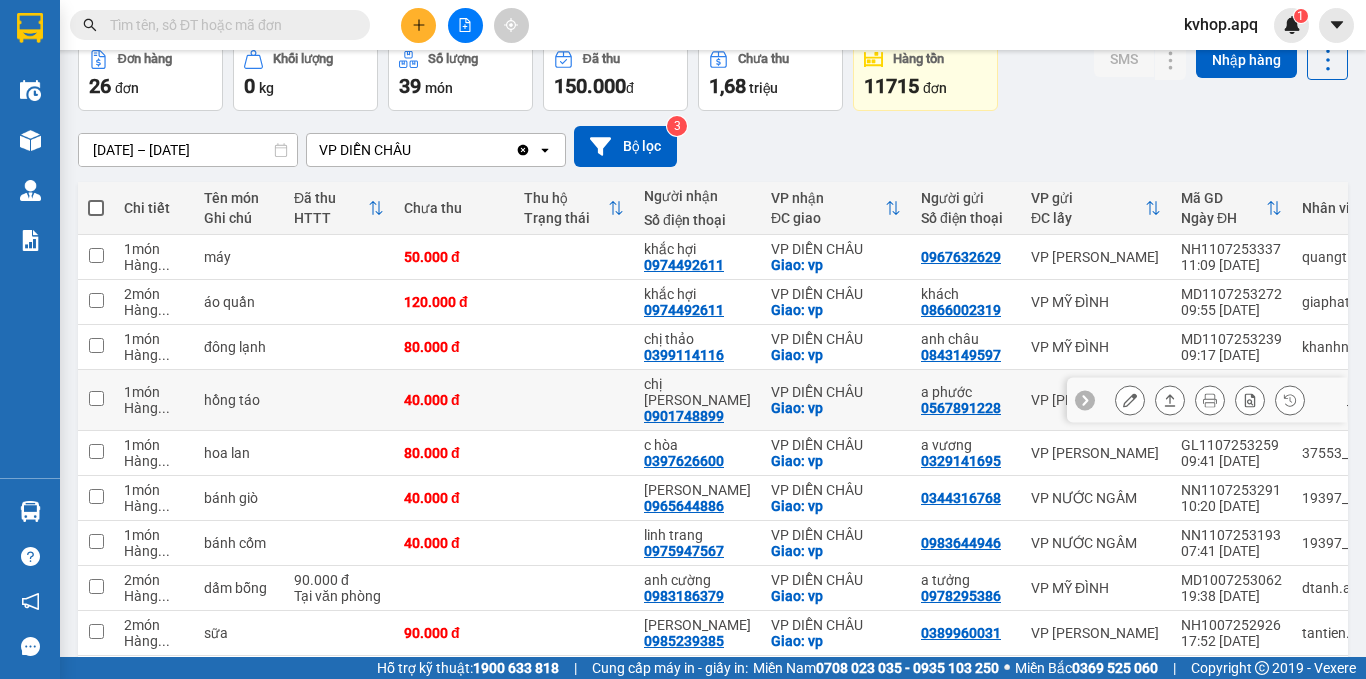 scroll, scrollTop: 200, scrollLeft: 0, axis: vertical 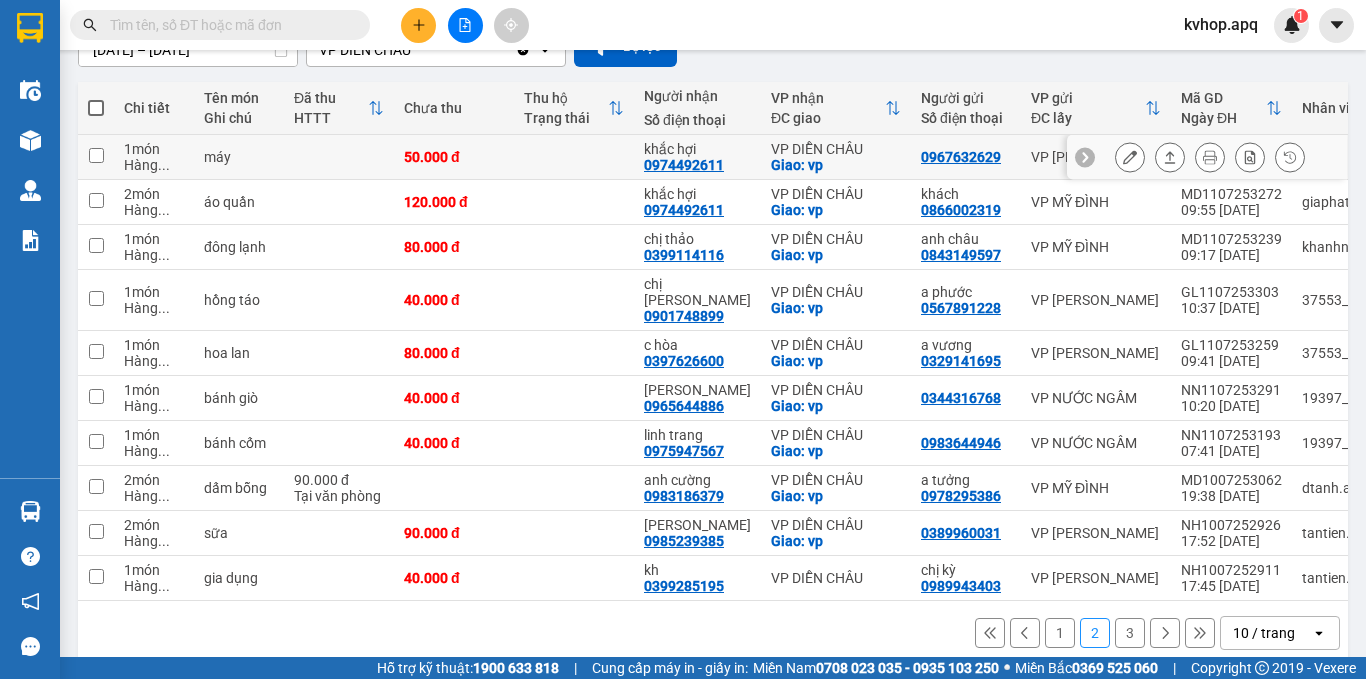 click at bounding box center (1130, 157) 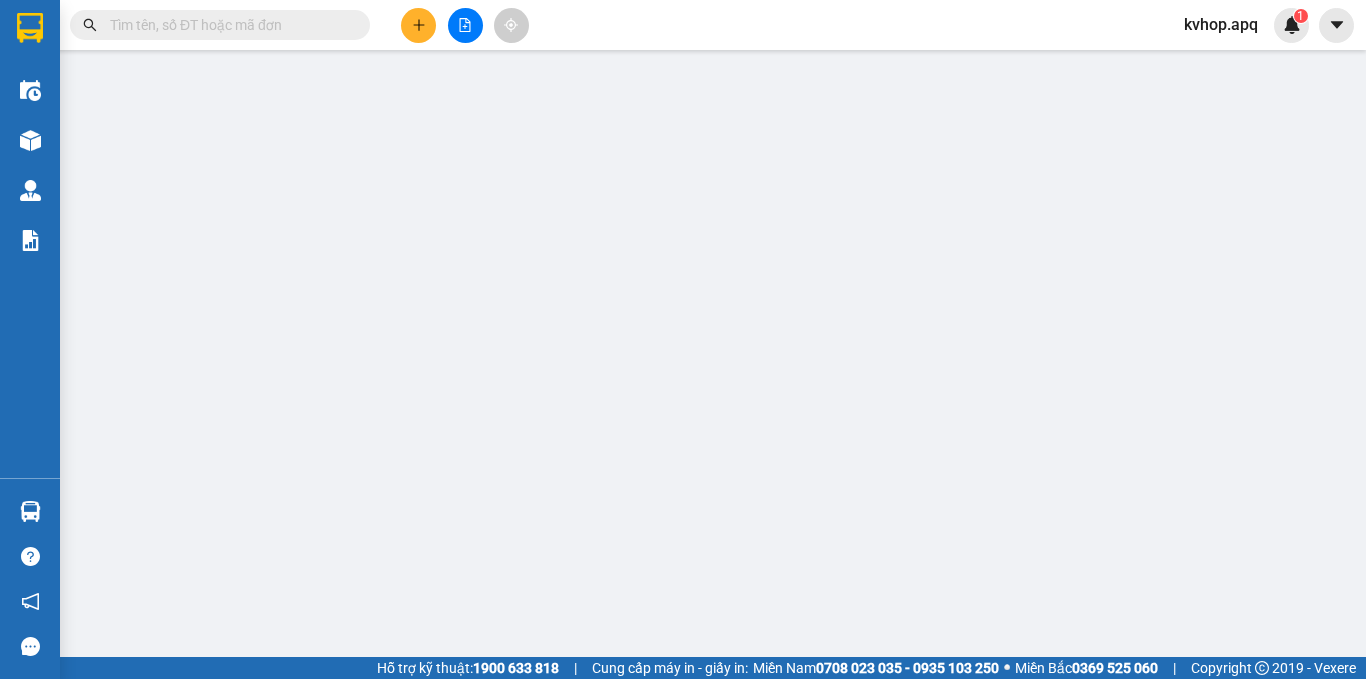 scroll, scrollTop: 0, scrollLeft: 0, axis: both 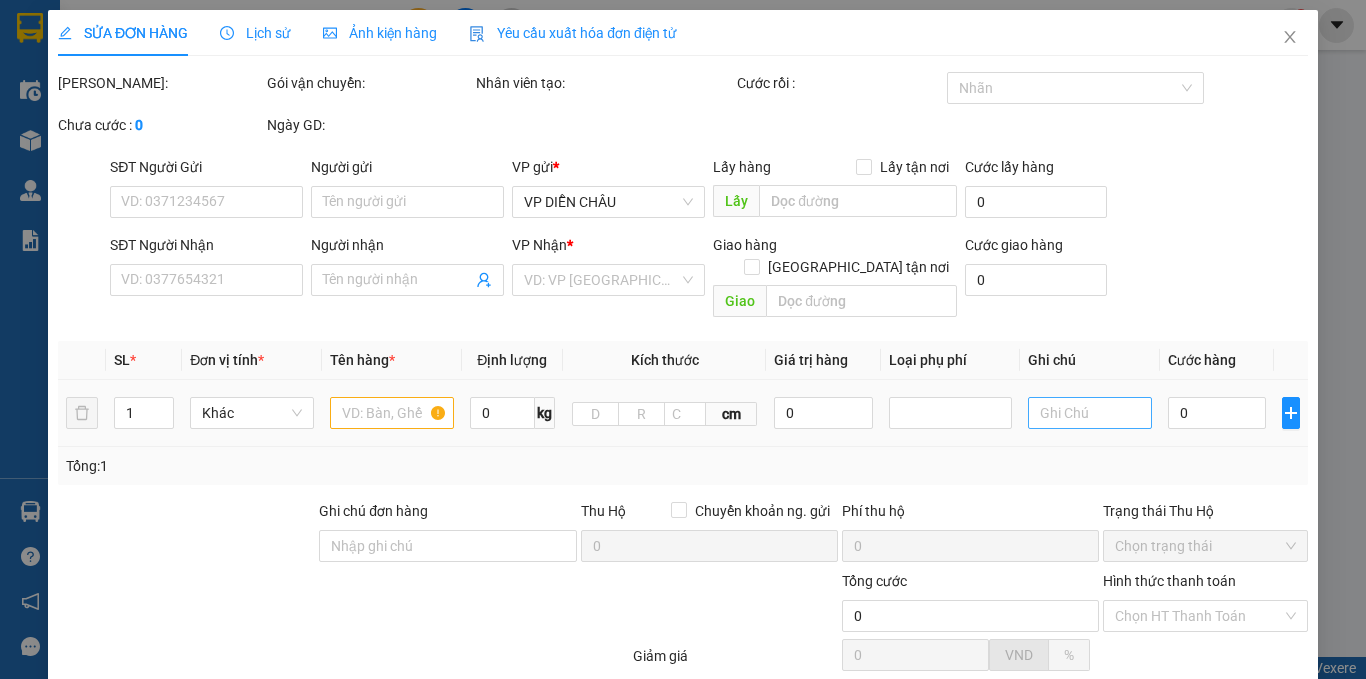 type on "0967632629" 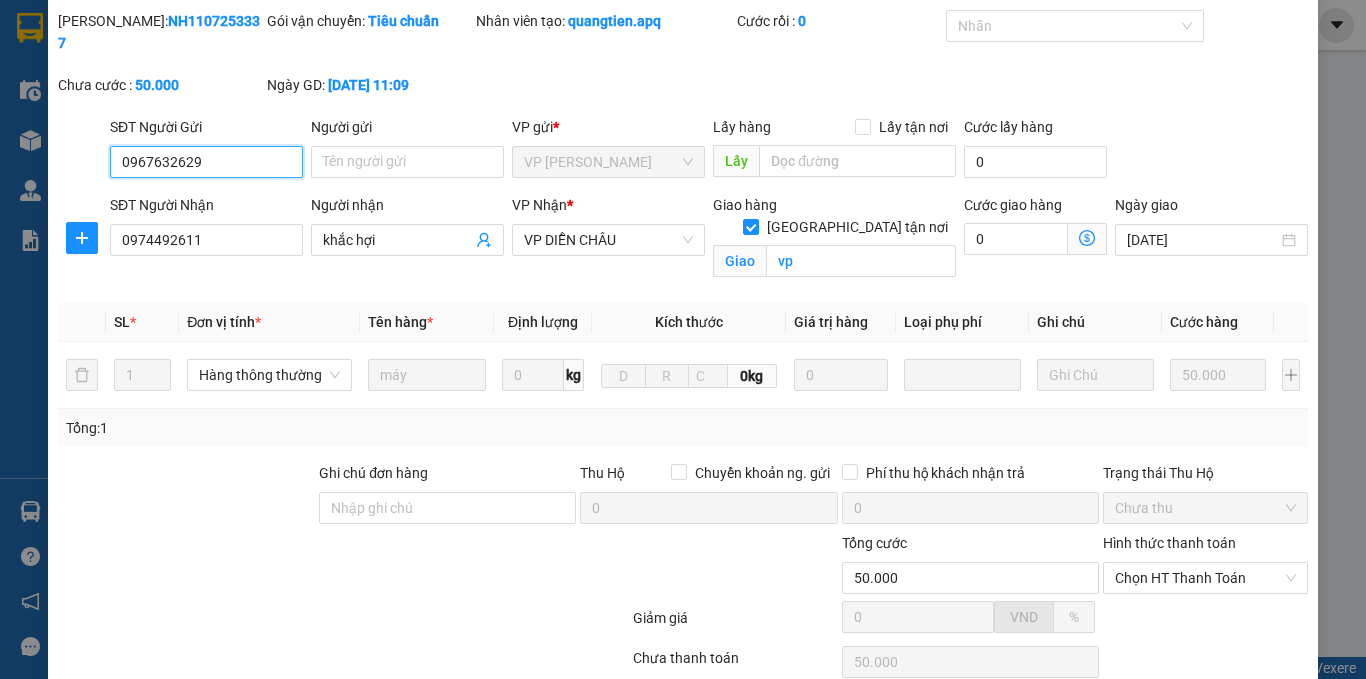 scroll, scrollTop: 191, scrollLeft: 0, axis: vertical 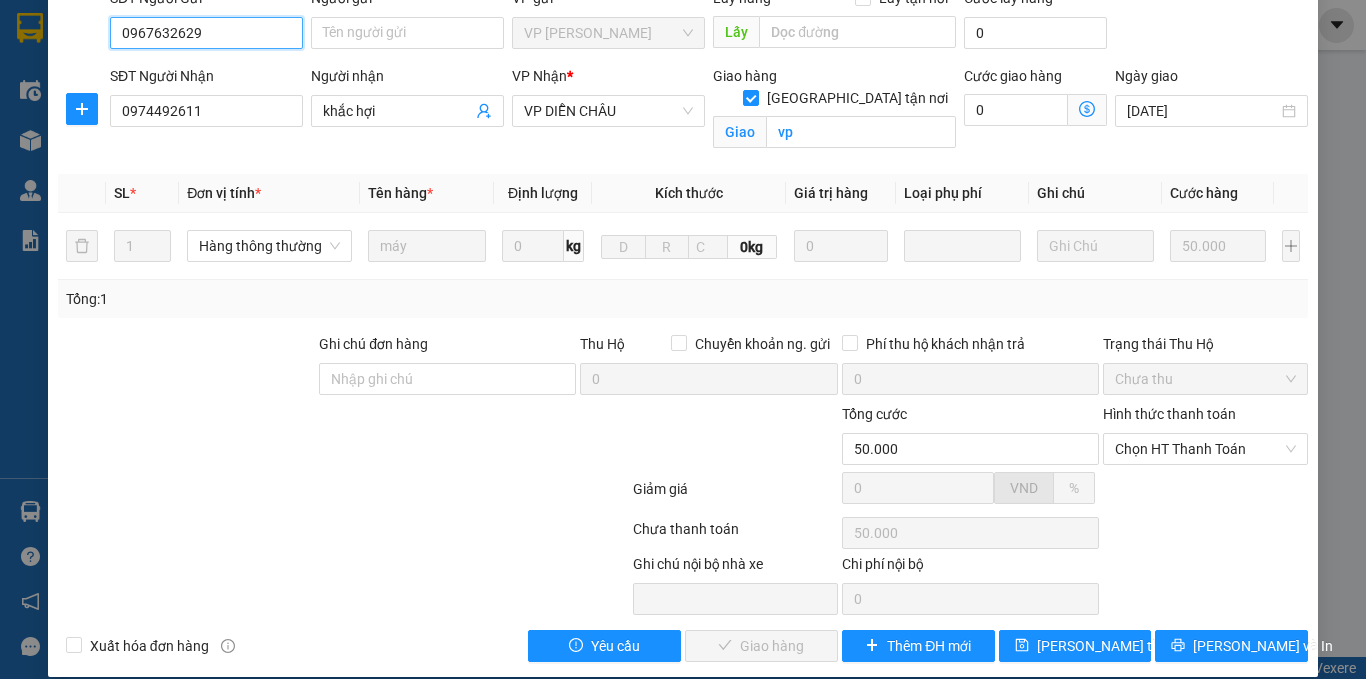 drag, startPoint x: 1213, startPoint y: 432, endPoint x: 1185, endPoint y: 448, distance: 32.24903 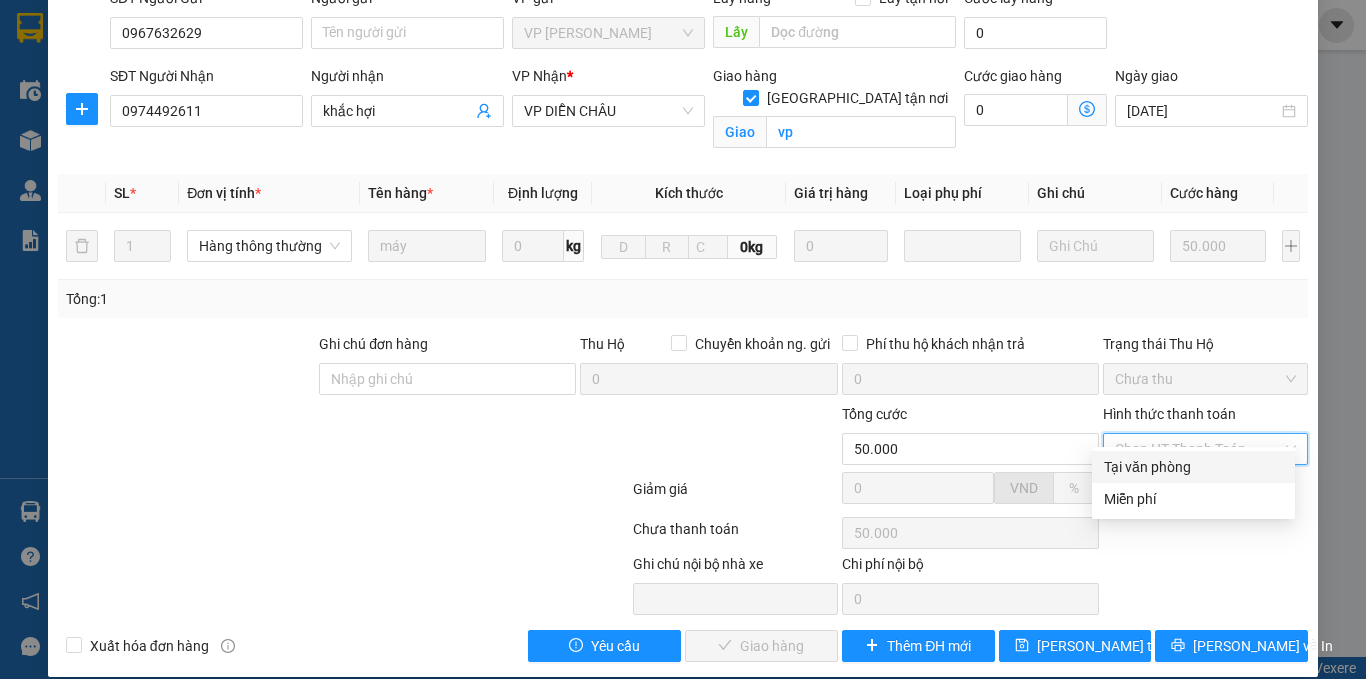 click on "Tại văn phòng" at bounding box center [1193, 467] 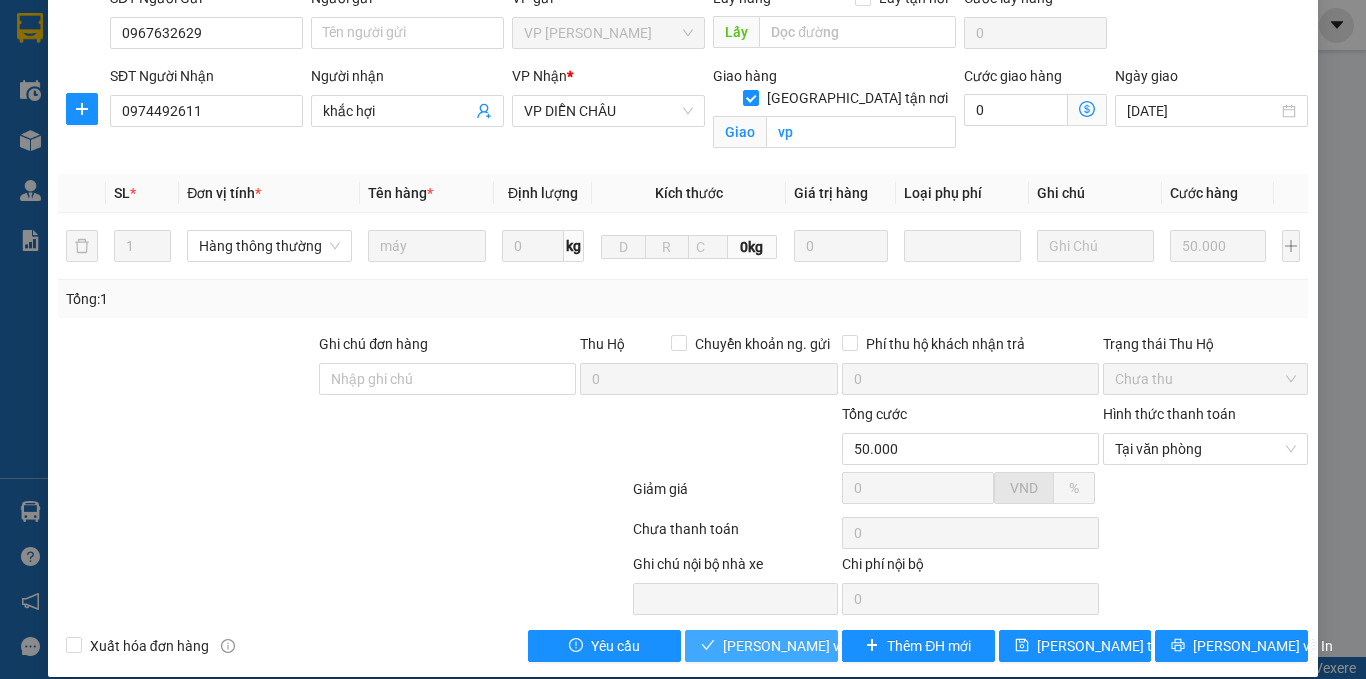 drag, startPoint x: 738, startPoint y: 625, endPoint x: 719, endPoint y: 624, distance: 19.026299 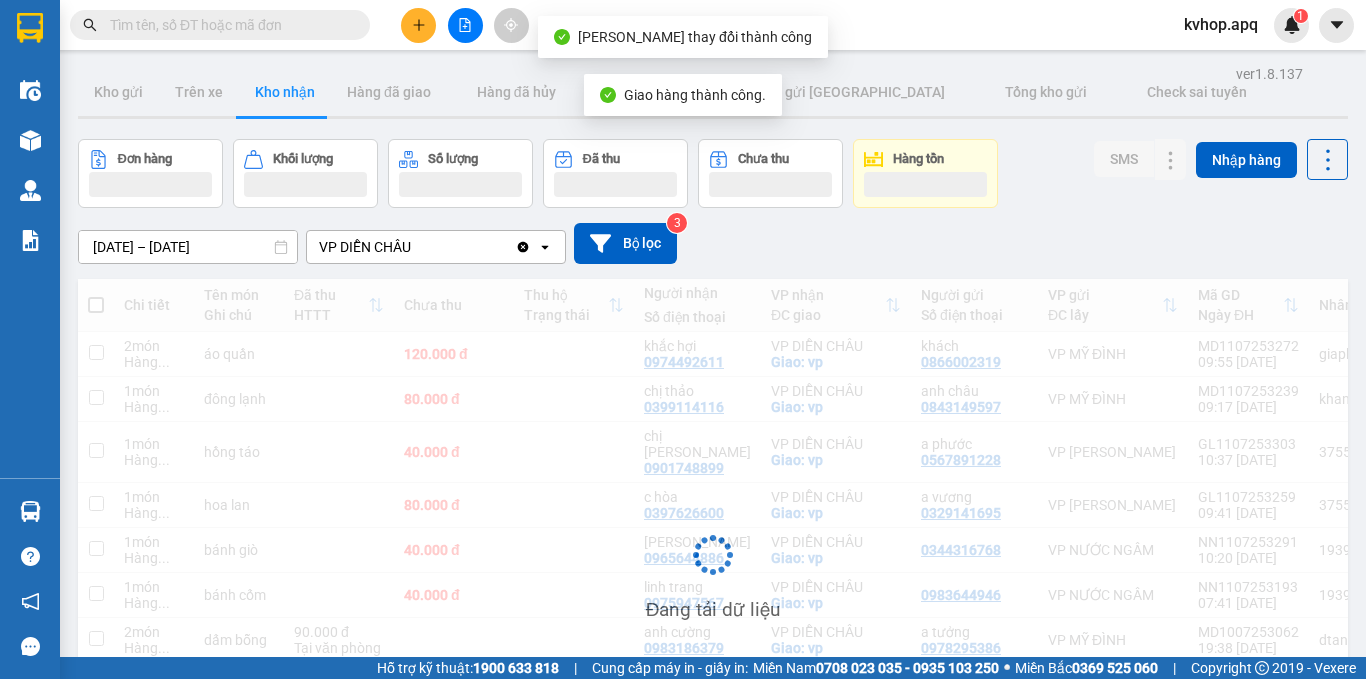 scroll, scrollTop: 100, scrollLeft: 0, axis: vertical 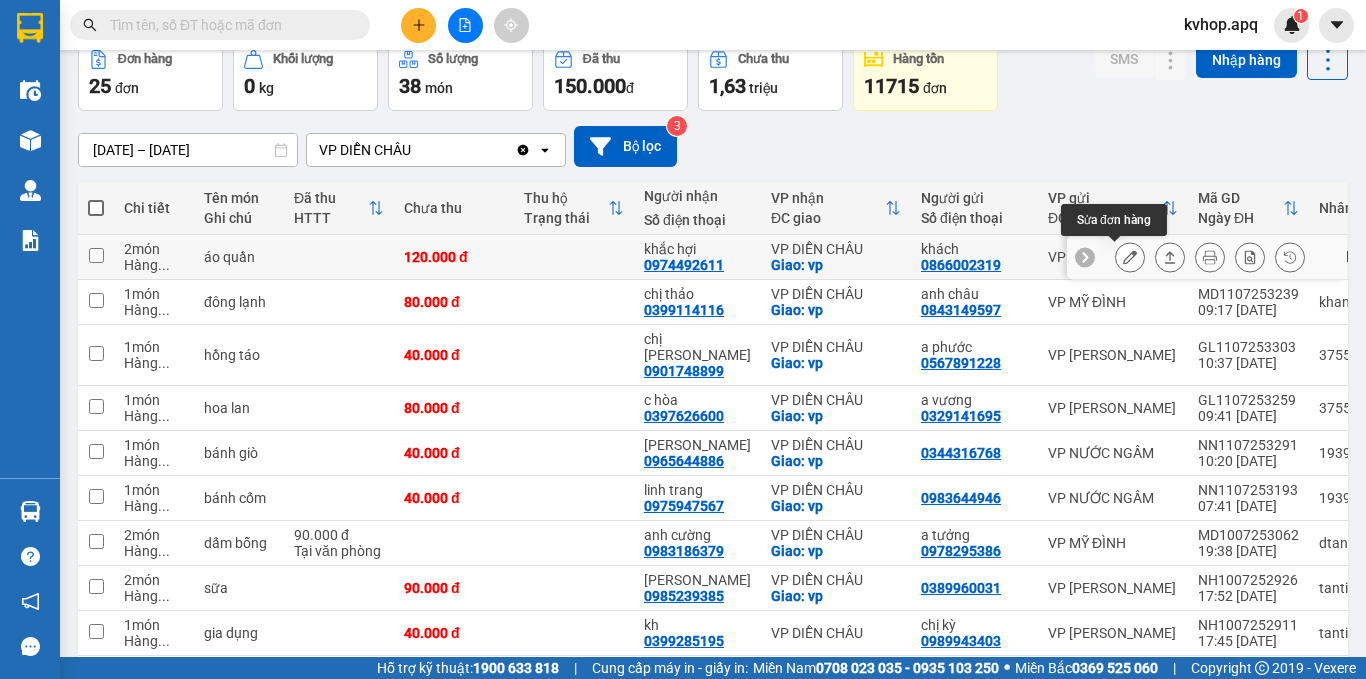 click 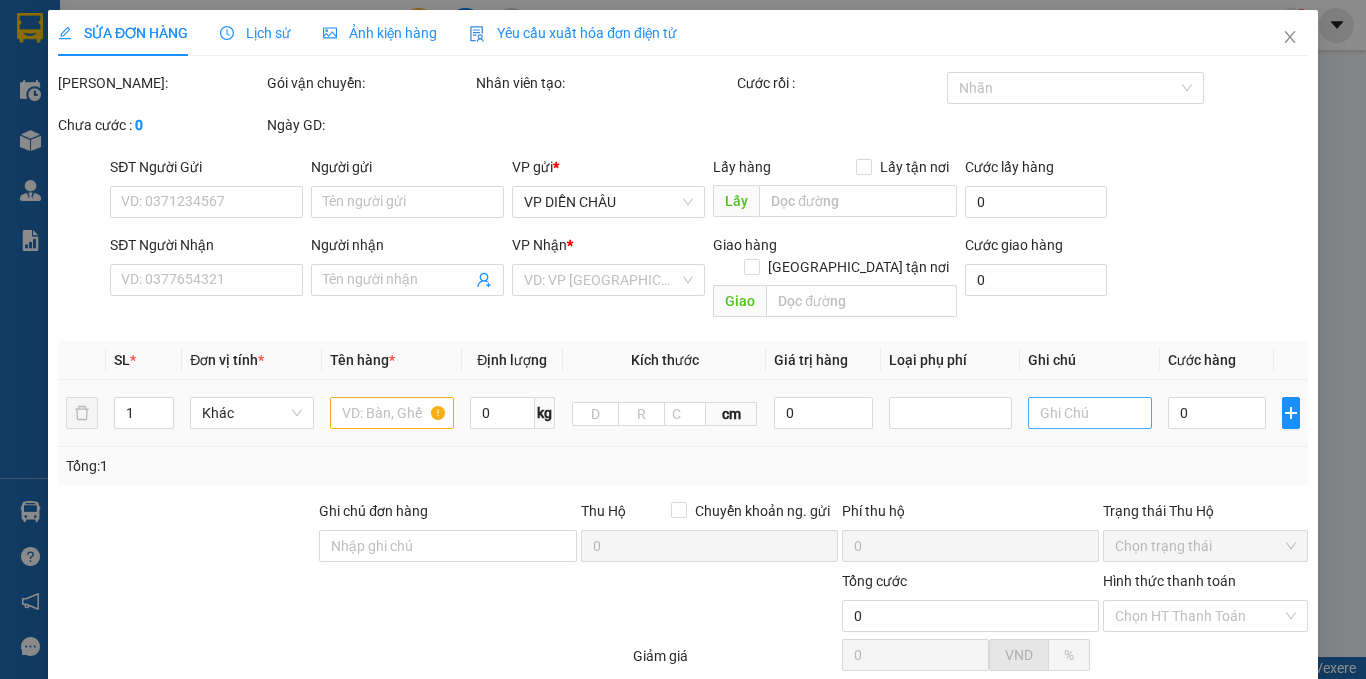 scroll, scrollTop: 0, scrollLeft: 0, axis: both 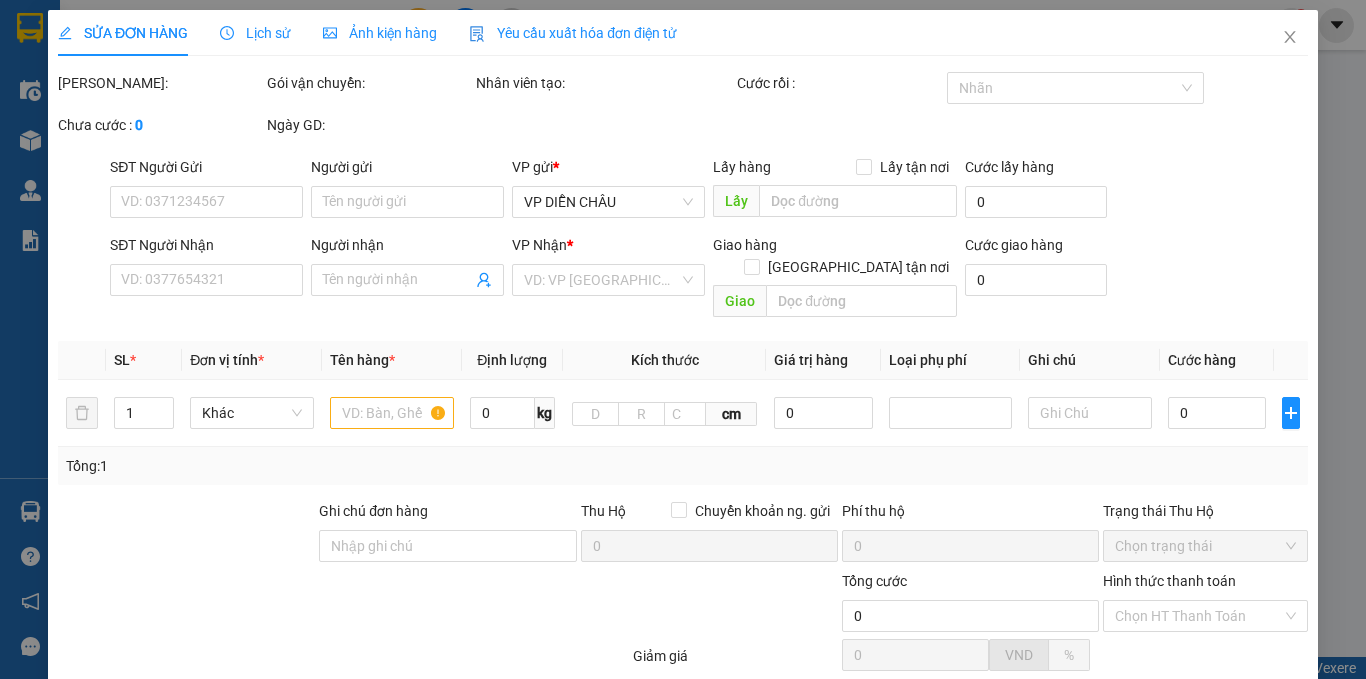 type on "0866002319" 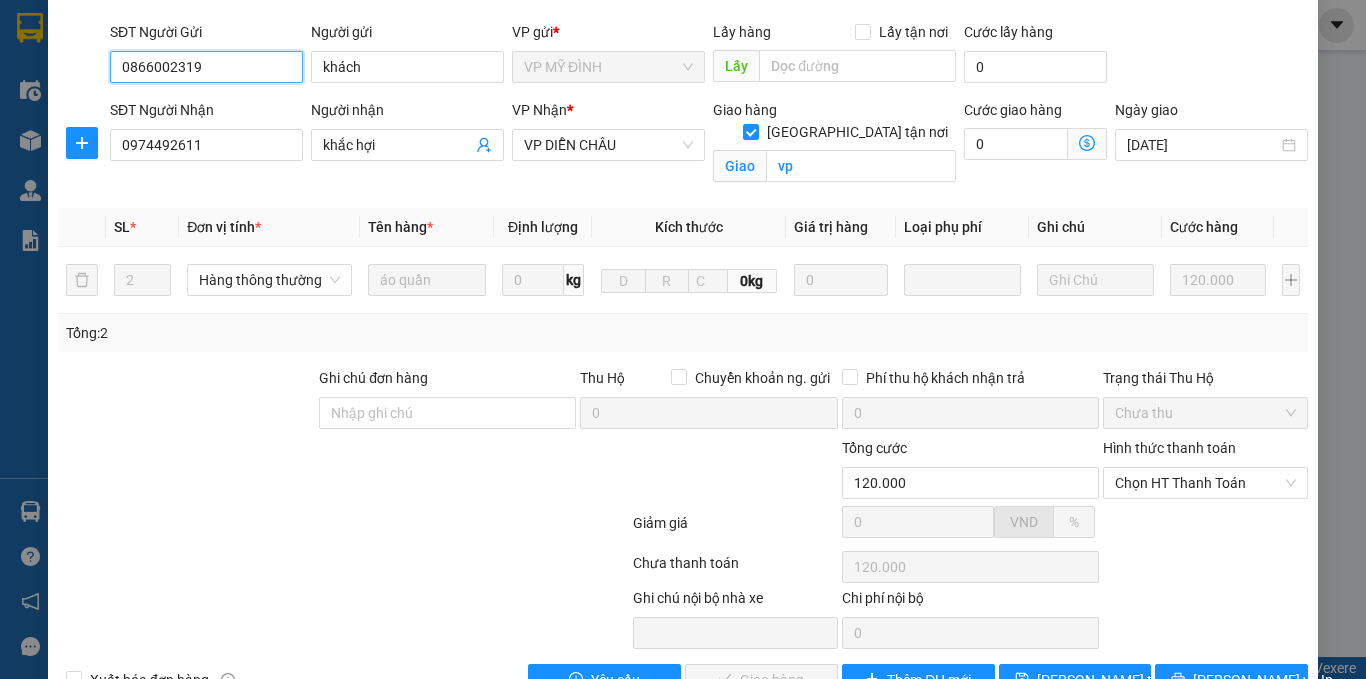 scroll, scrollTop: 191, scrollLeft: 0, axis: vertical 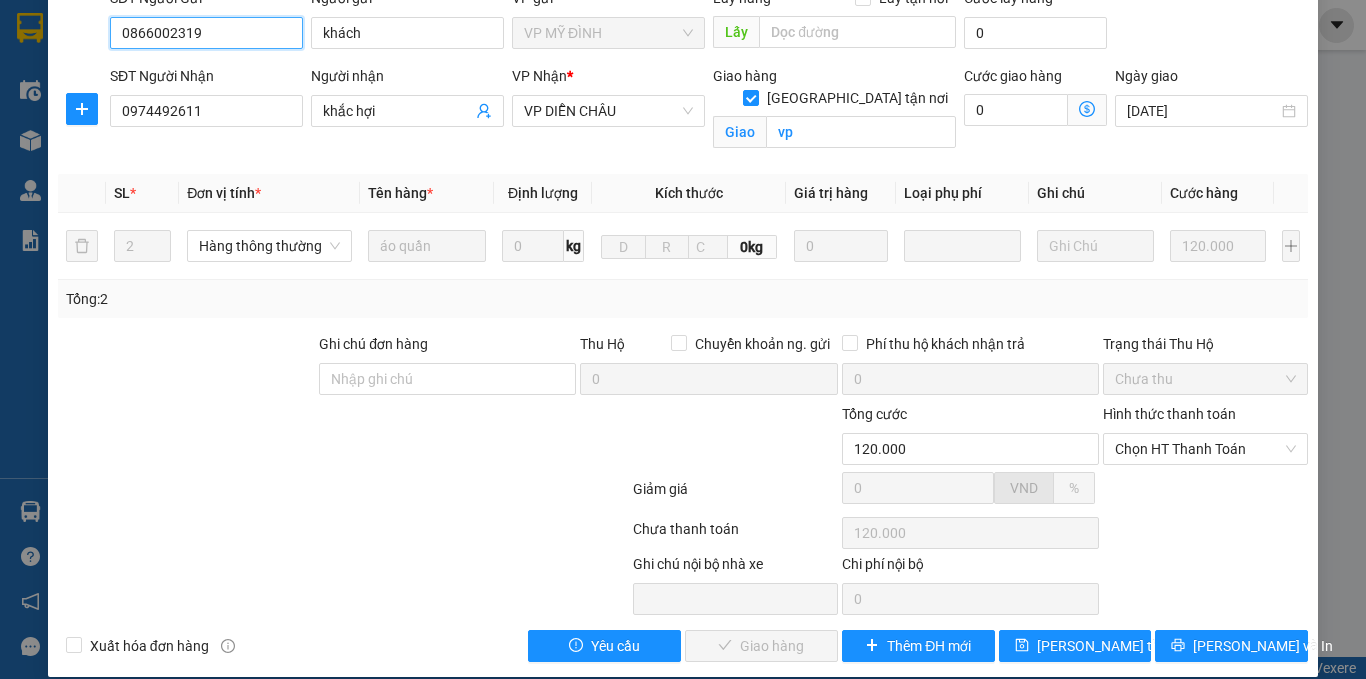 drag, startPoint x: 1198, startPoint y: 434, endPoint x: 1182, endPoint y: 447, distance: 20.615528 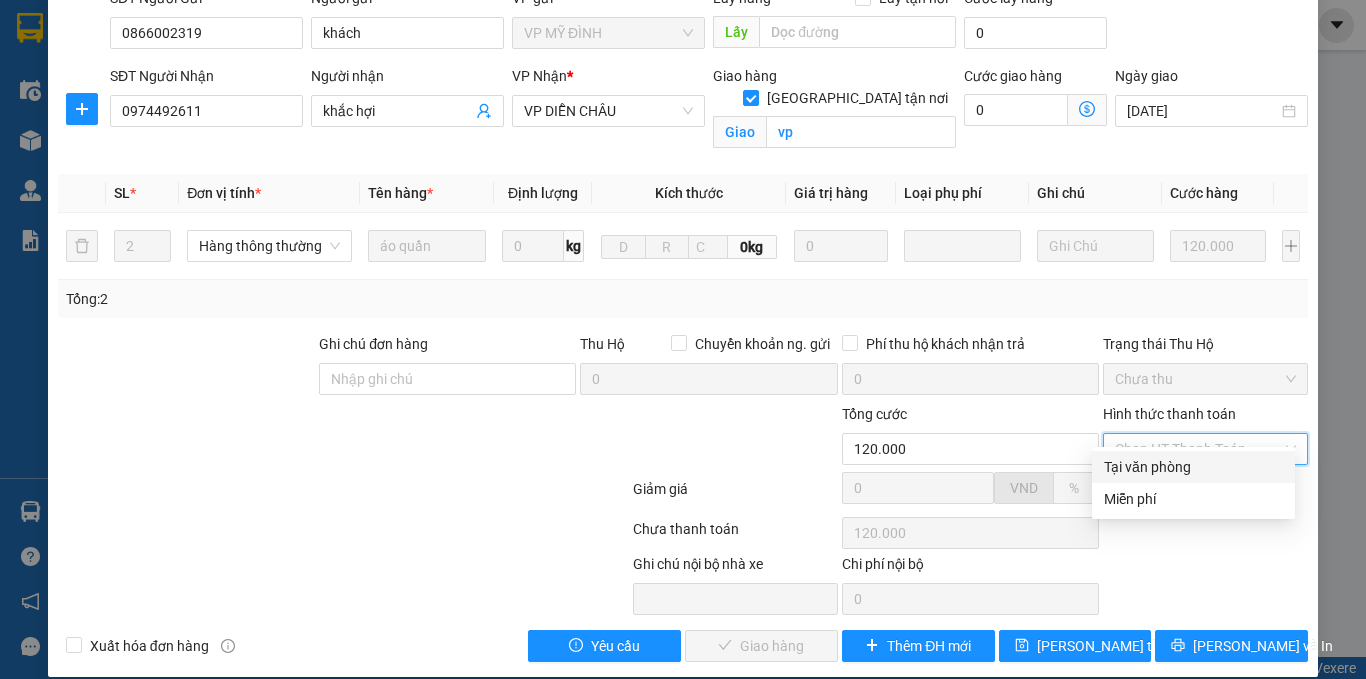 drag, startPoint x: 1182, startPoint y: 447, endPoint x: 1130, endPoint y: 484, distance: 63.82006 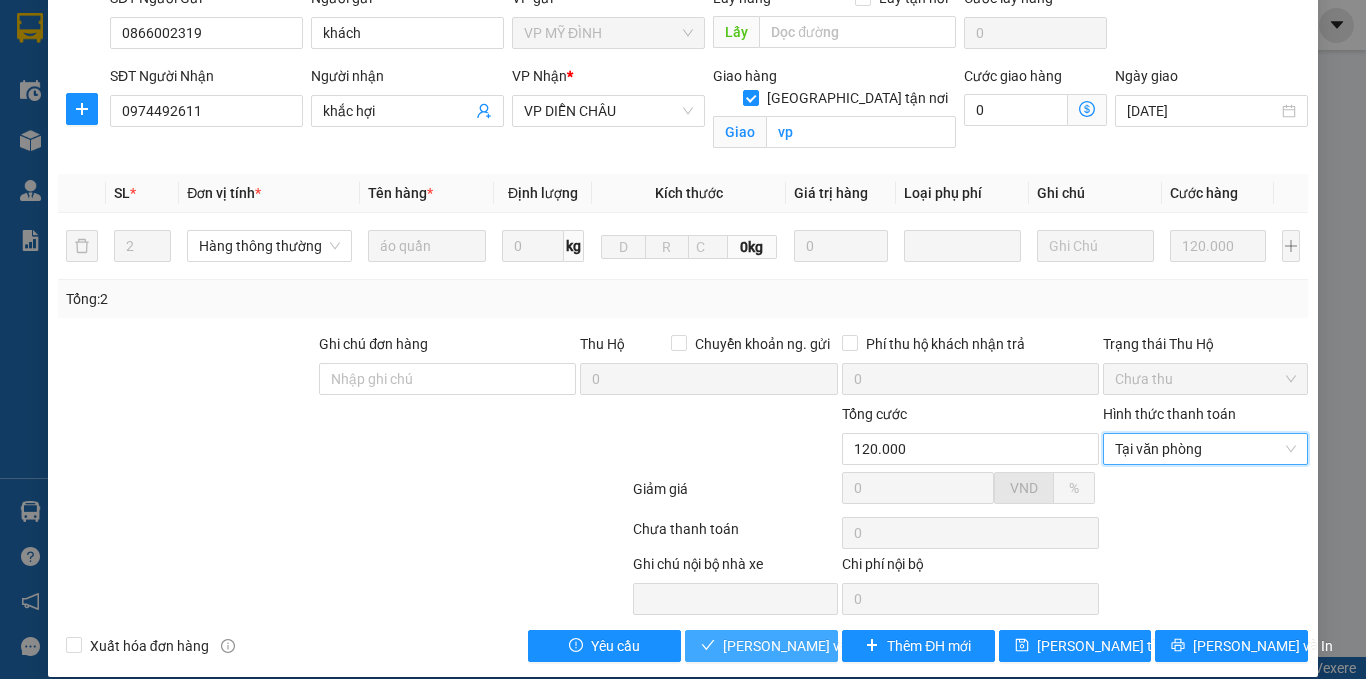 click on "[PERSON_NAME] và Giao hàng" at bounding box center [819, 646] 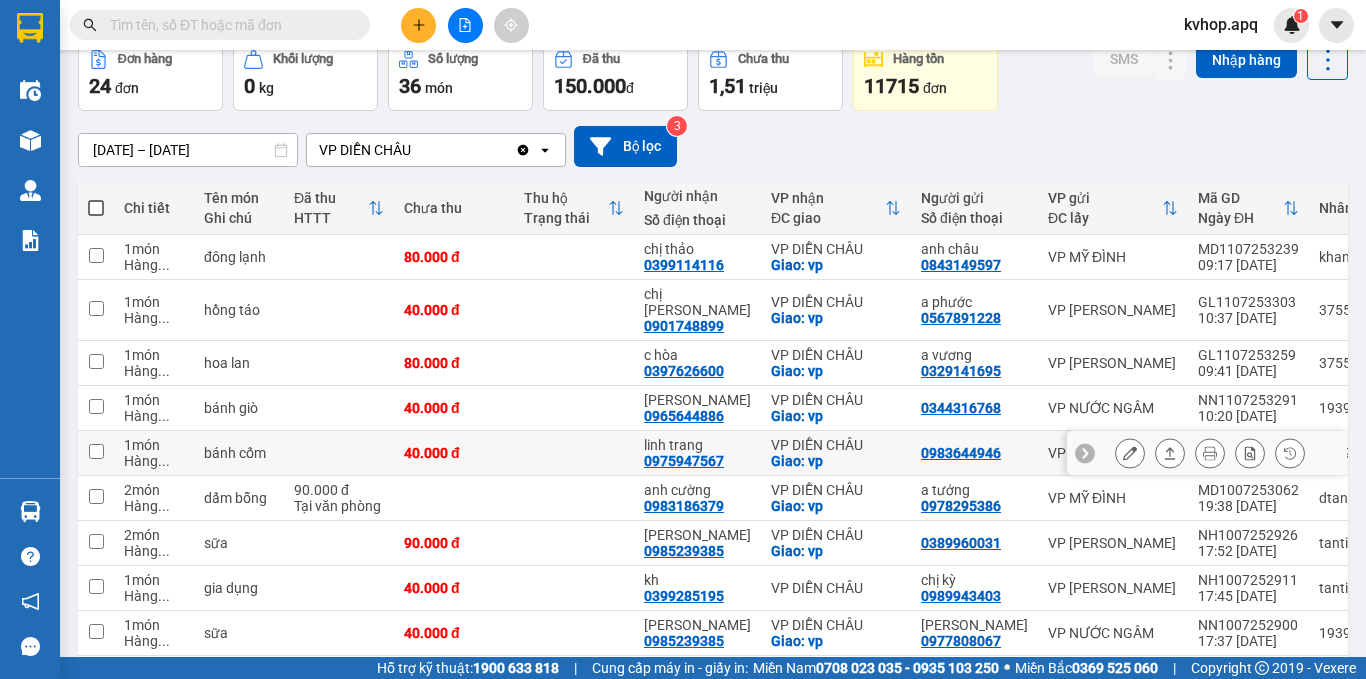 scroll, scrollTop: 200, scrollLeft: 0, axis: vertical 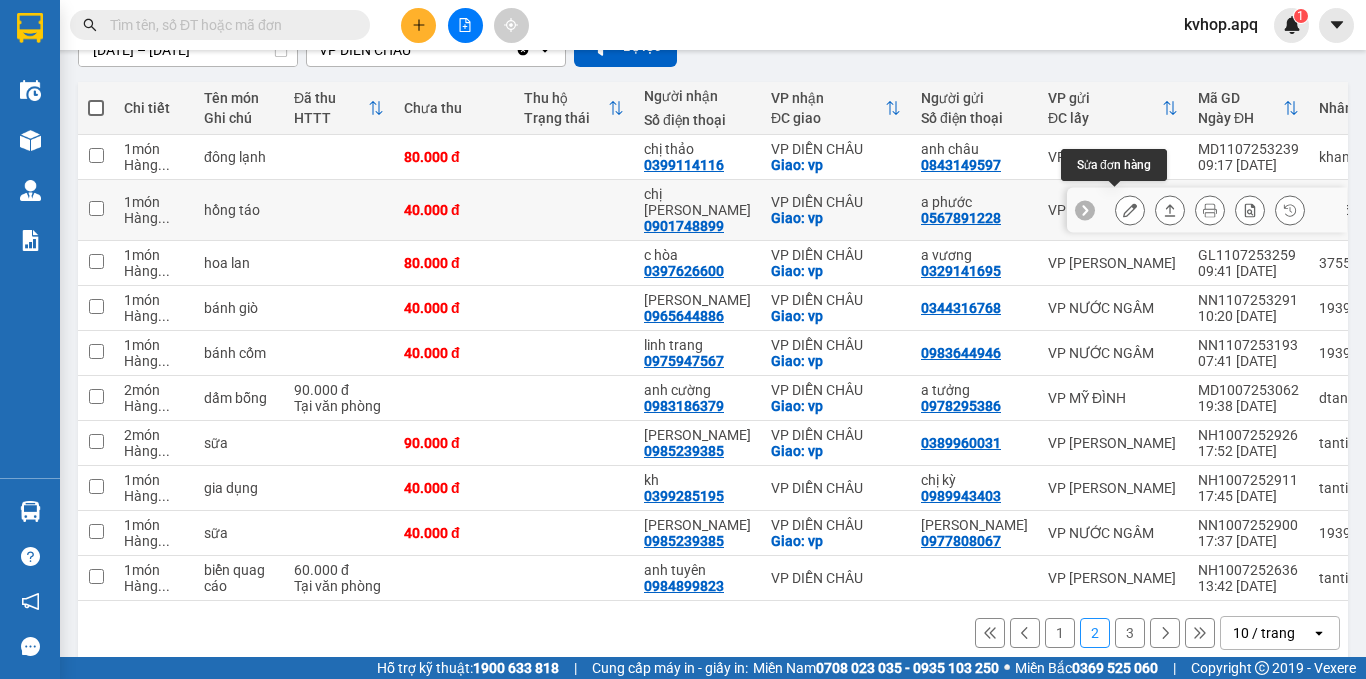 click 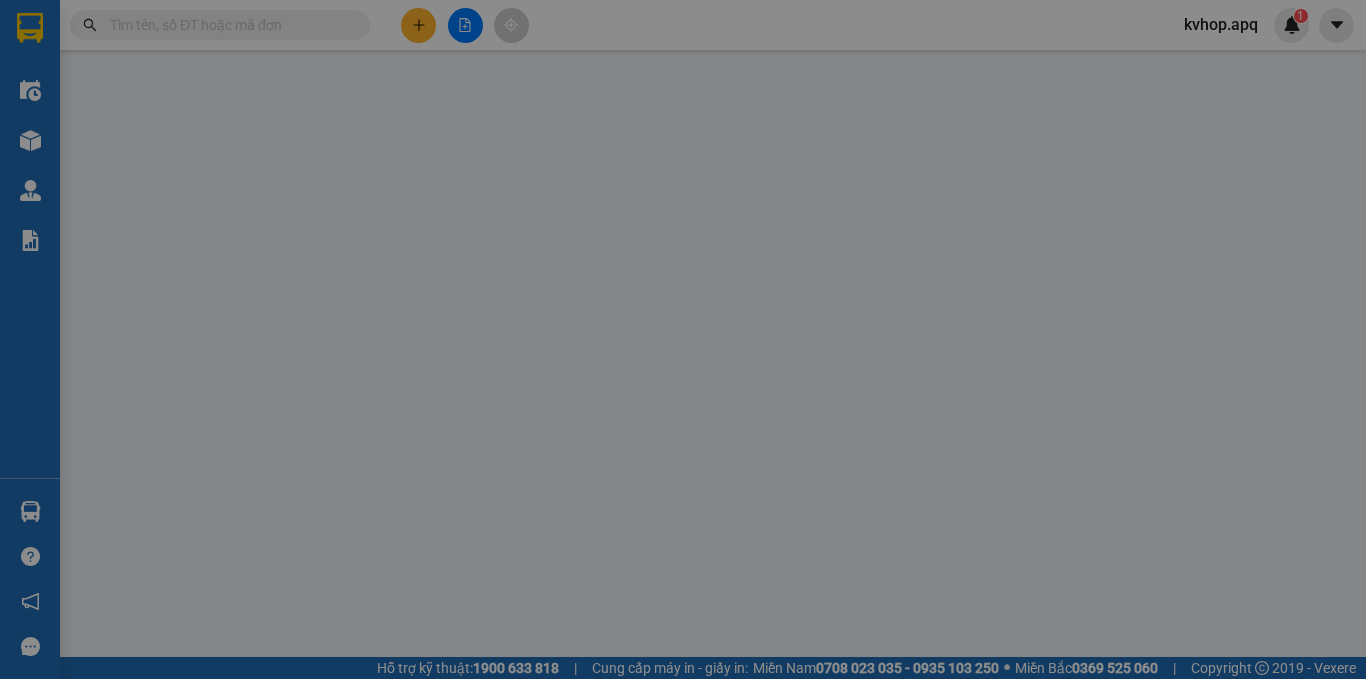 type on "0567891228" 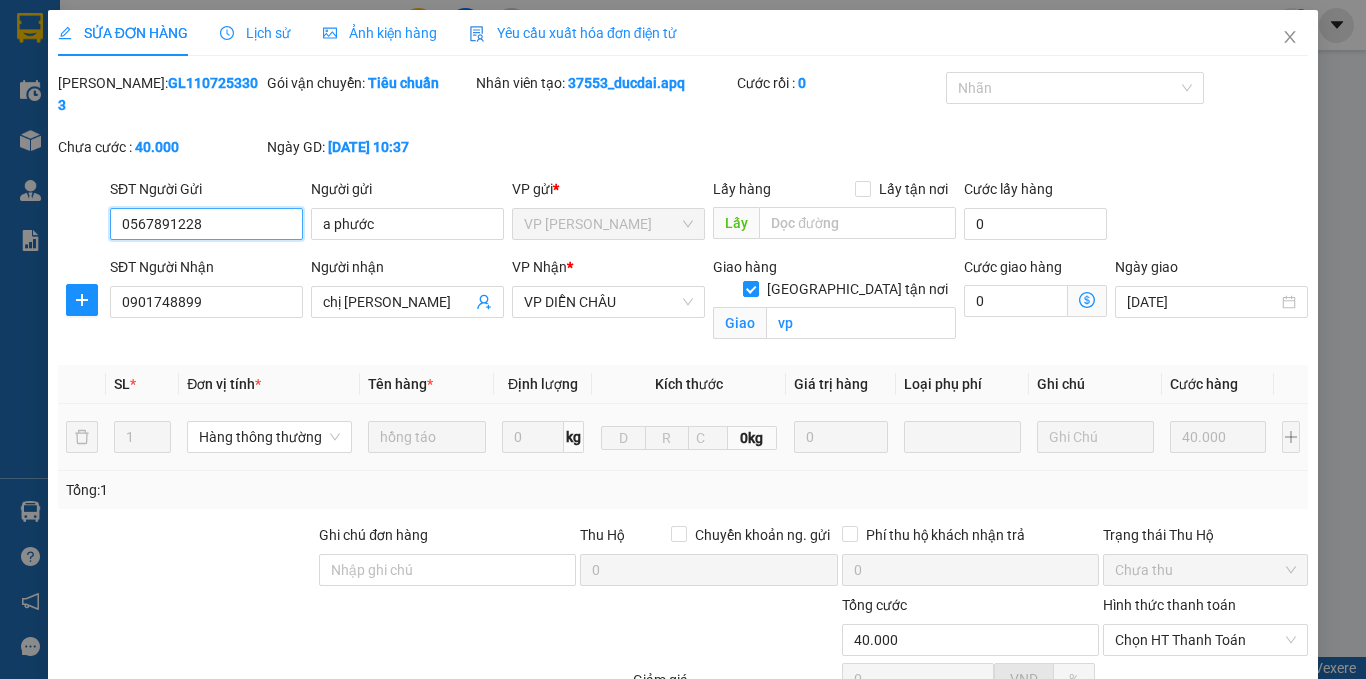 scroll, scrollTop: 191, scrollLeft: 0, axis: vertical 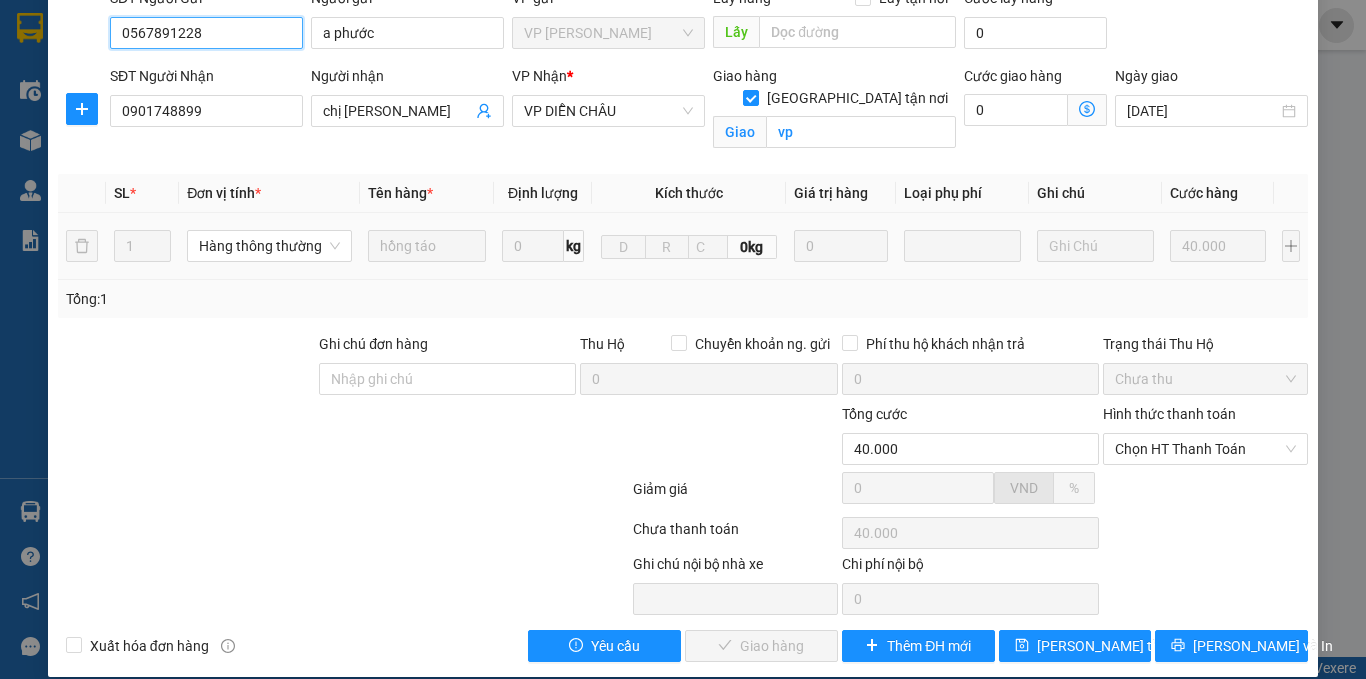 drag, startPoint x: 1139, startPoint y: 431, endPoint x: 1143, endPoint y: 443, distance: 12.649111 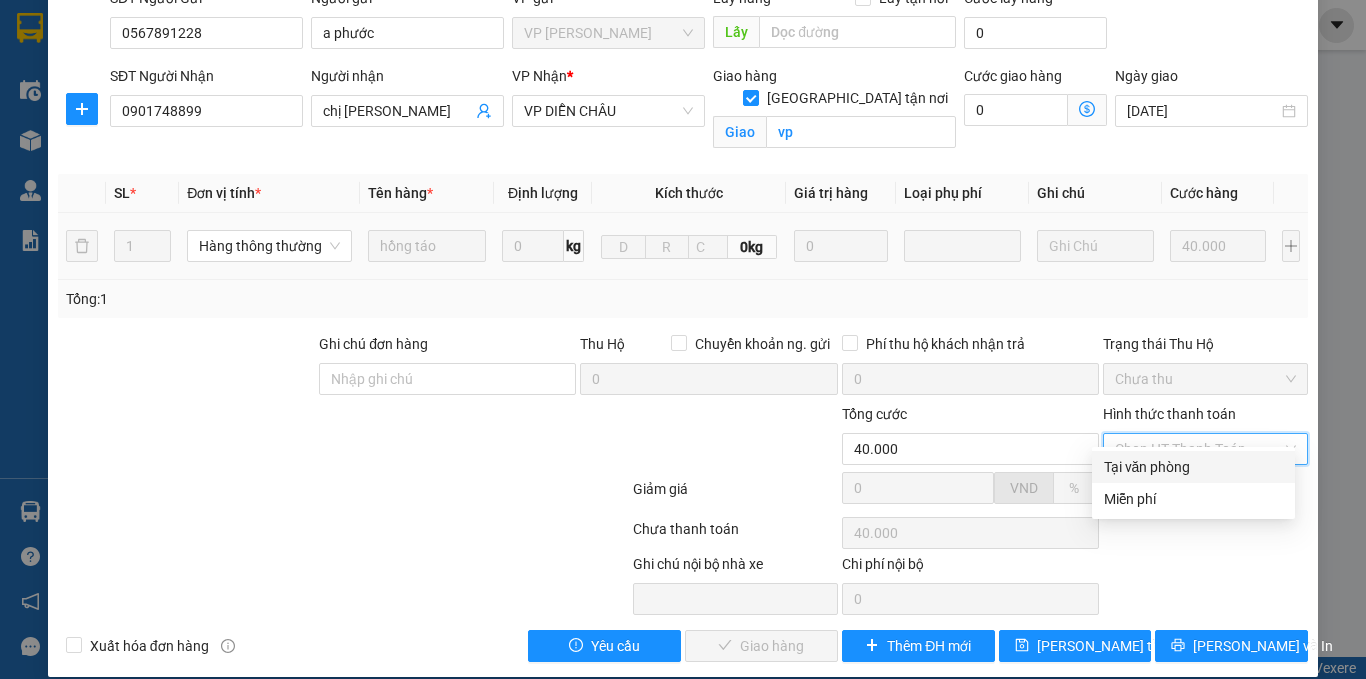 click on "Tại văn phòng" at bounding box center (1193, 467) 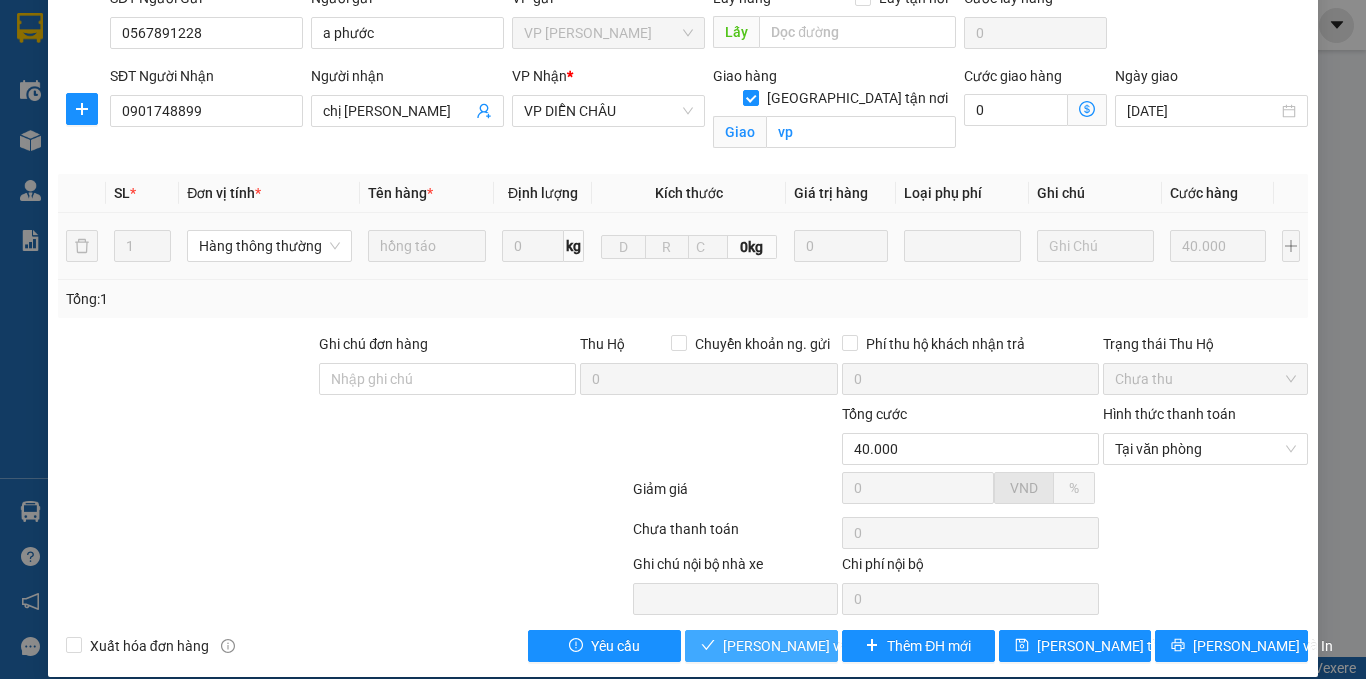 click on "[PERSON_NAME] và Giao hàng" at bounding box center [819, 646] 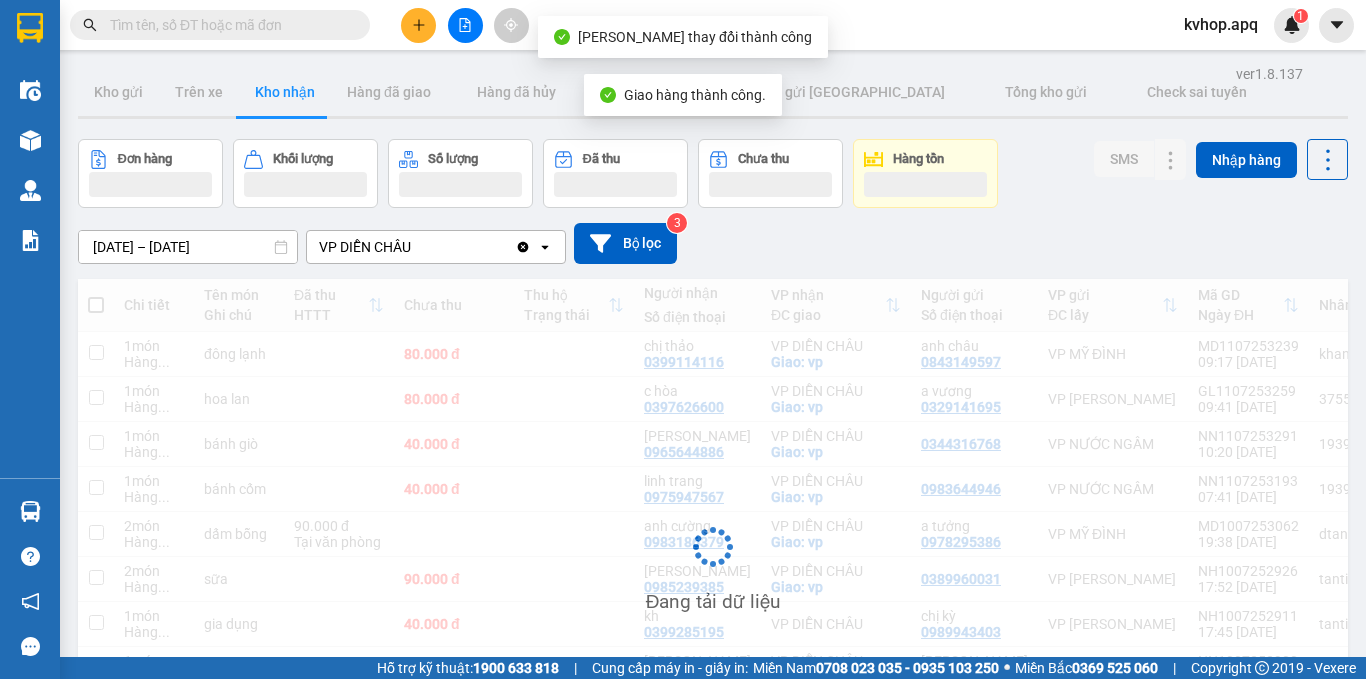 scroll, scrollTop: 100, scrollLeft: 0, axis: vertical 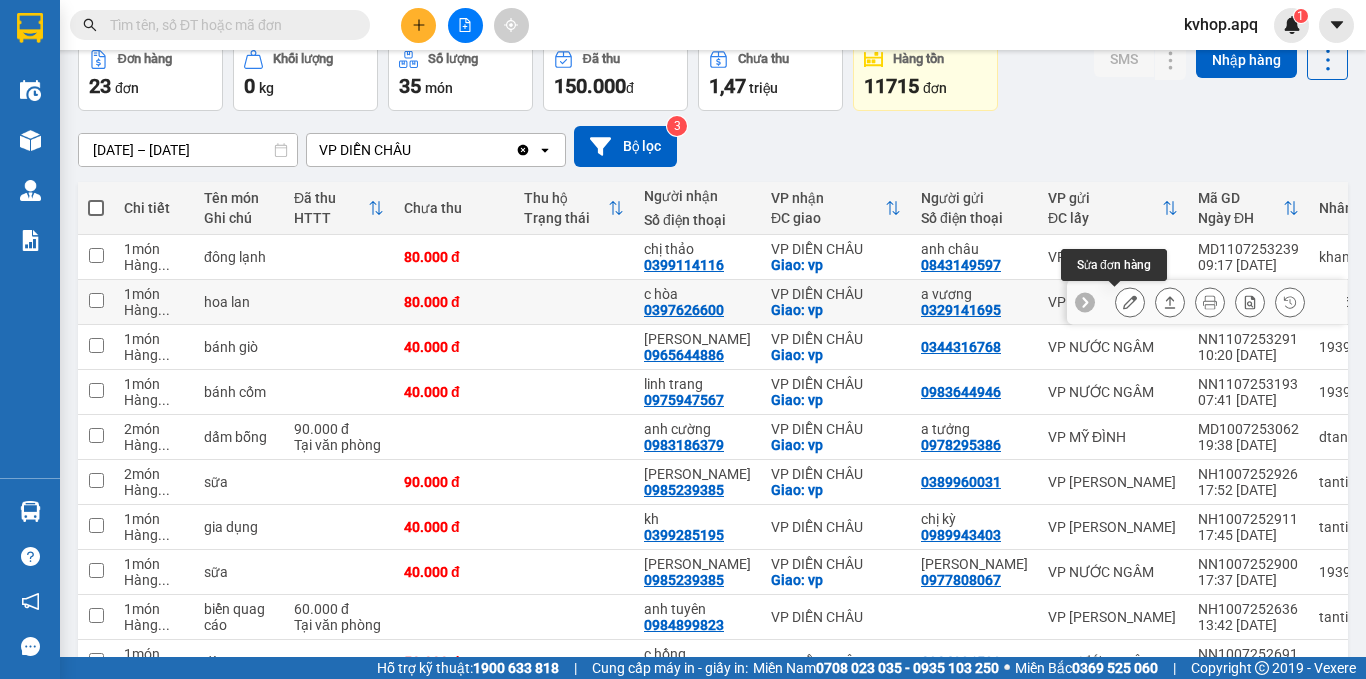 click 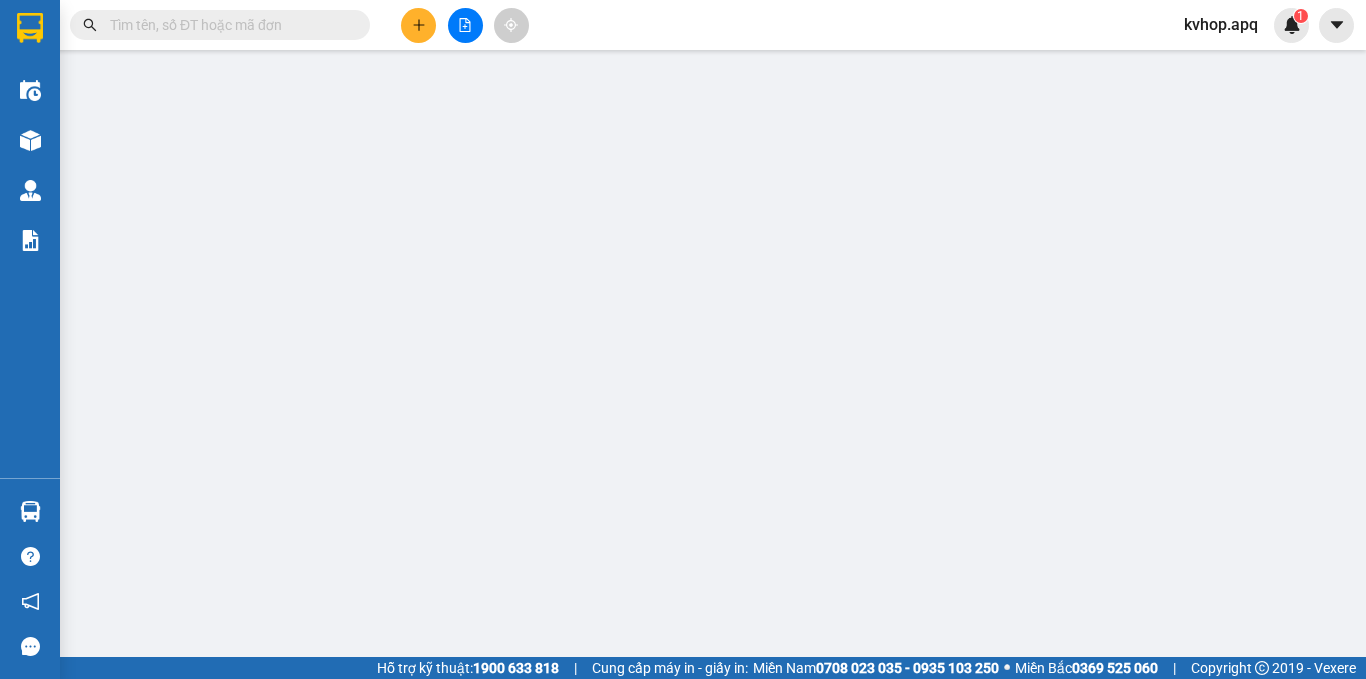 type on "0329141695" 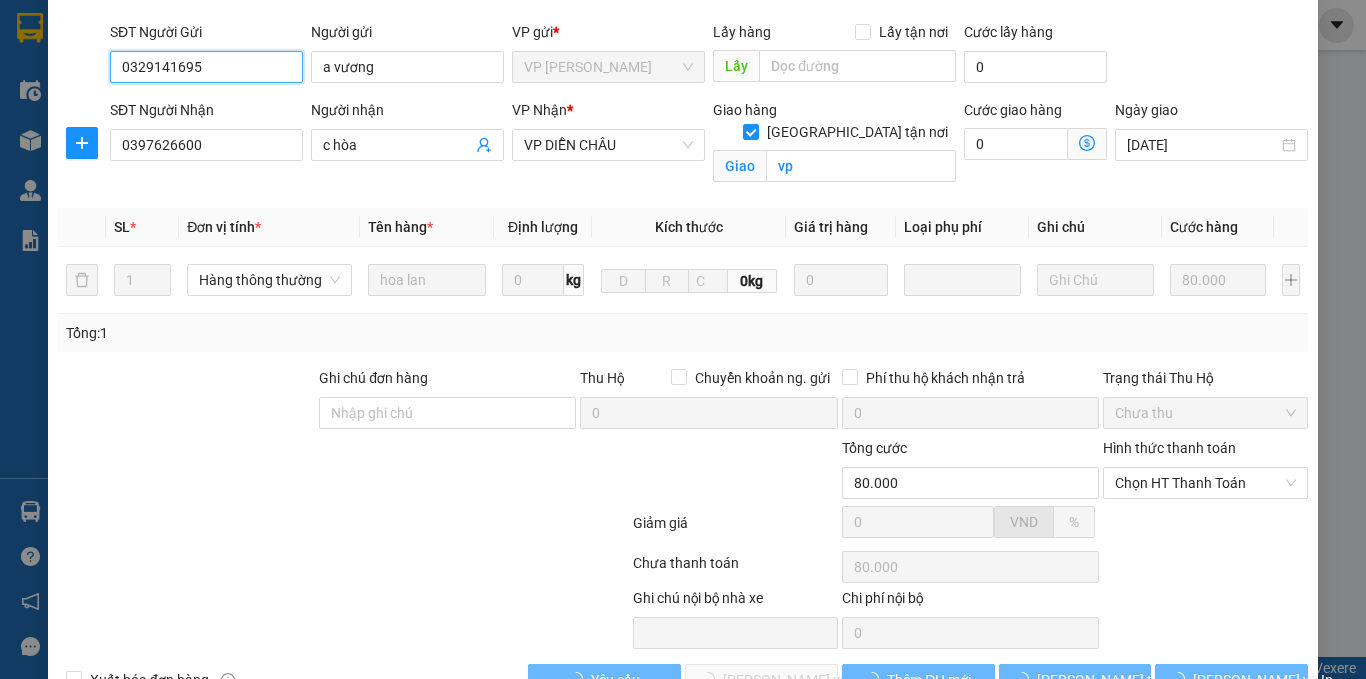 scroll, scrollTop: 191, scrollLeft: 0, axis: vertical 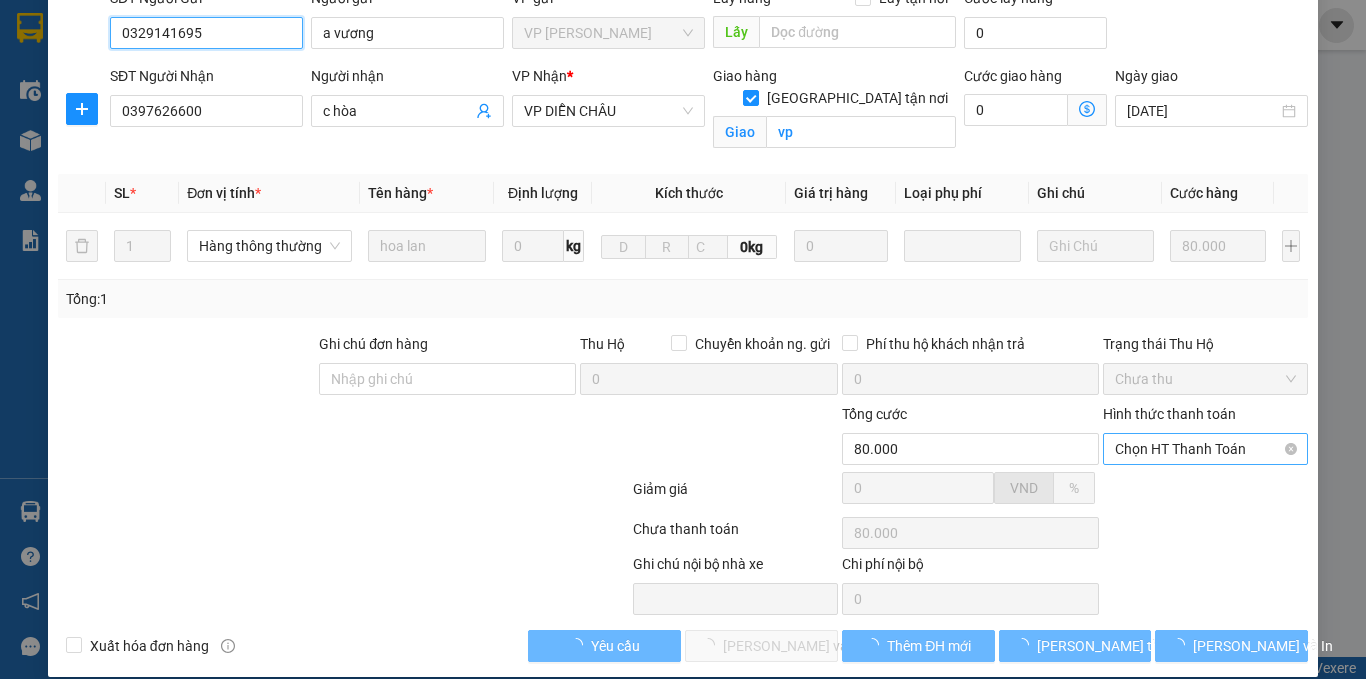 click on "Chọn HT Thanh Toán" at bounding box center (1205, 449) 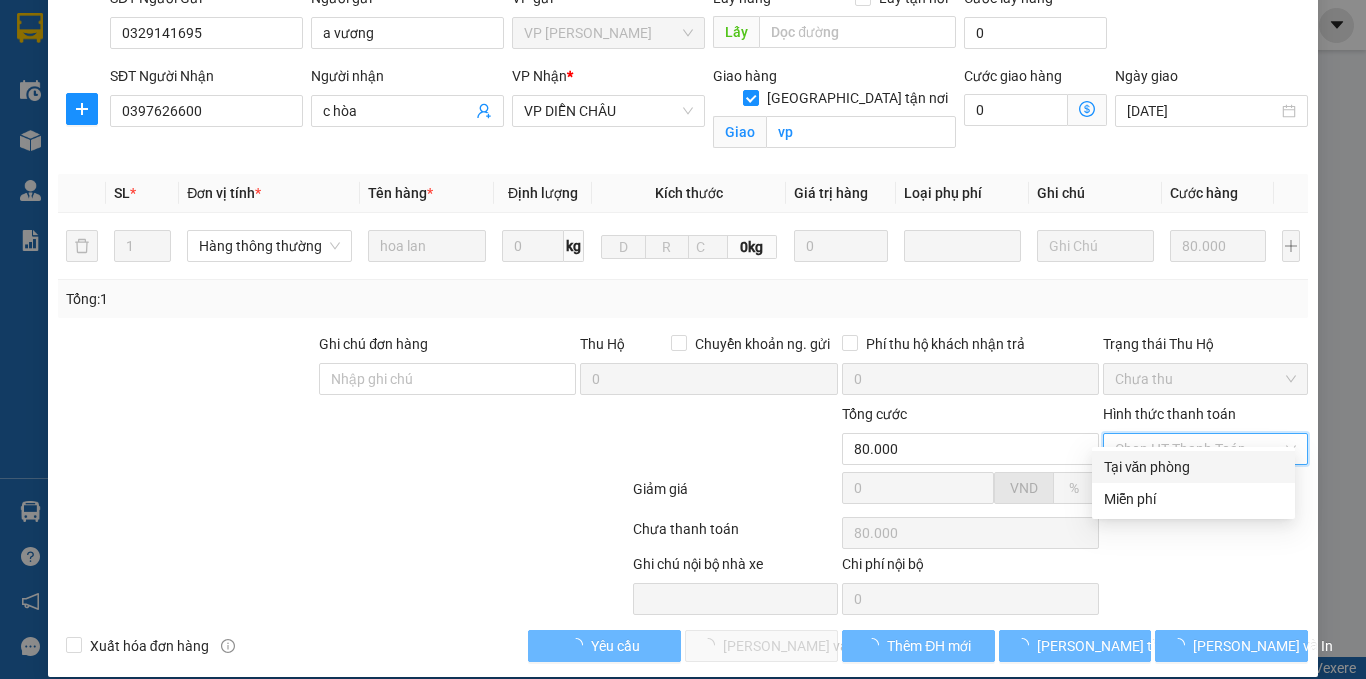 click on "Tại văn phòng" at bounding box center (1193, 467) 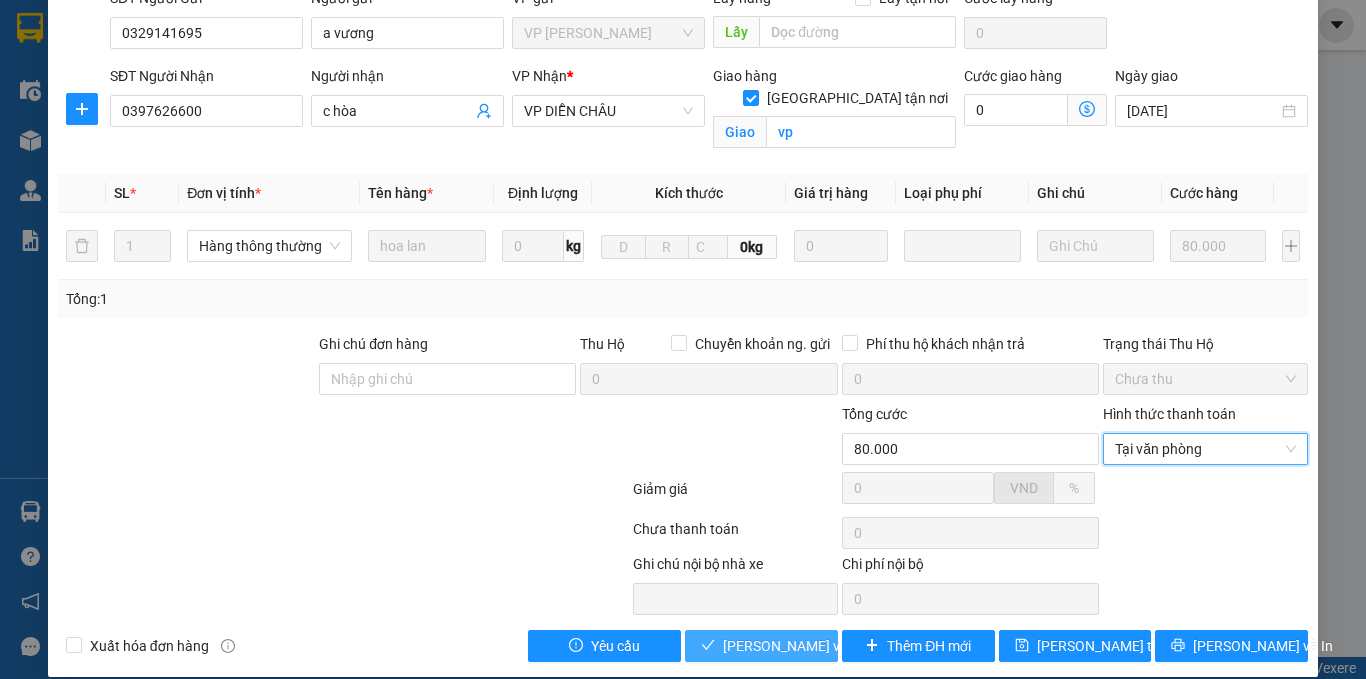 click on "[PERSON_NAME] và Giao hàng" at bounding box center [819, 646] 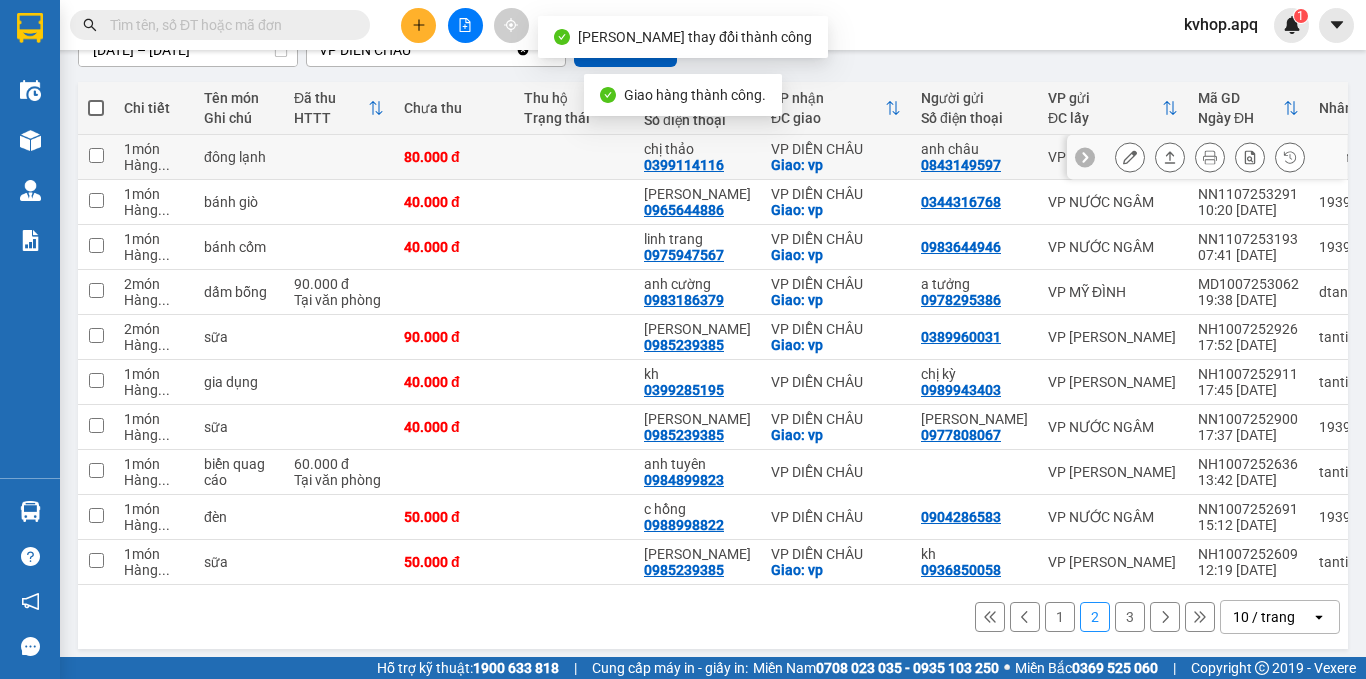 scroll, scrollTop: 218, scrollLeft: 0, axis: vertical 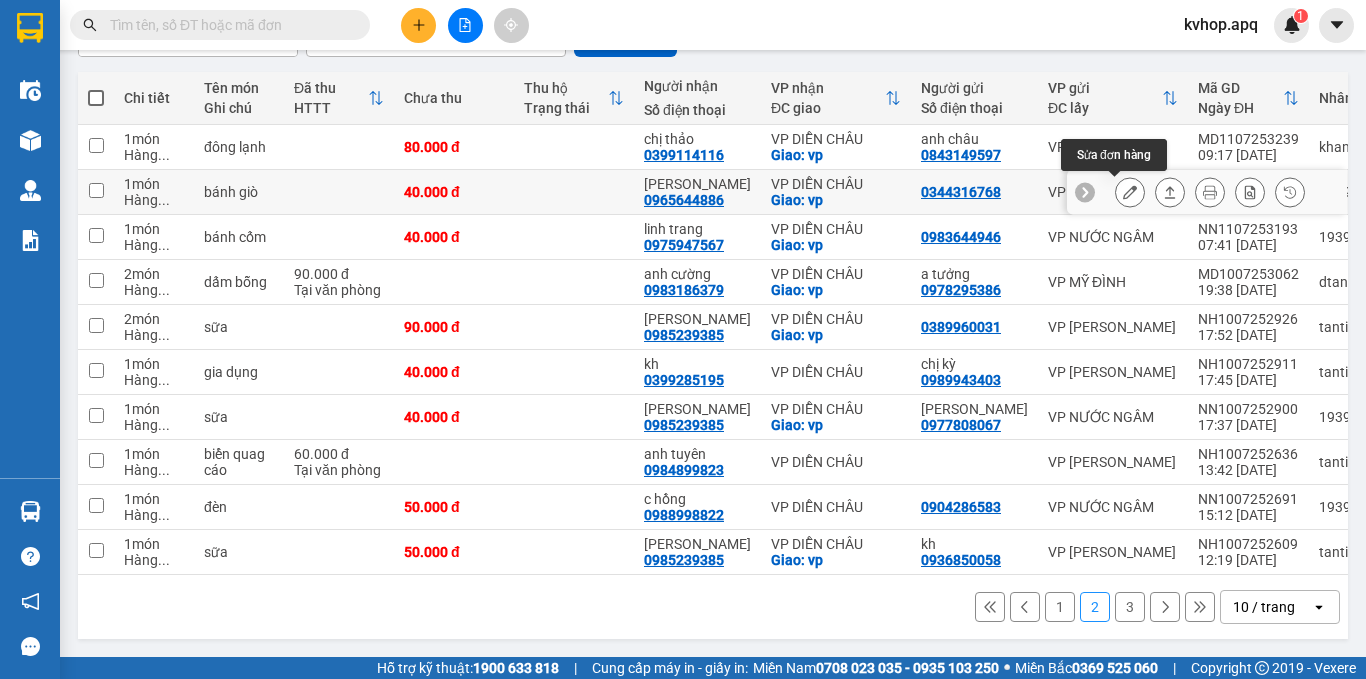 click at bounding box center [1130, 192] 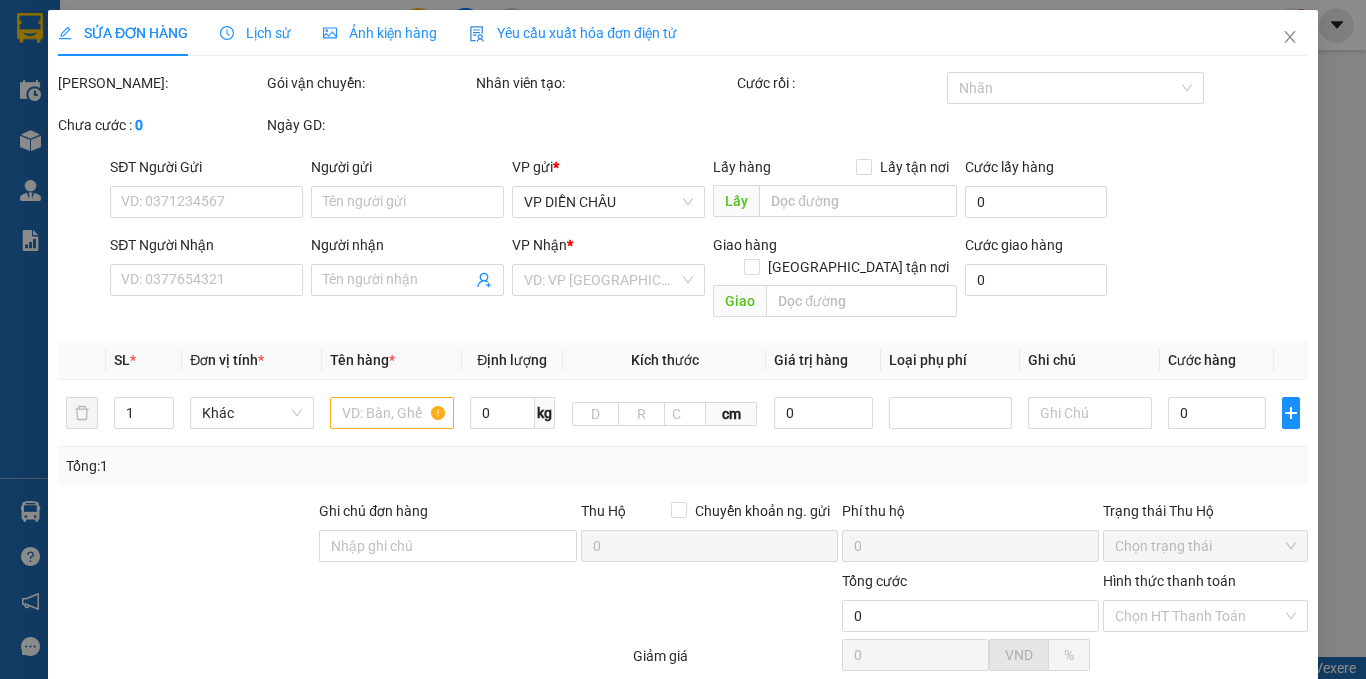 type on "0344316768" 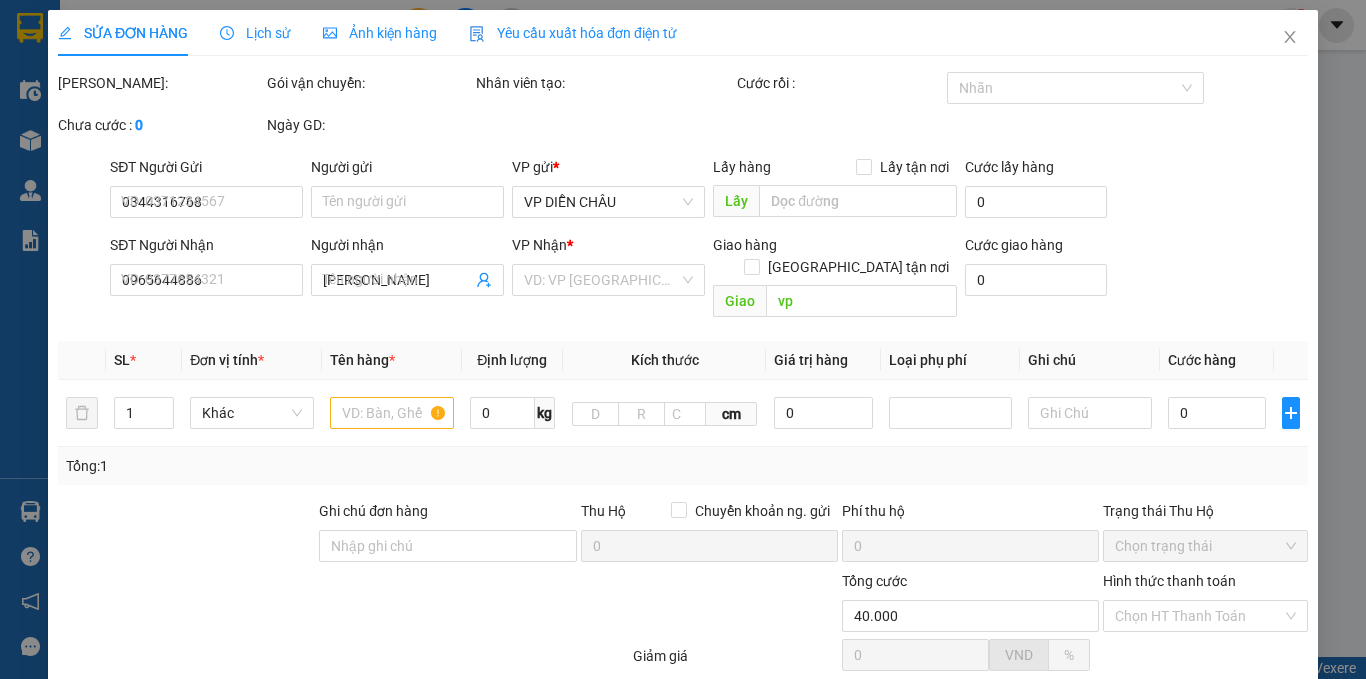 scroll, scrollTop: 0, scrollLeft: 0, axis: both 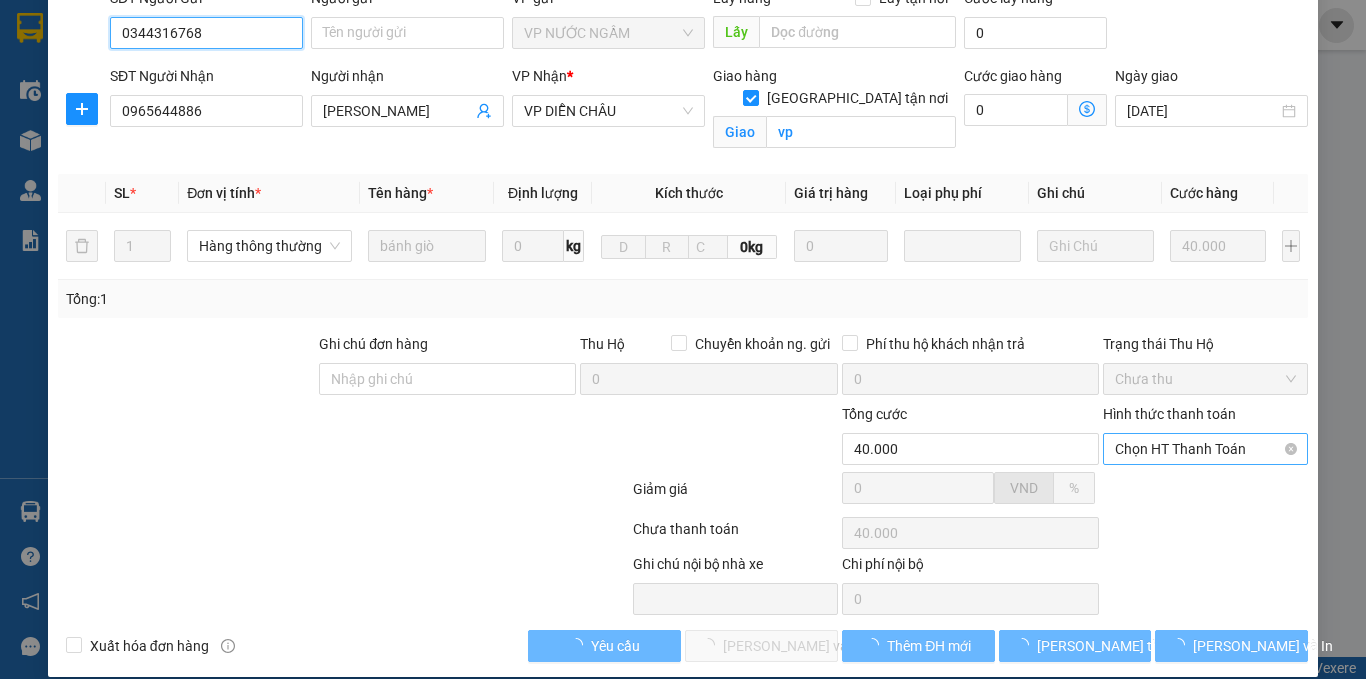 click on "Chọn HT Thanh Toán" at bounding box center (1205, 449) 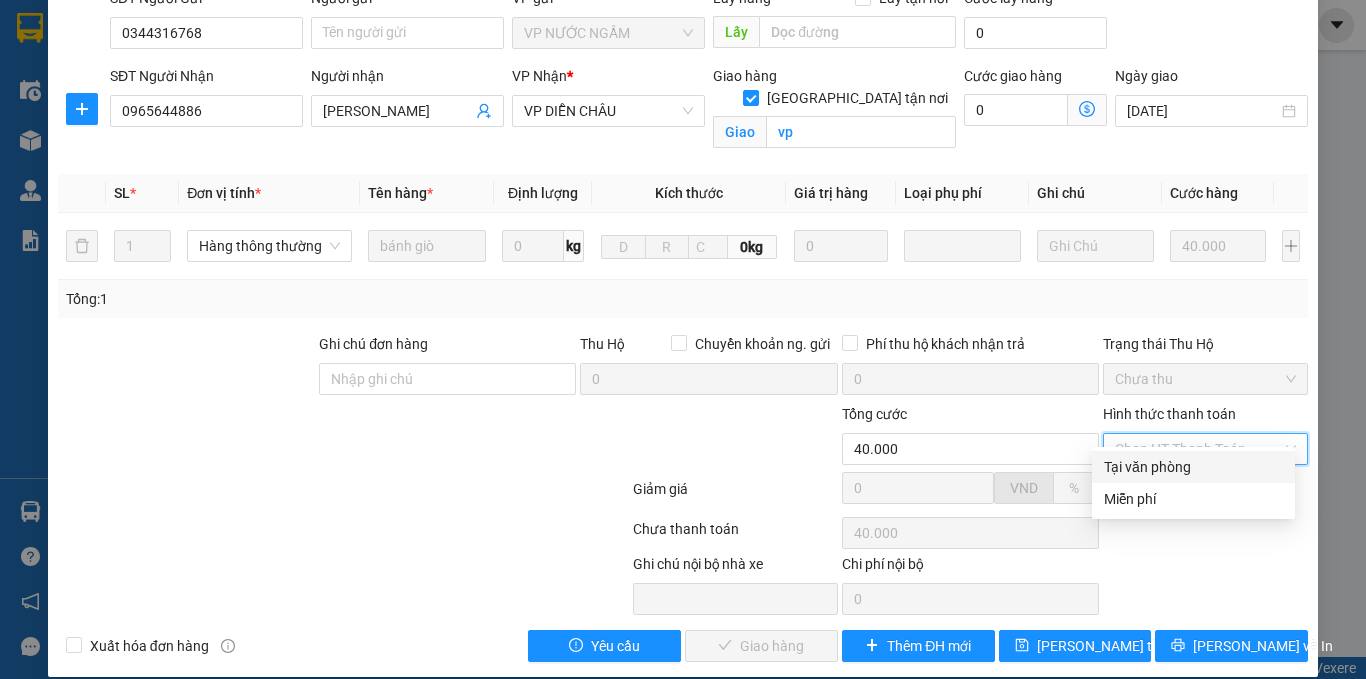 click on "Tại văn phòng" at bounding box center (1193, 467) 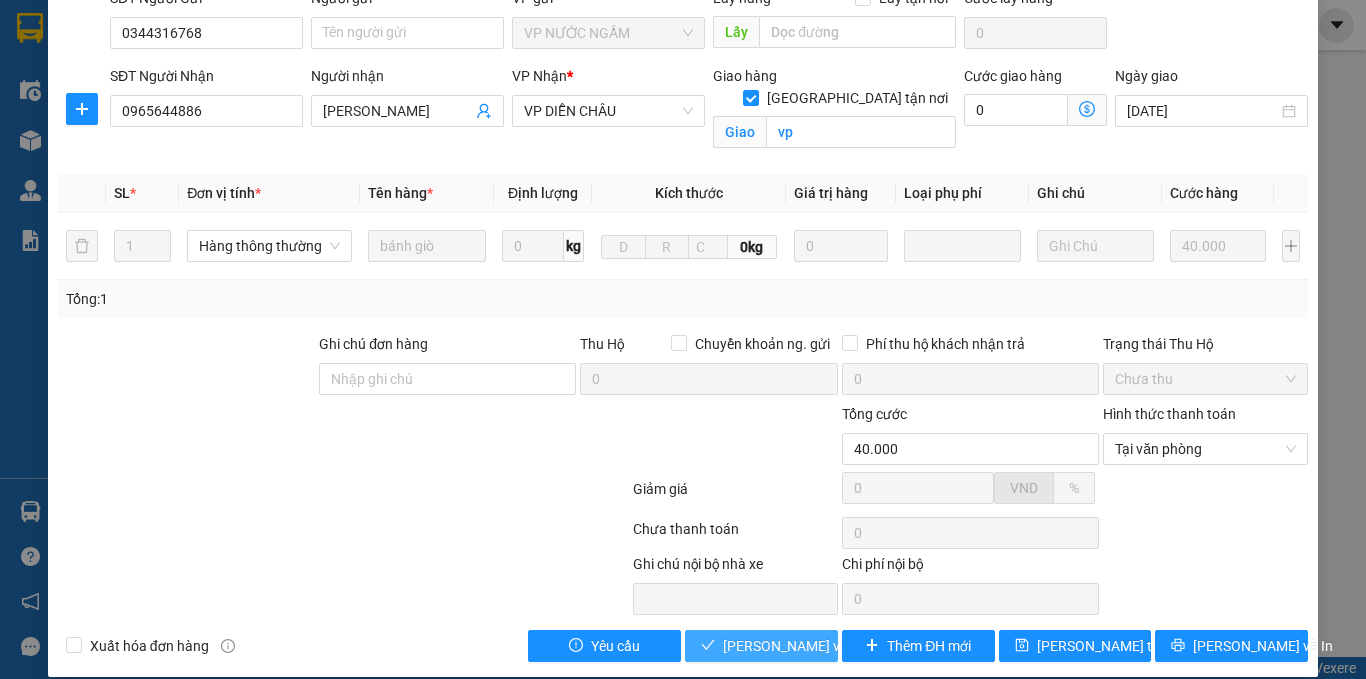 click on "[PERSON_NAME] và Giao hàng" at bounding box center [819, 646] 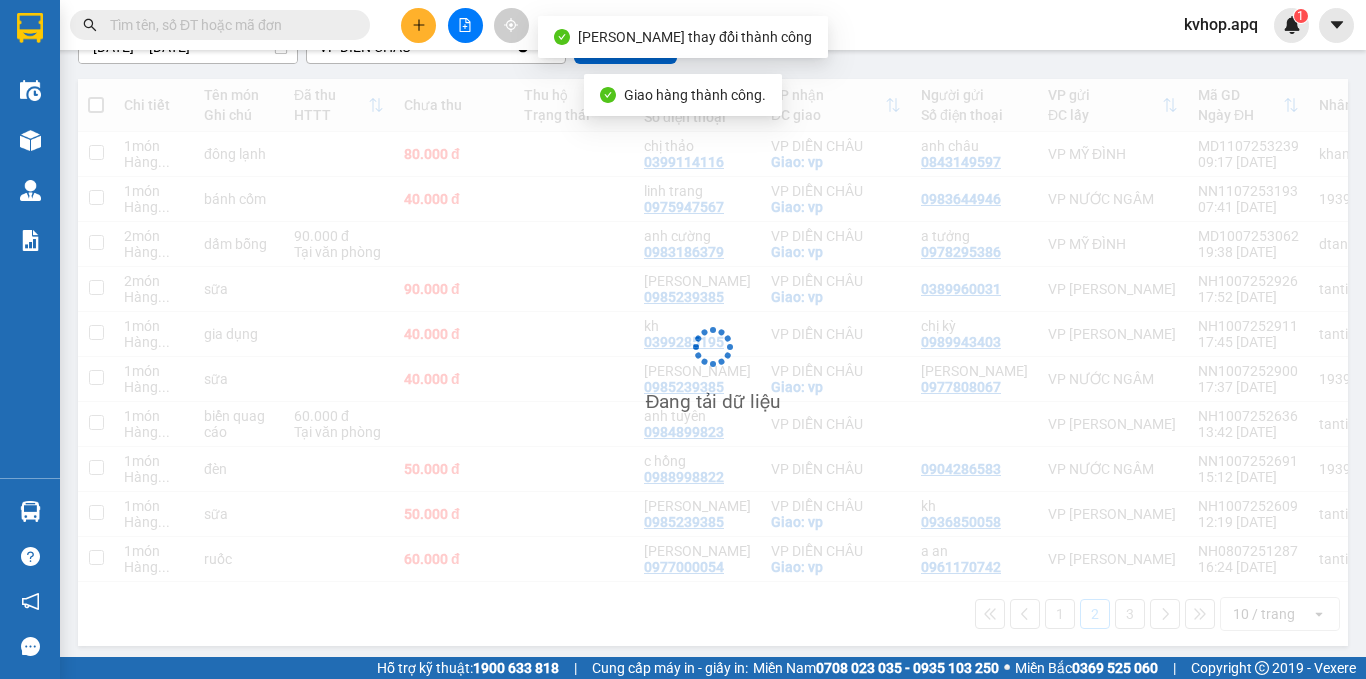 scroll, scrollTop: 218, scrollLeft: 0, axis: vertical 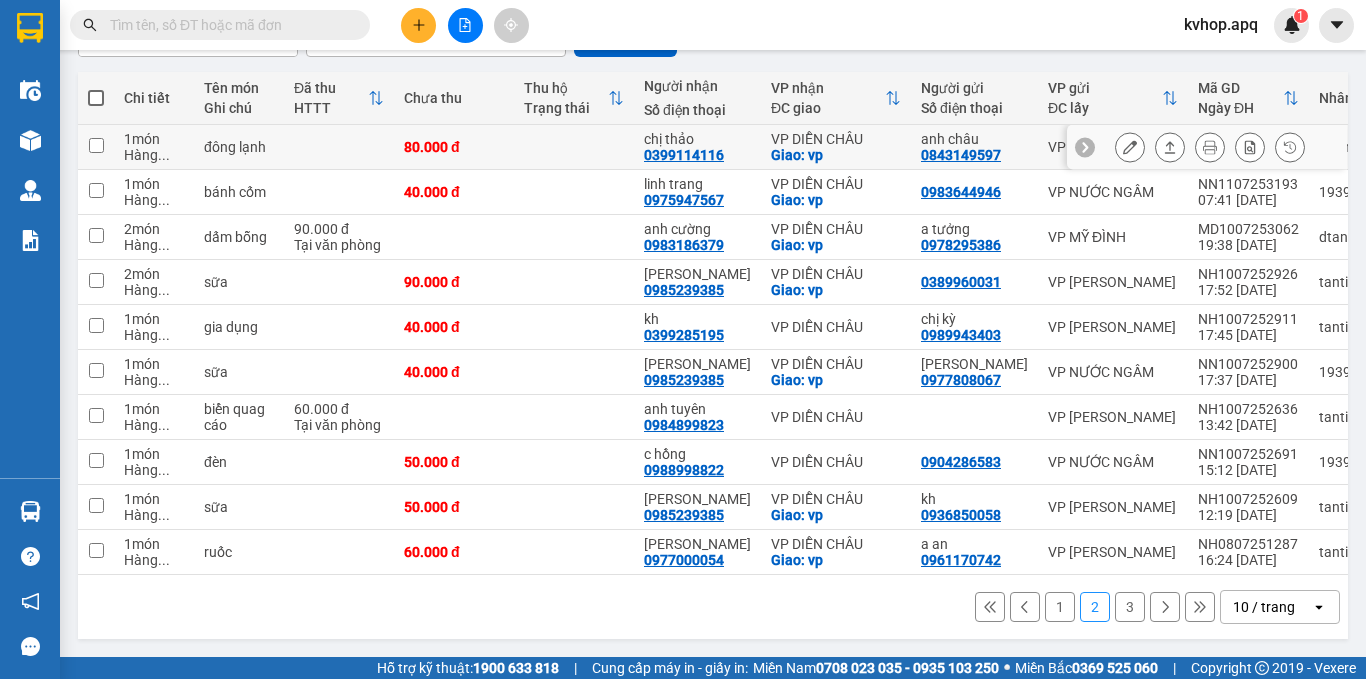 click at bounding box center [1130, 147] 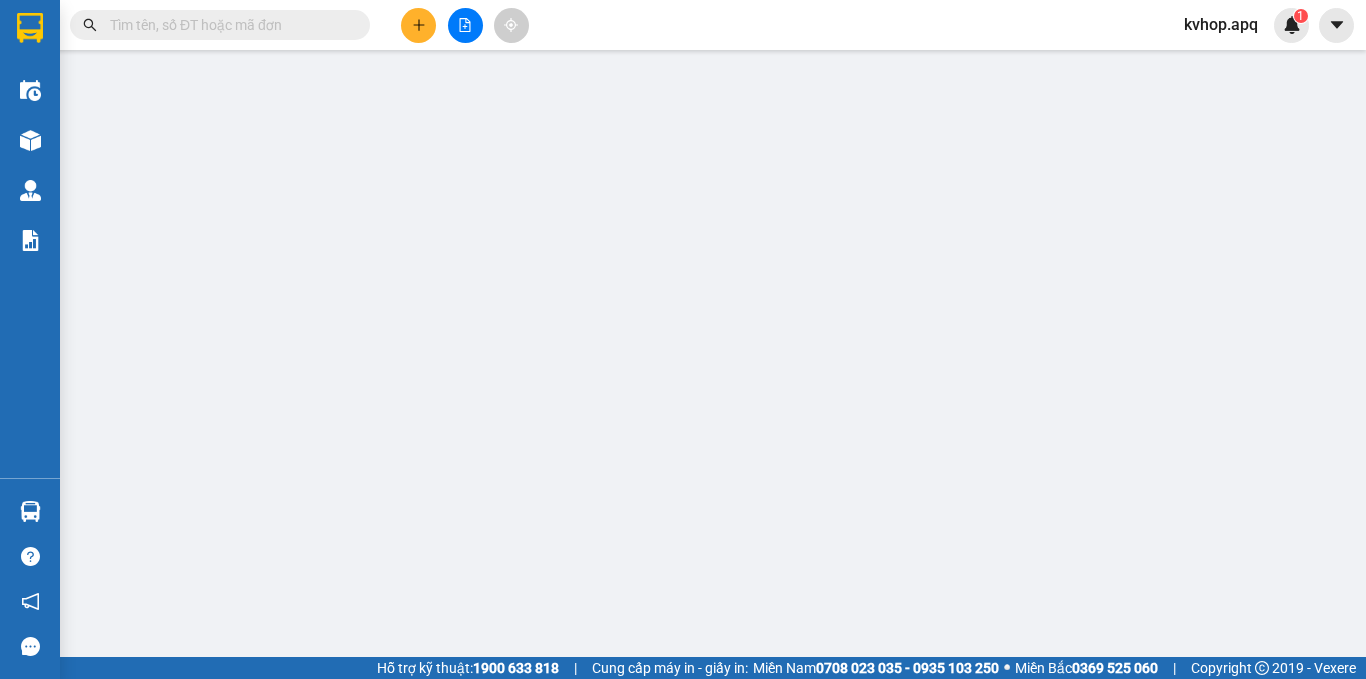 type on "0843149597" 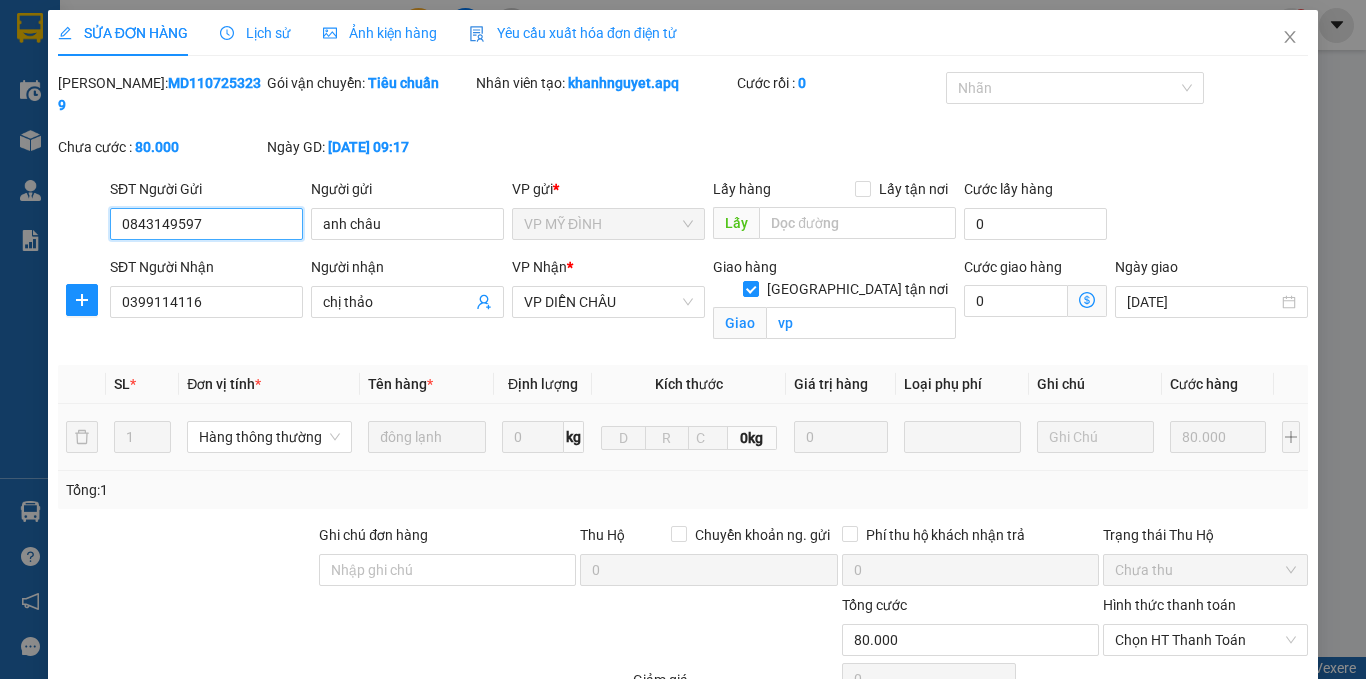 scroll, scrollTop: 191, scrollLeft: 0, axis: vertical 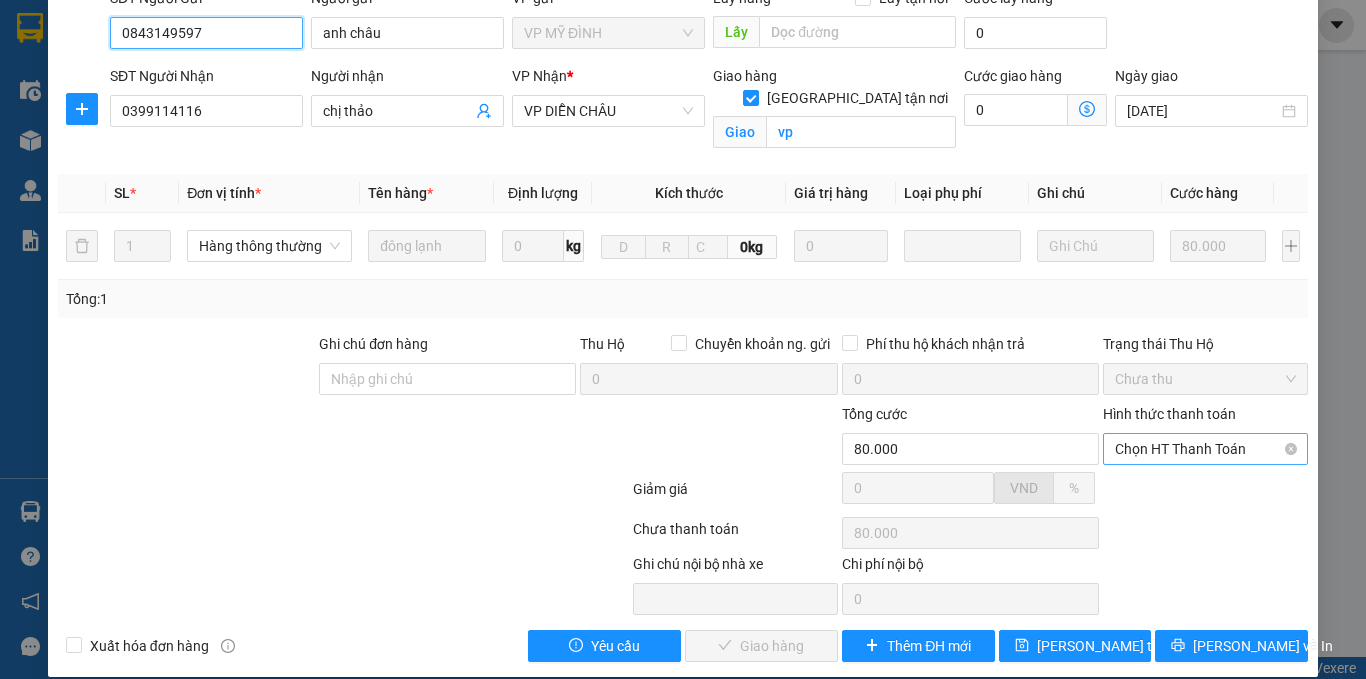 click on "Chọn HT Thanh Toán" at bounding box center (1205, 449) 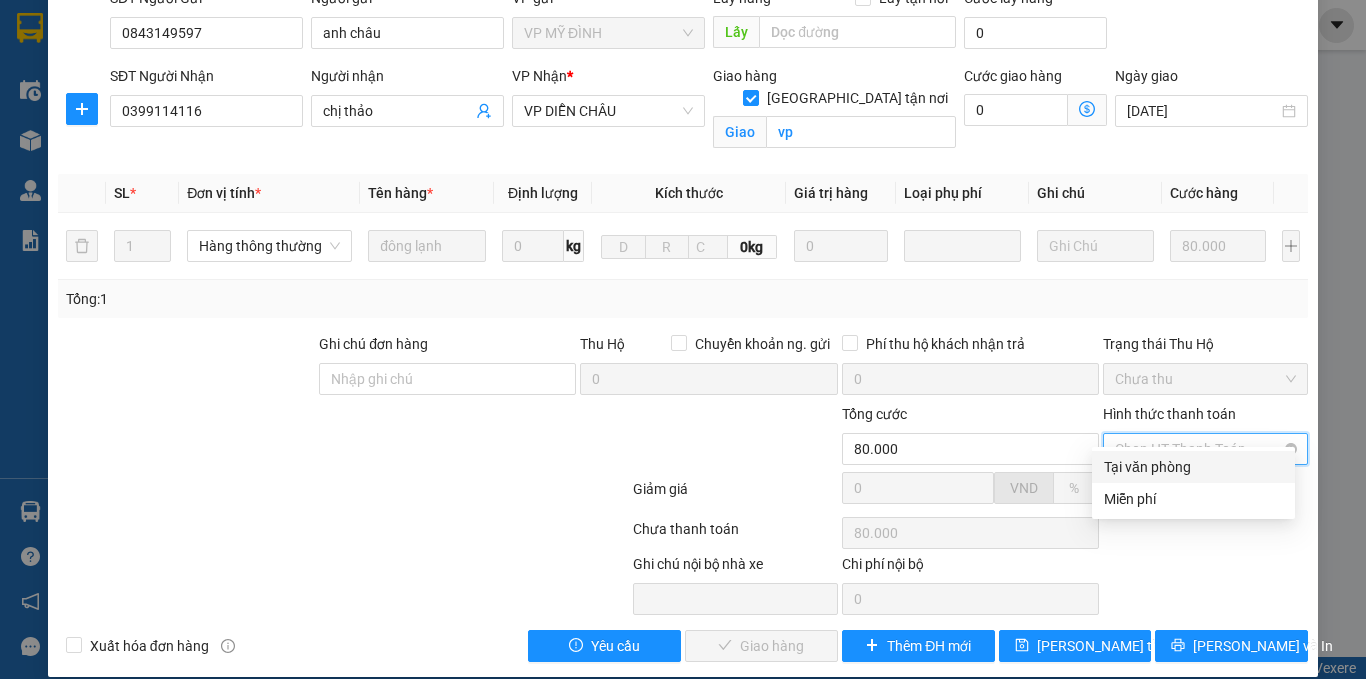 click on "Tại văn phòng" at bounding box center (1193, 467) 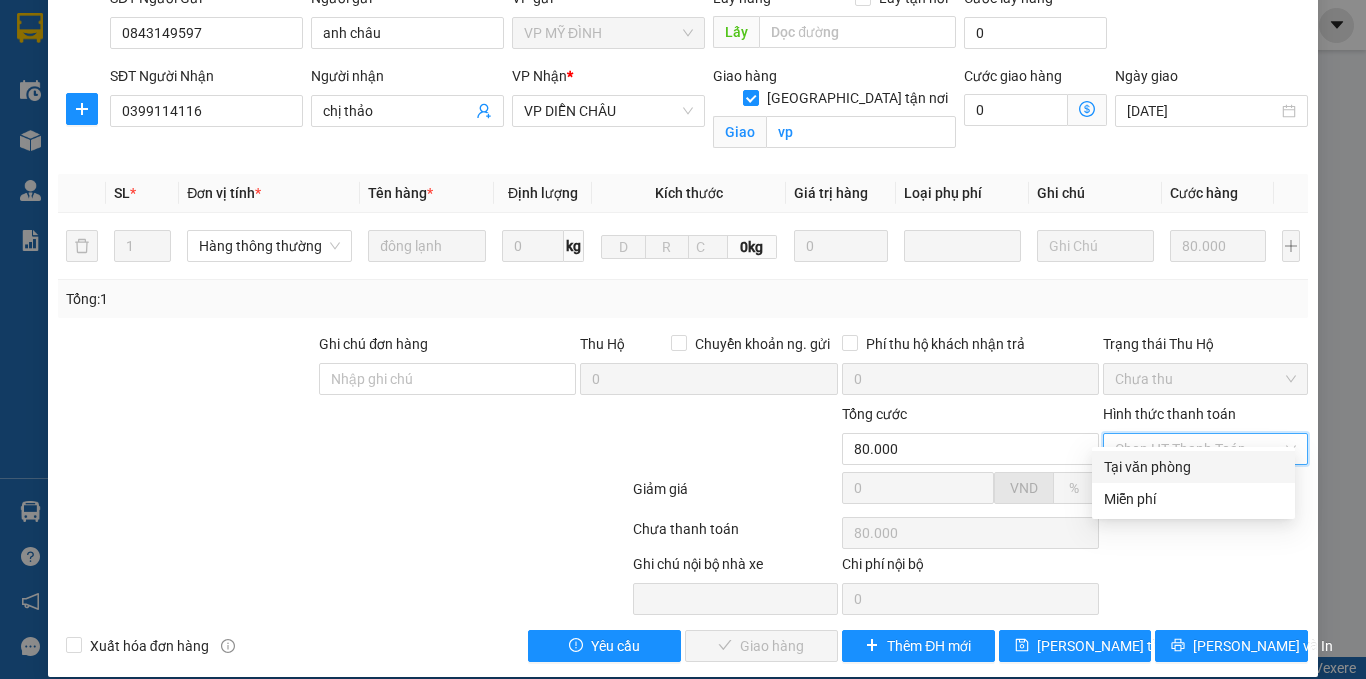 type on "0" 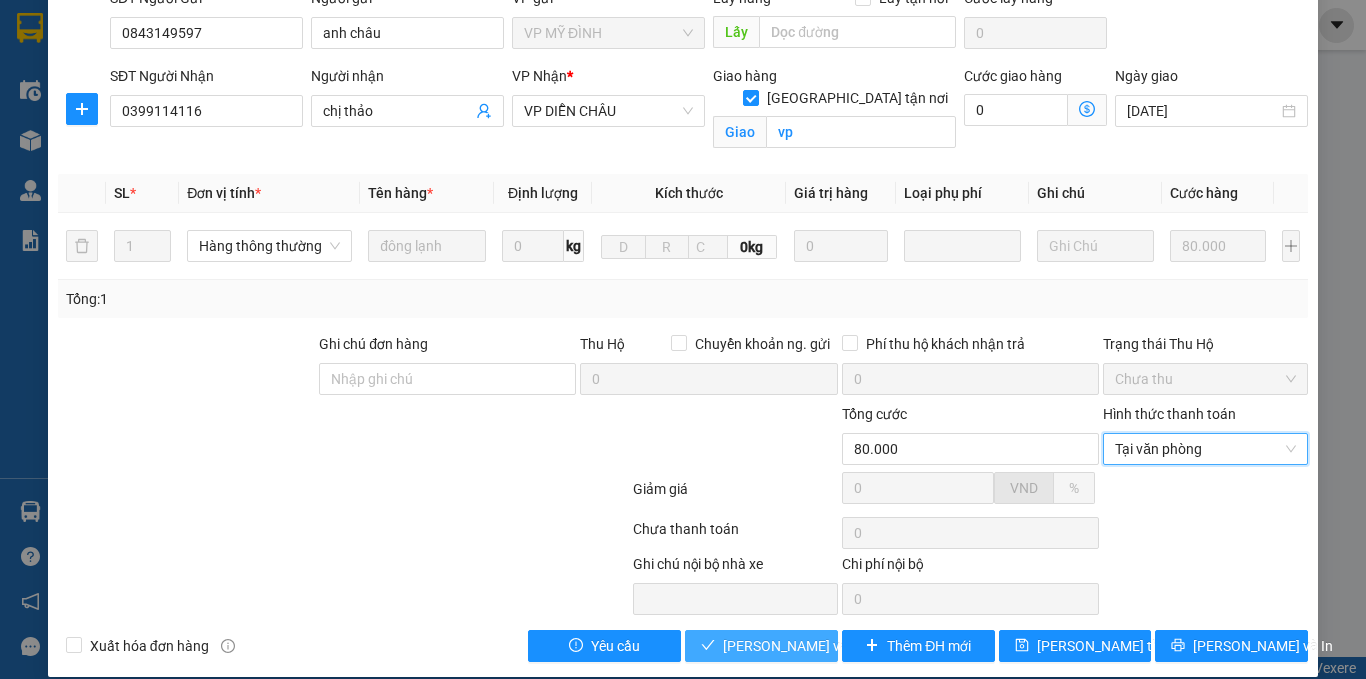 drag, startPoint x: 814, startPoint y: 615, endPoint x: 802, endPoint y: 620, distance: 13 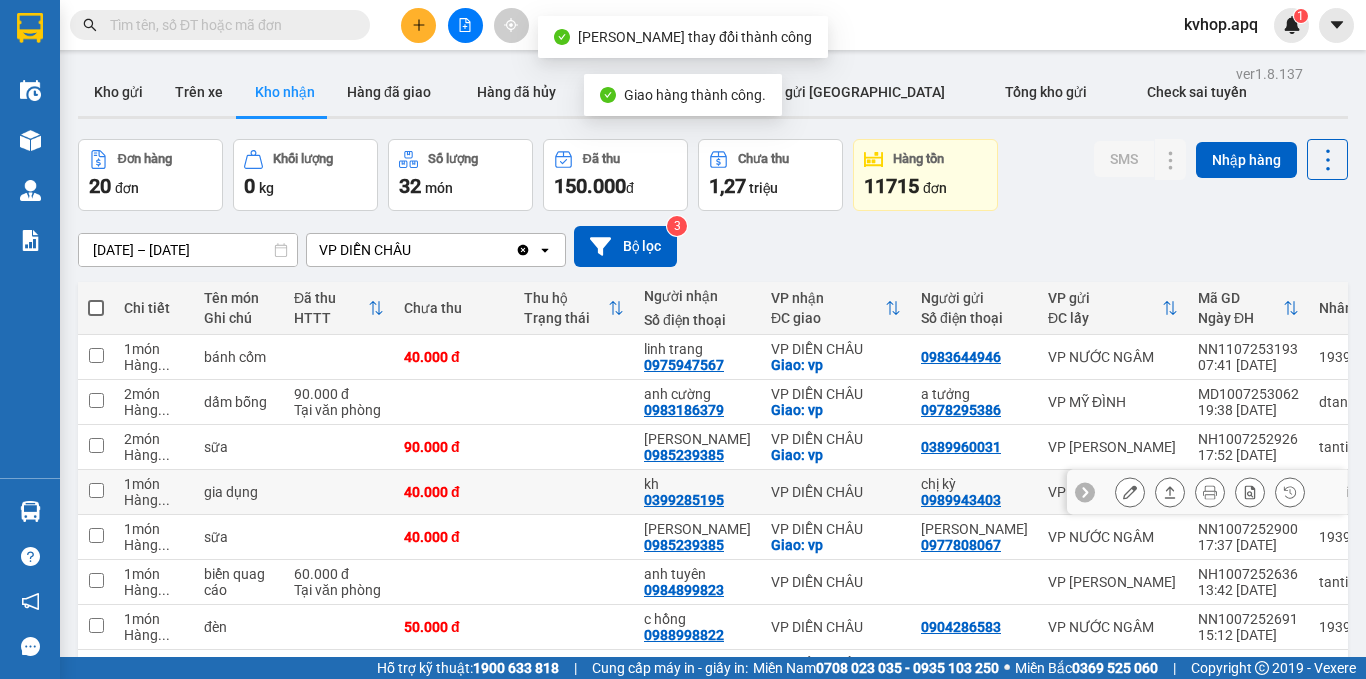 scroll, scrollTop: 200, scrollLeft: 0, axis: vertical 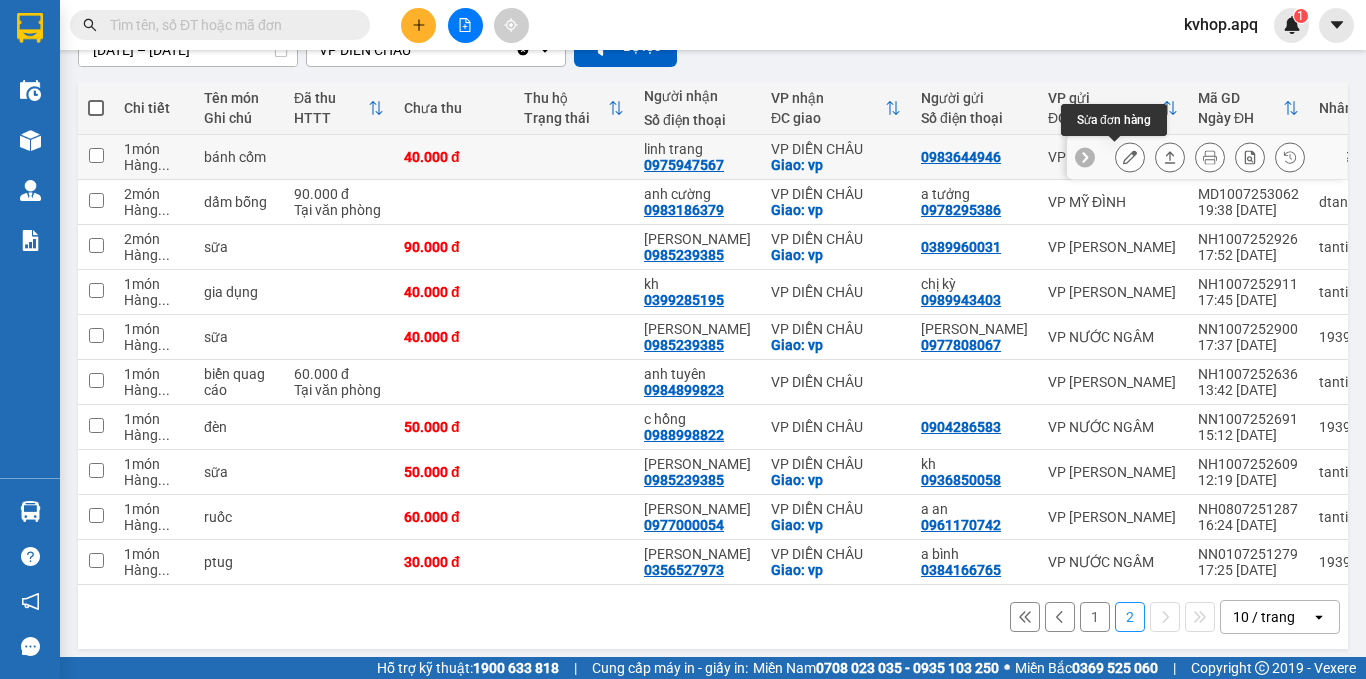 click at bounding box center [1130, 157] 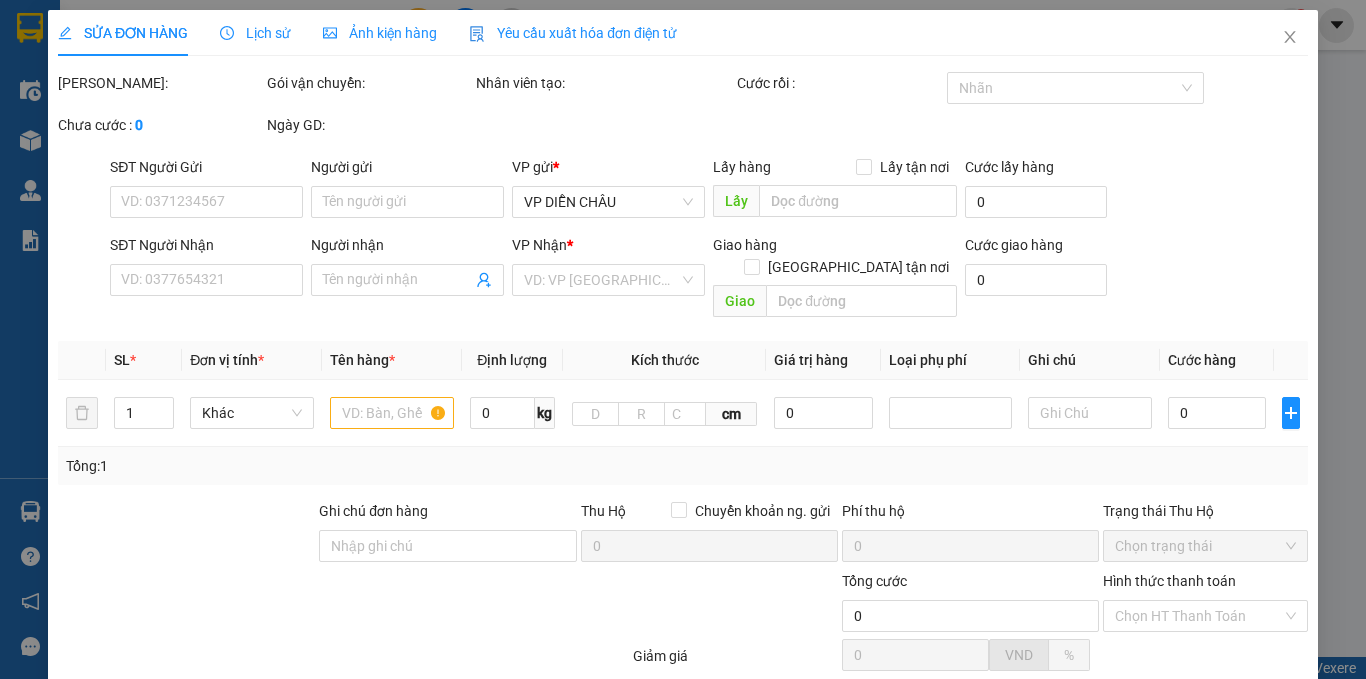 type on "0983644946" 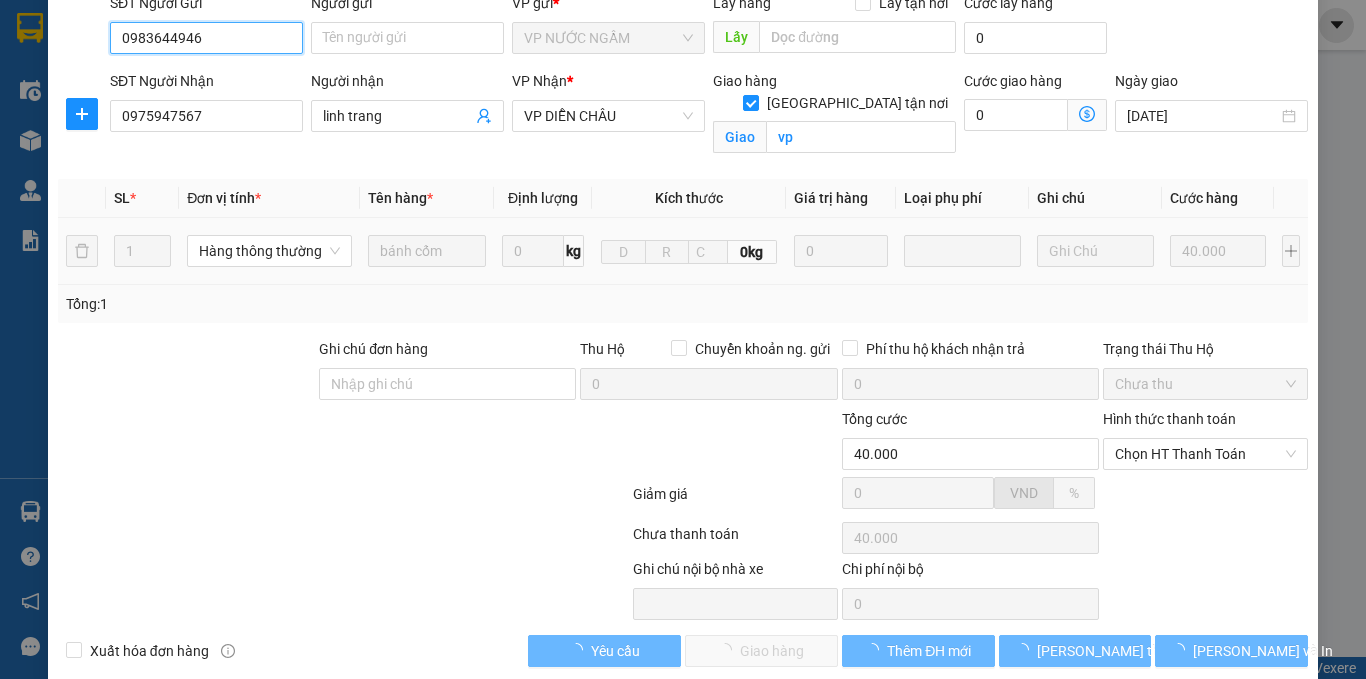 scroll, scrollTop: 191, scrollLeft: 0, axis: vertical 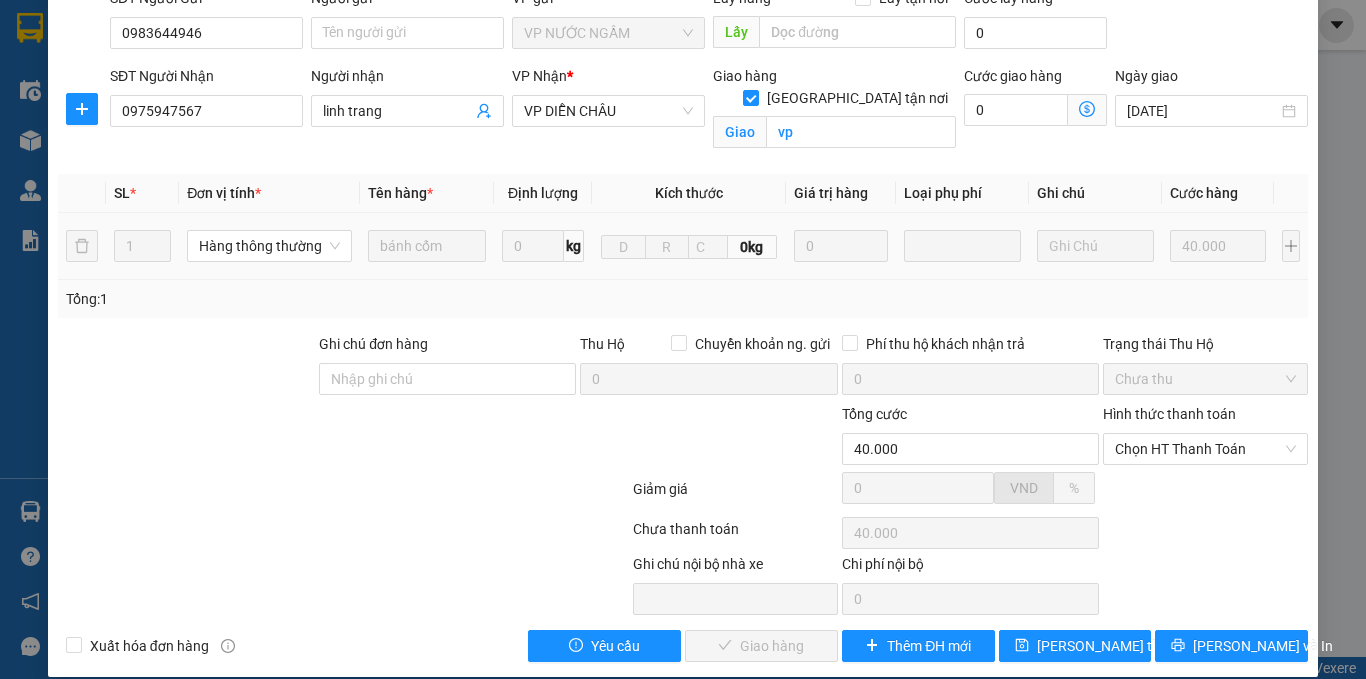 drag, startPoint x: 1161, startPoint y: 448, endPoint x: 1147, endPoint y: 456, distance: 16.124516 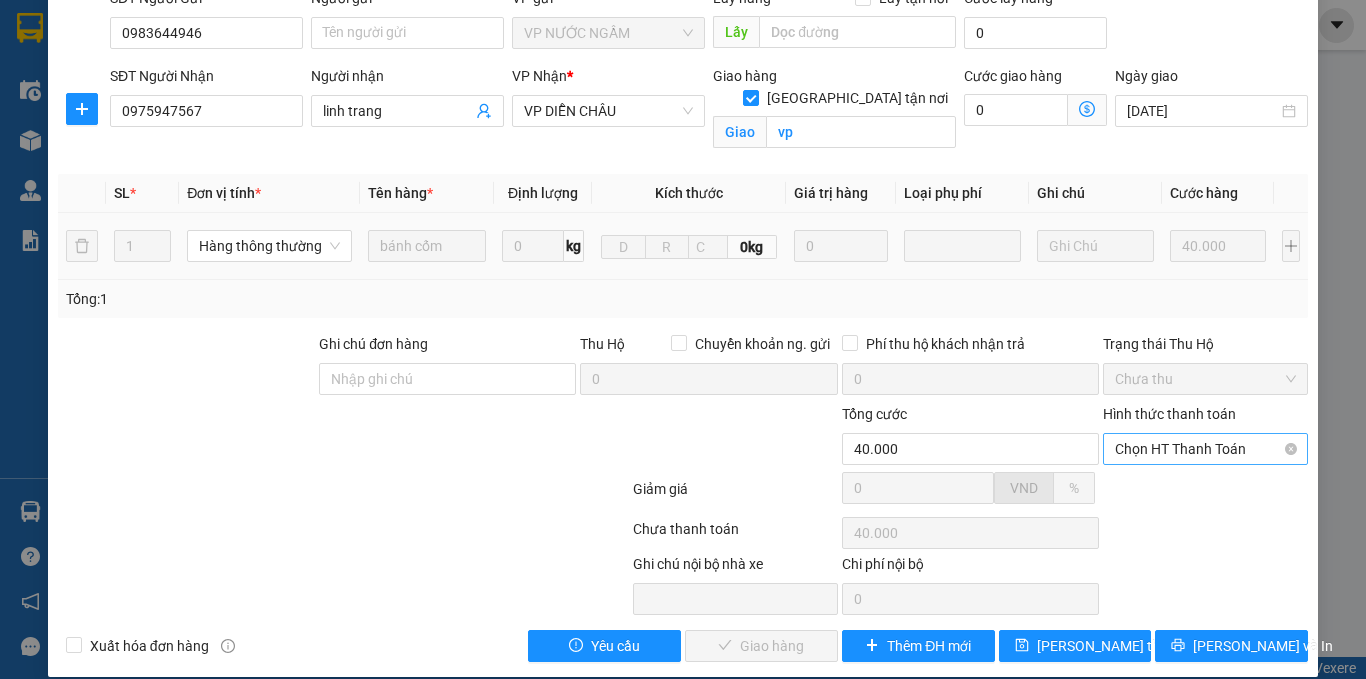 click on "Chọn HT Thanh Toán" at bounding box center [1205, 449] 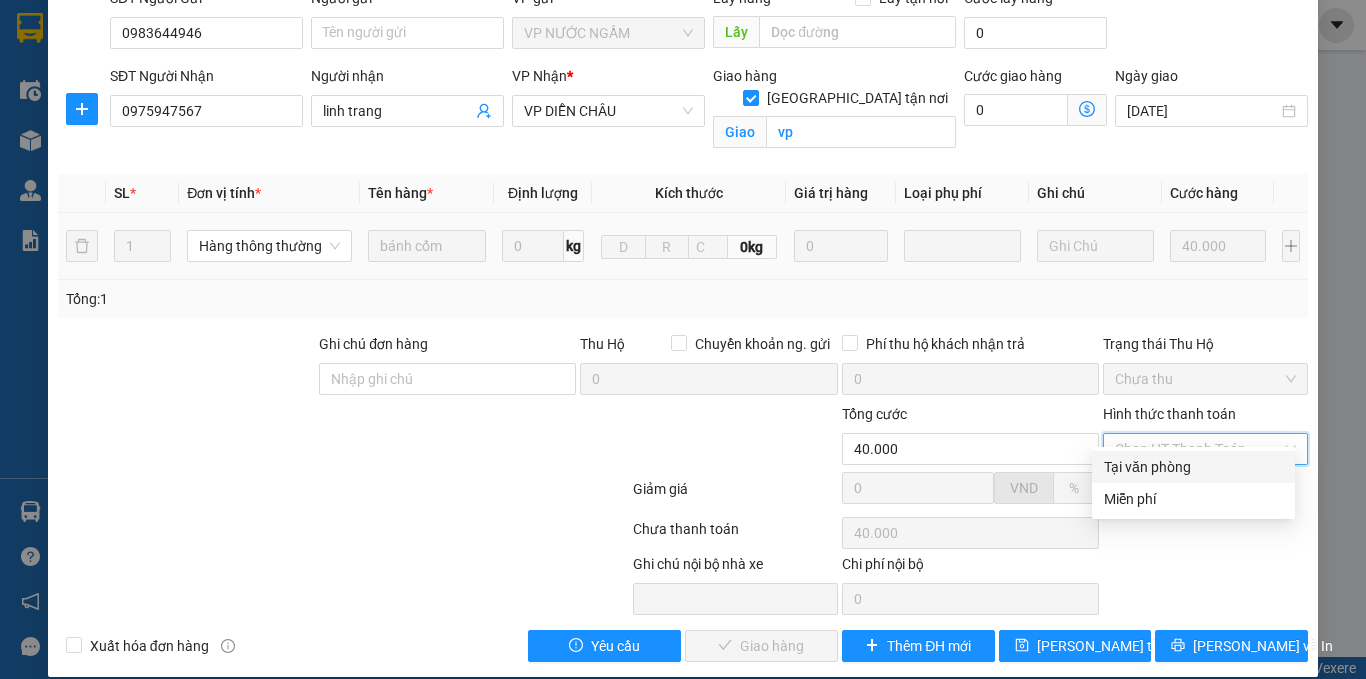 click on "Tại văn phòng" at bounding box center (1193, 467) 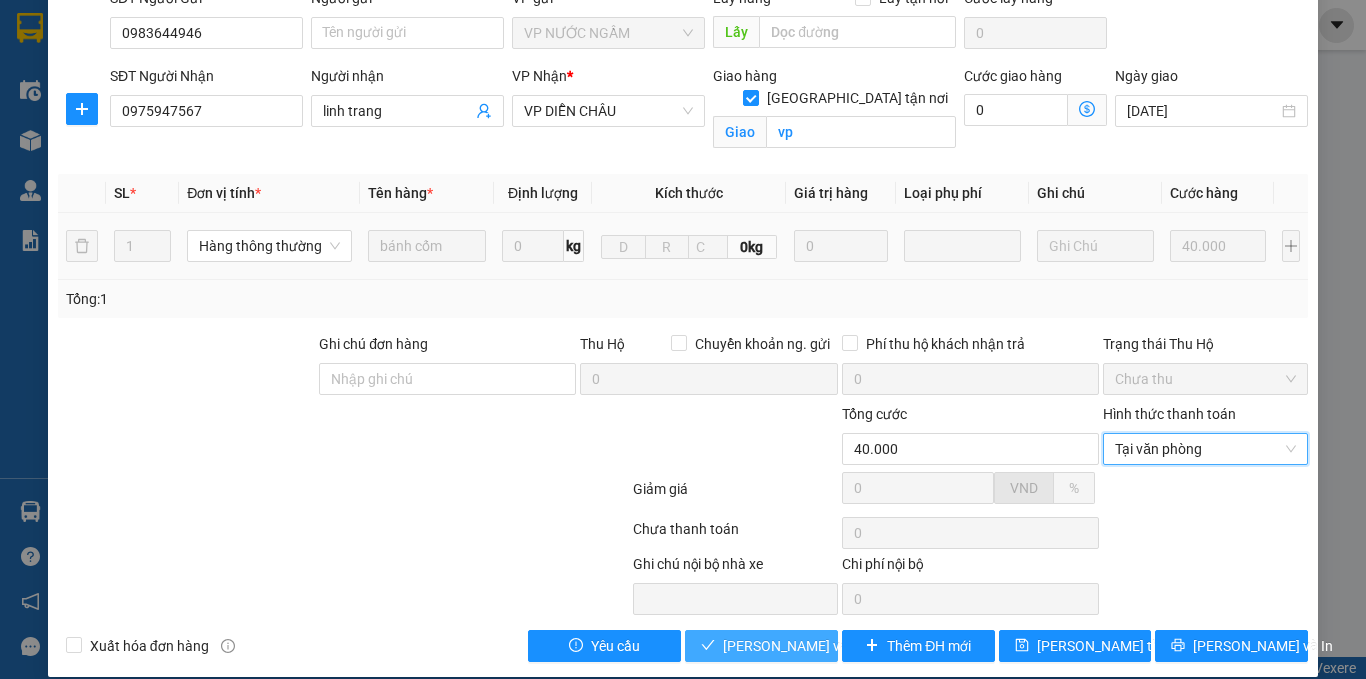 click on "[PERSON_NAME] và Giao hàng" at bounding box center [819, 646] 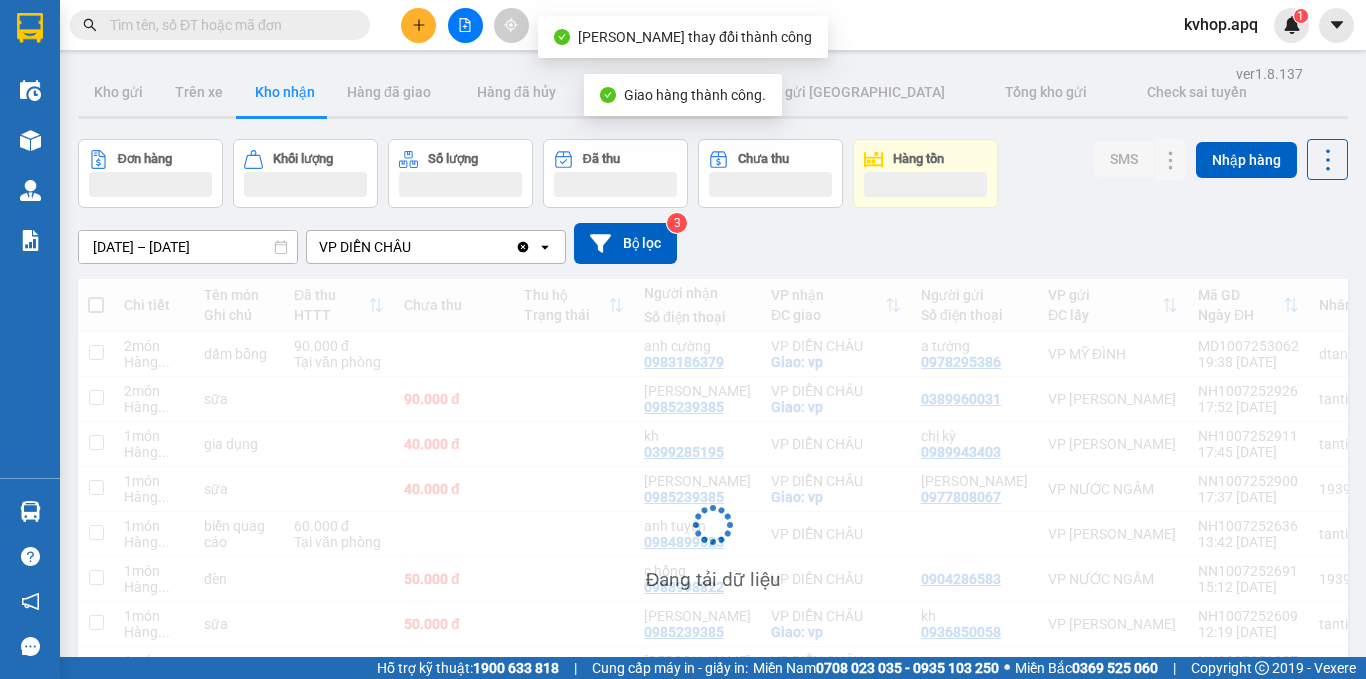 scroll, scrollTop: 170, scrollLeft: 0, axis: vertical 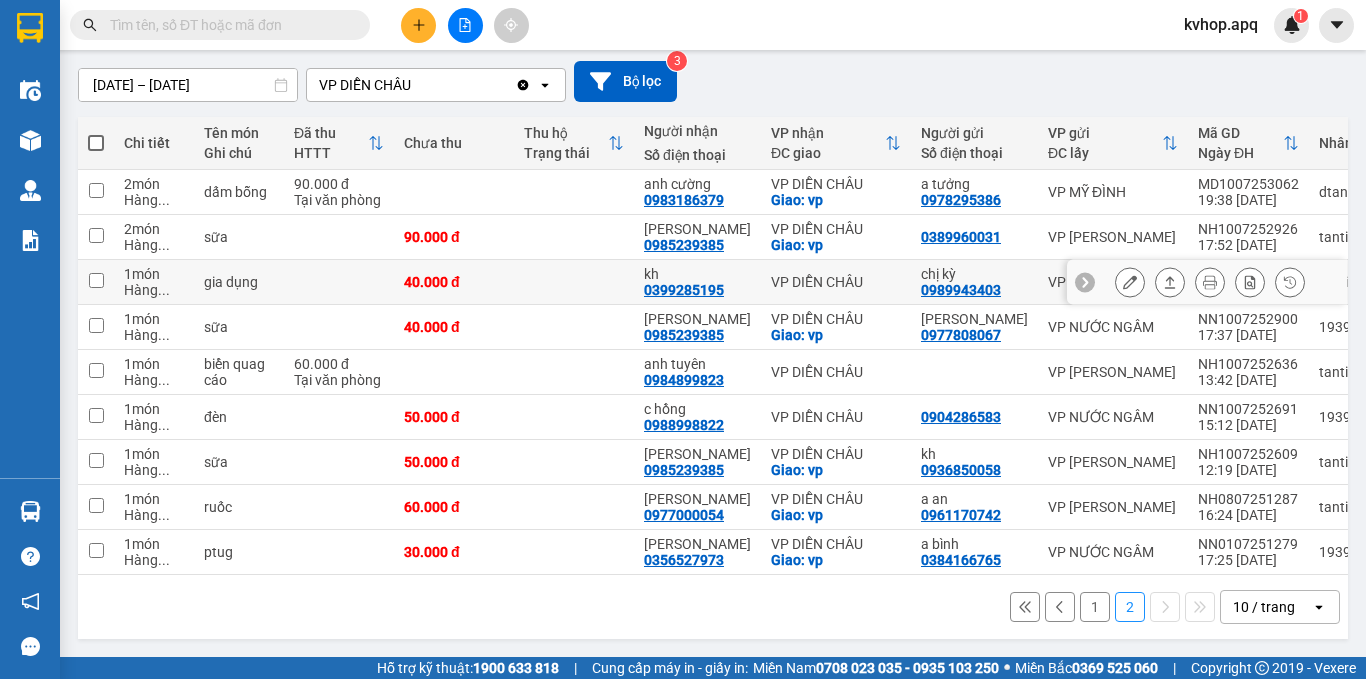 click at bounding box center [1130, 282] 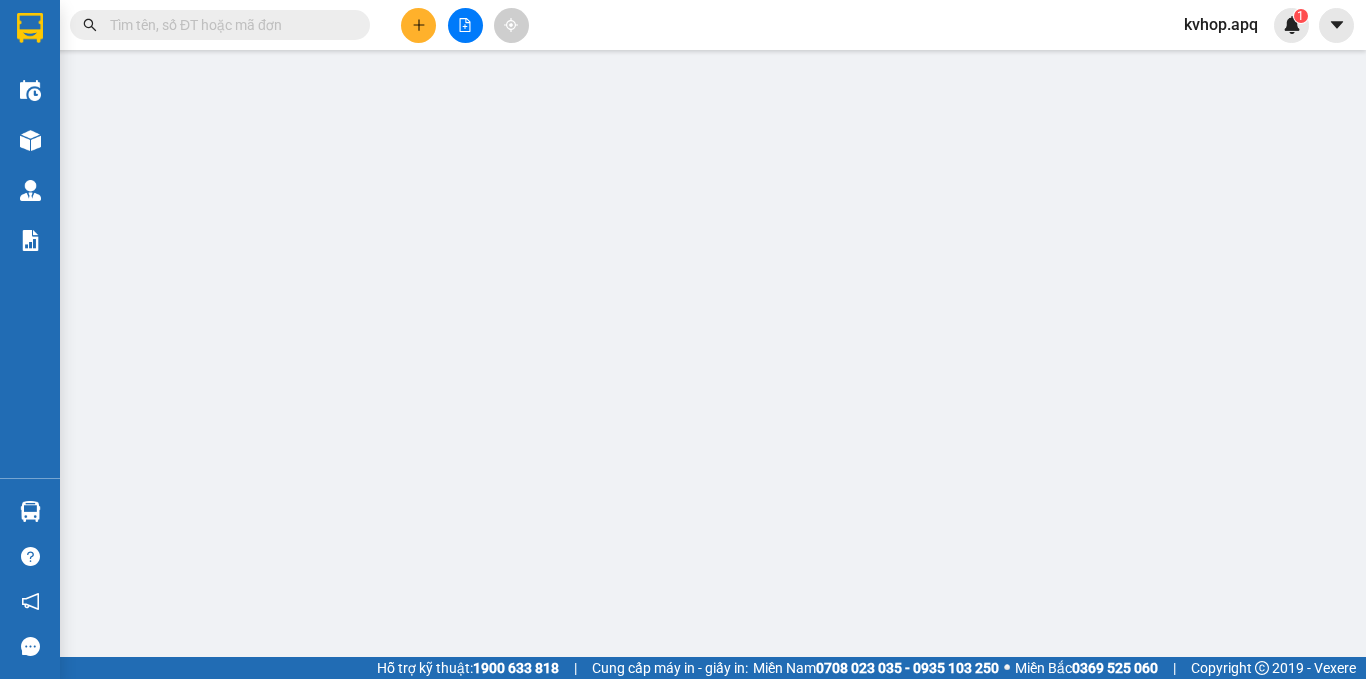 scroll, scrollTop: 0, scrollLeft: 0, axis: both 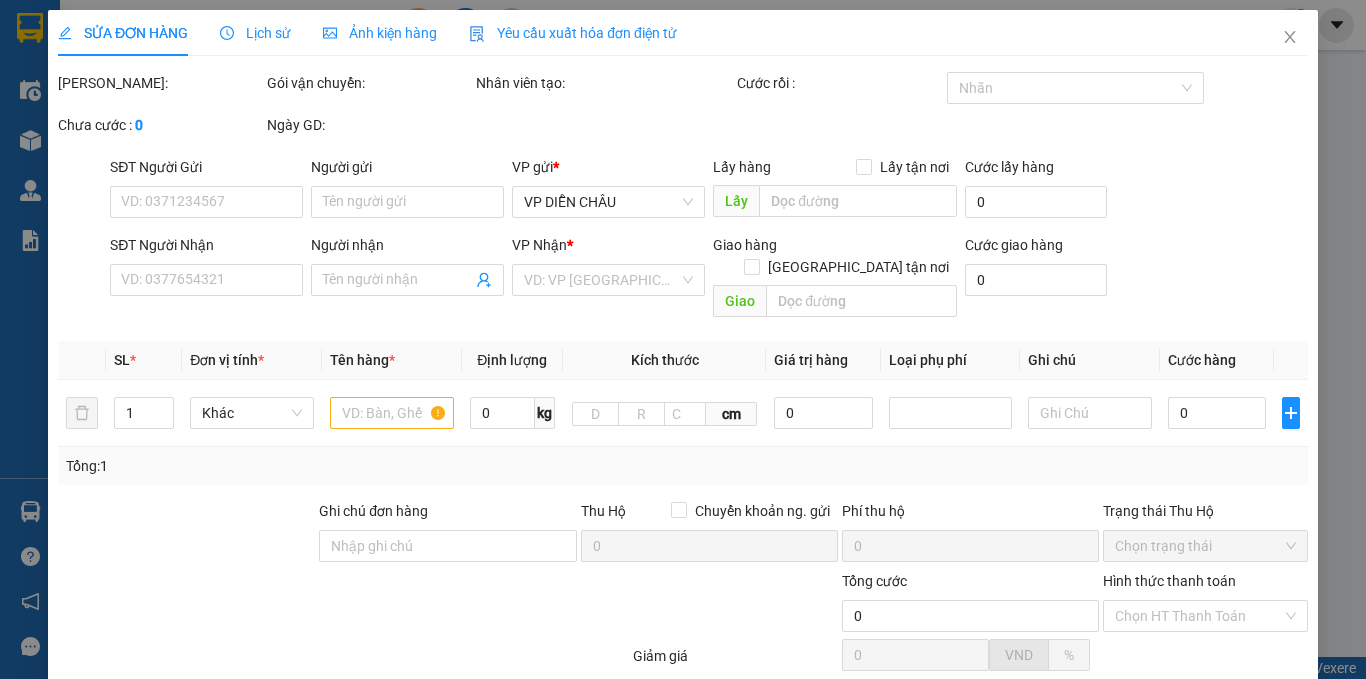 type on "0989943403" 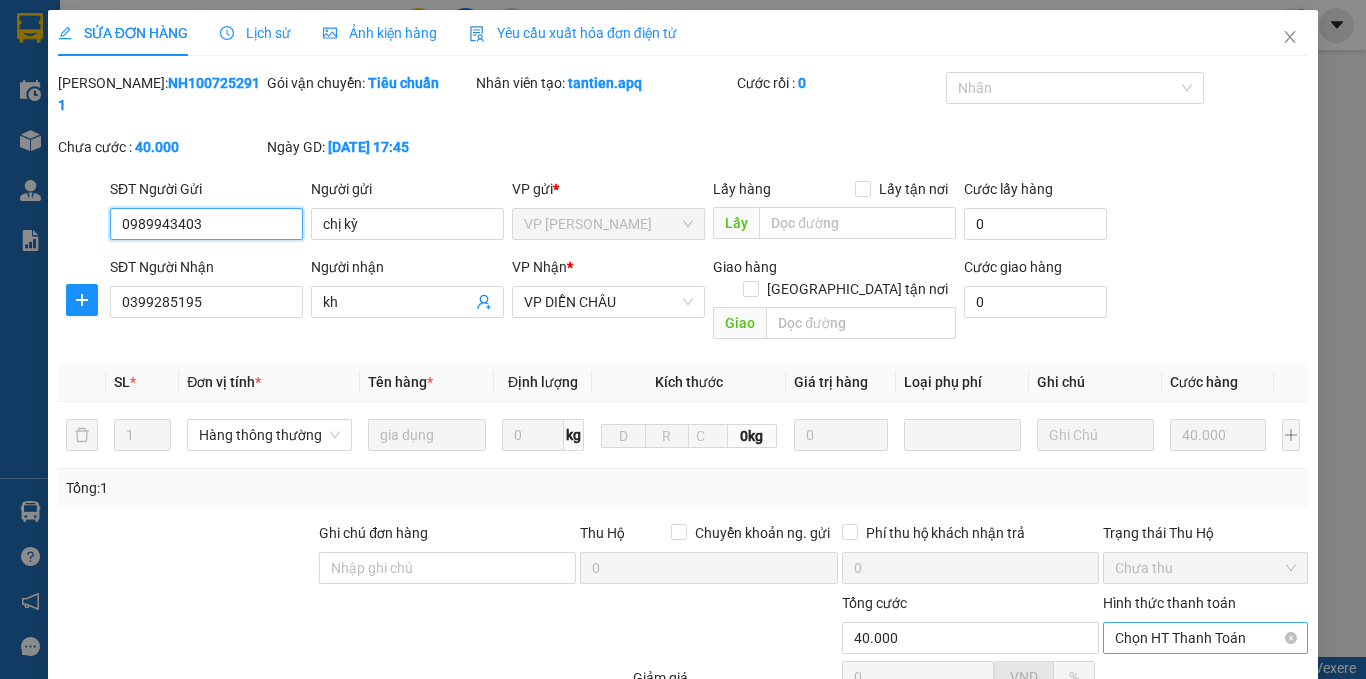scroll, scrollTop: 167, scrollLeft: 0, axis: vertical 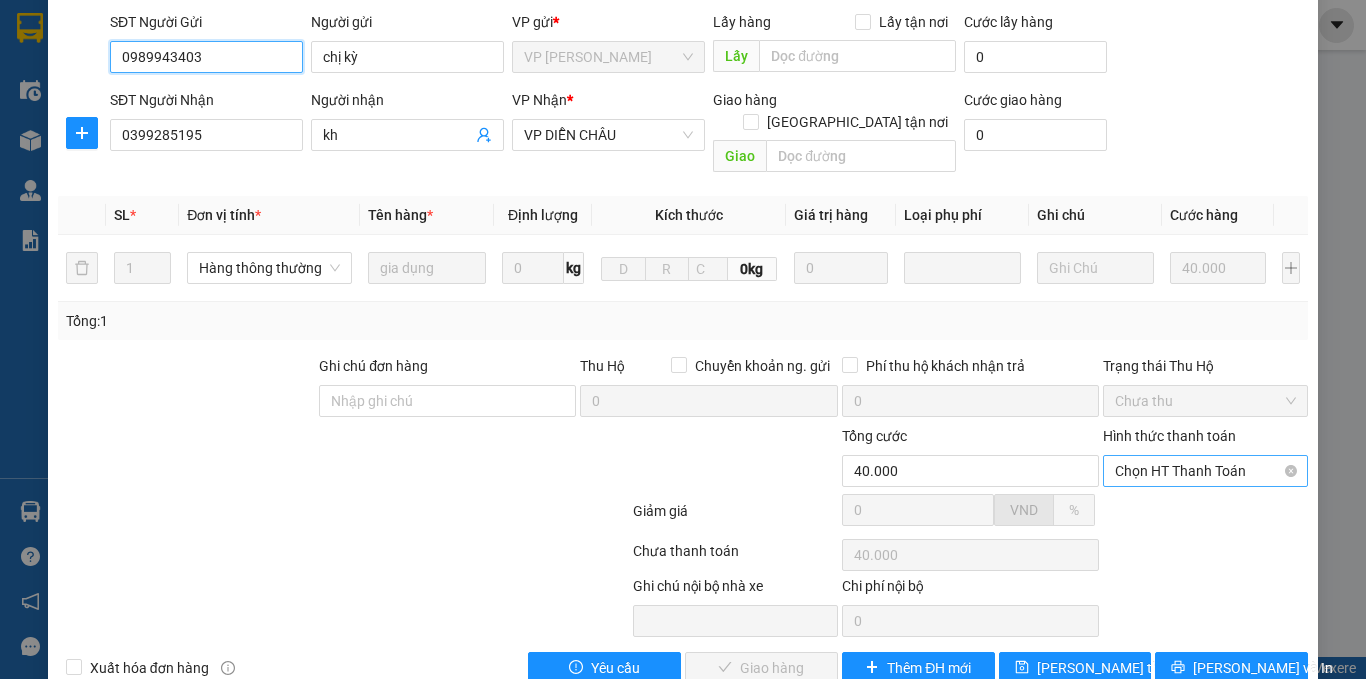click on "Chọn HT Thanh Toán" at bounding box center [1205, 471] 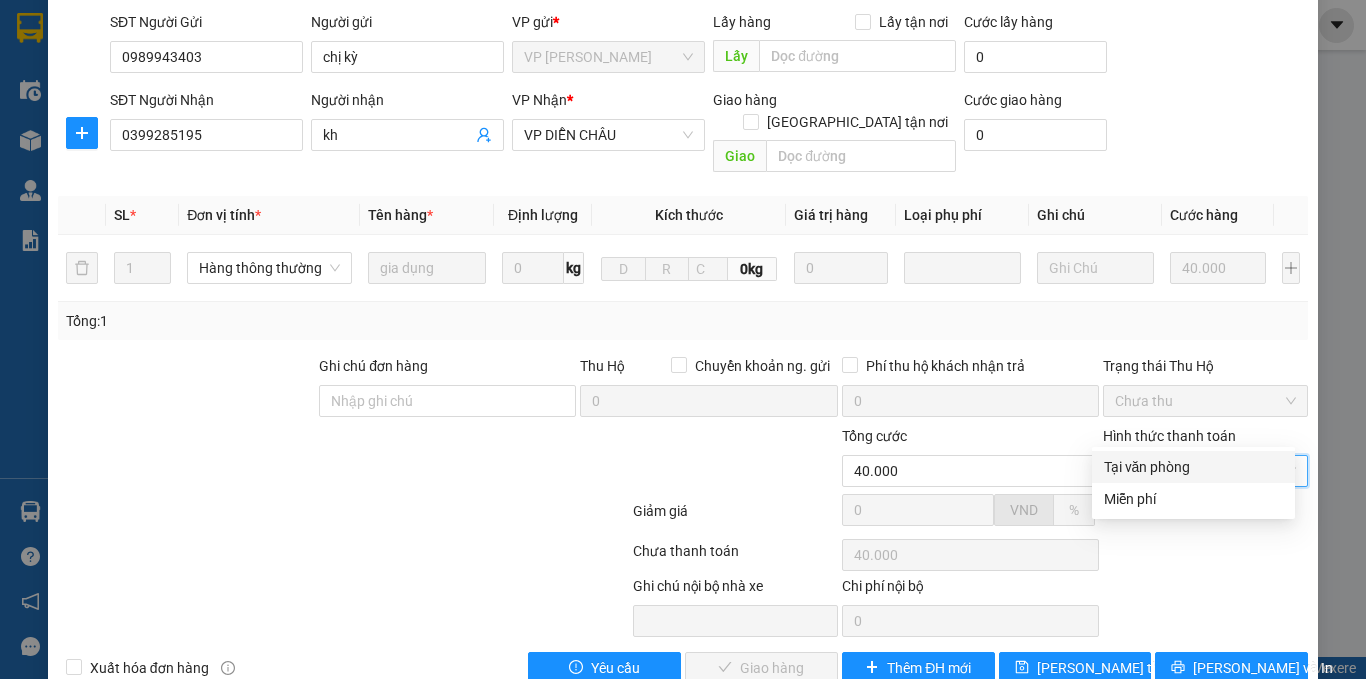 click on "Tại văn phòng" at bounding box center [1193, 467] 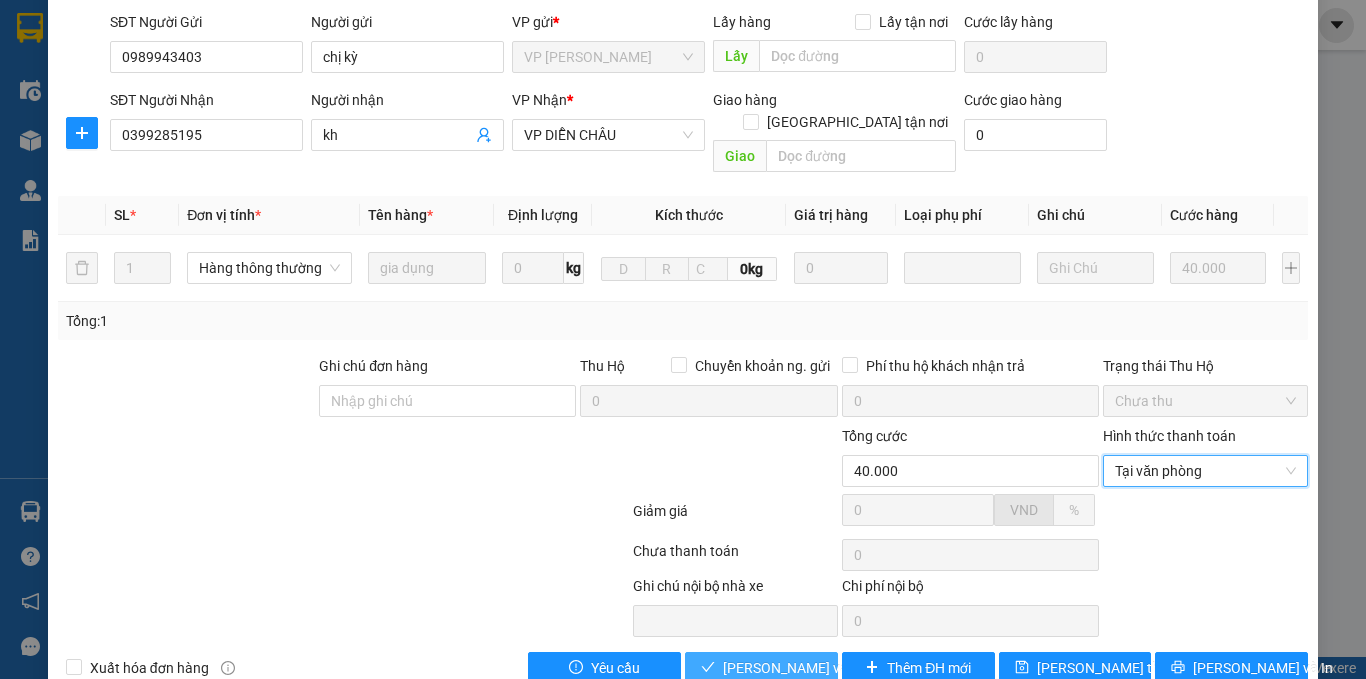 click on "[PERSON_NAME] và Giao hàng" at bounding box center (819, 668) 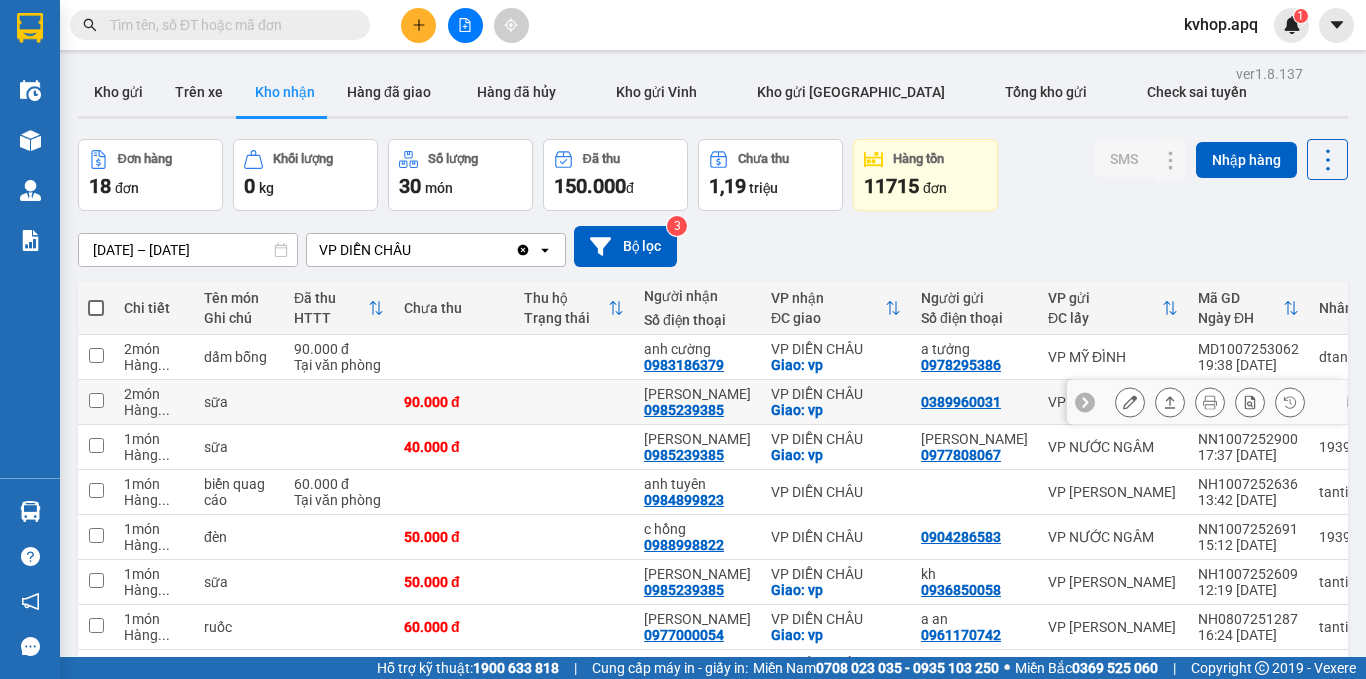 scroll, scrollTop: 128, scrollLeft: 0, axis: vertical 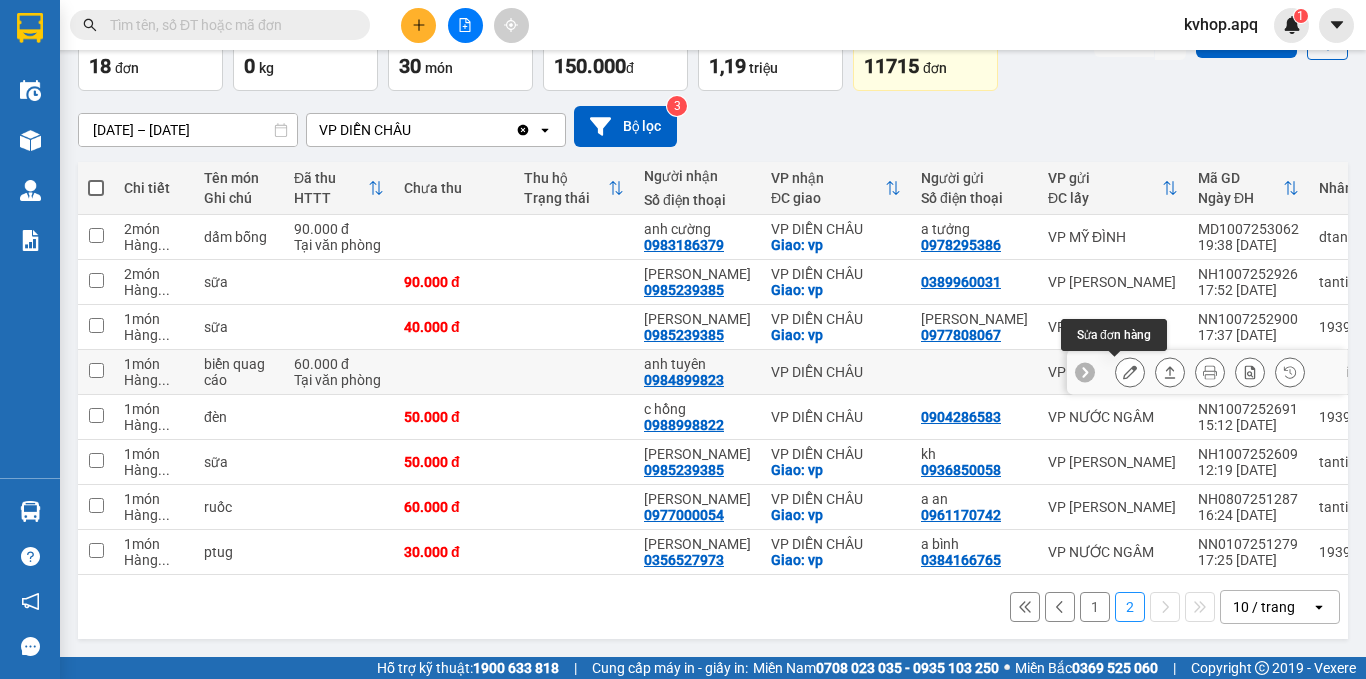 click 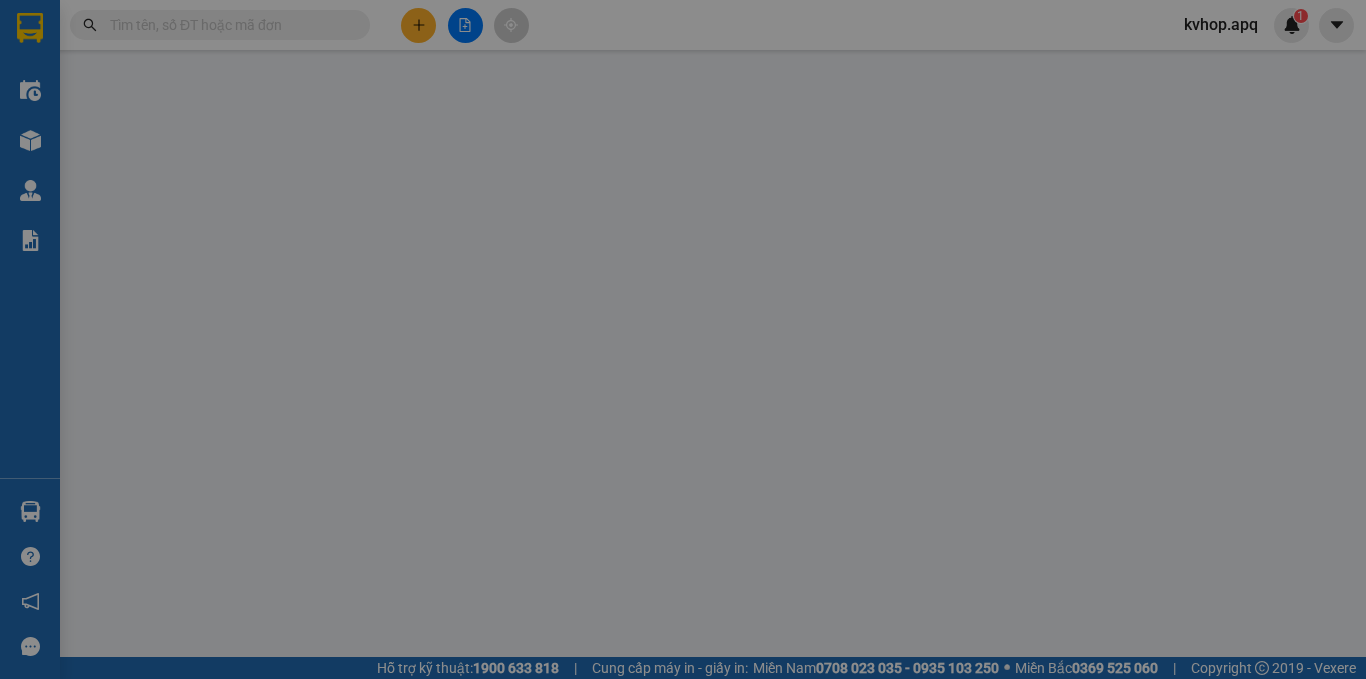 scroll, scrollTop: 0, scrollLeft: 0, axis: both 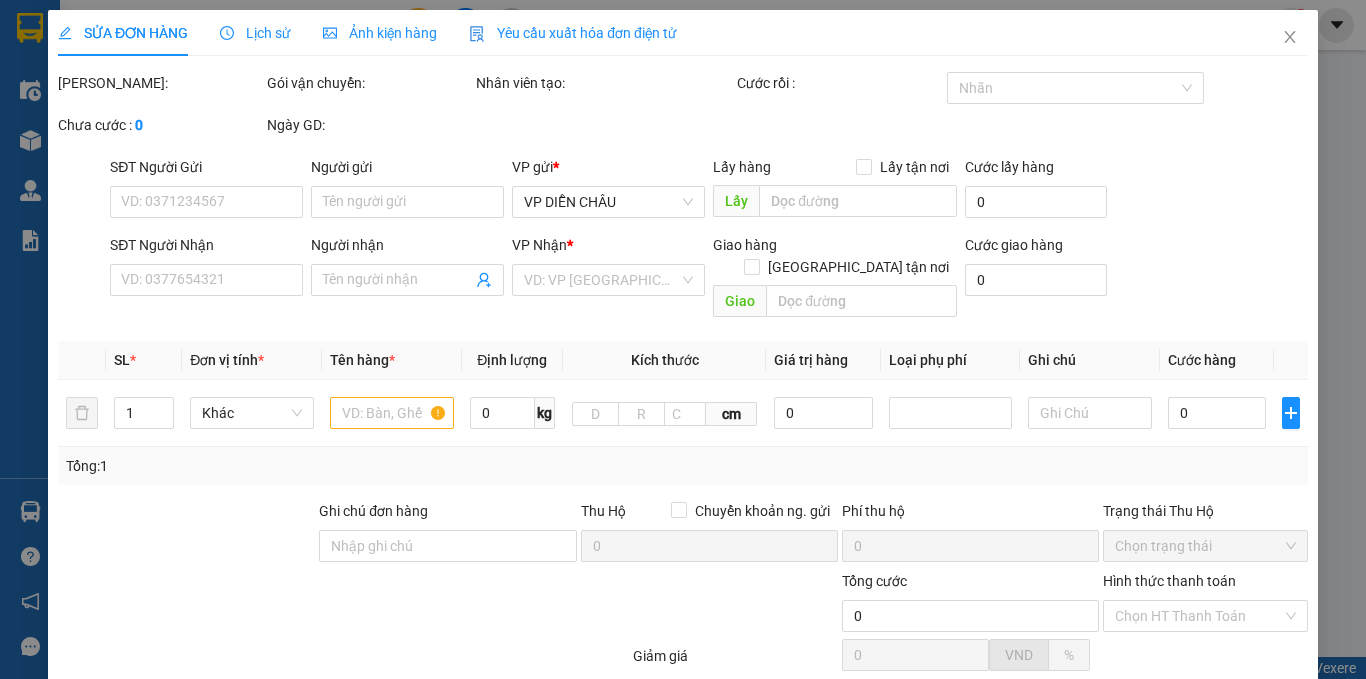 type on "0984899823" 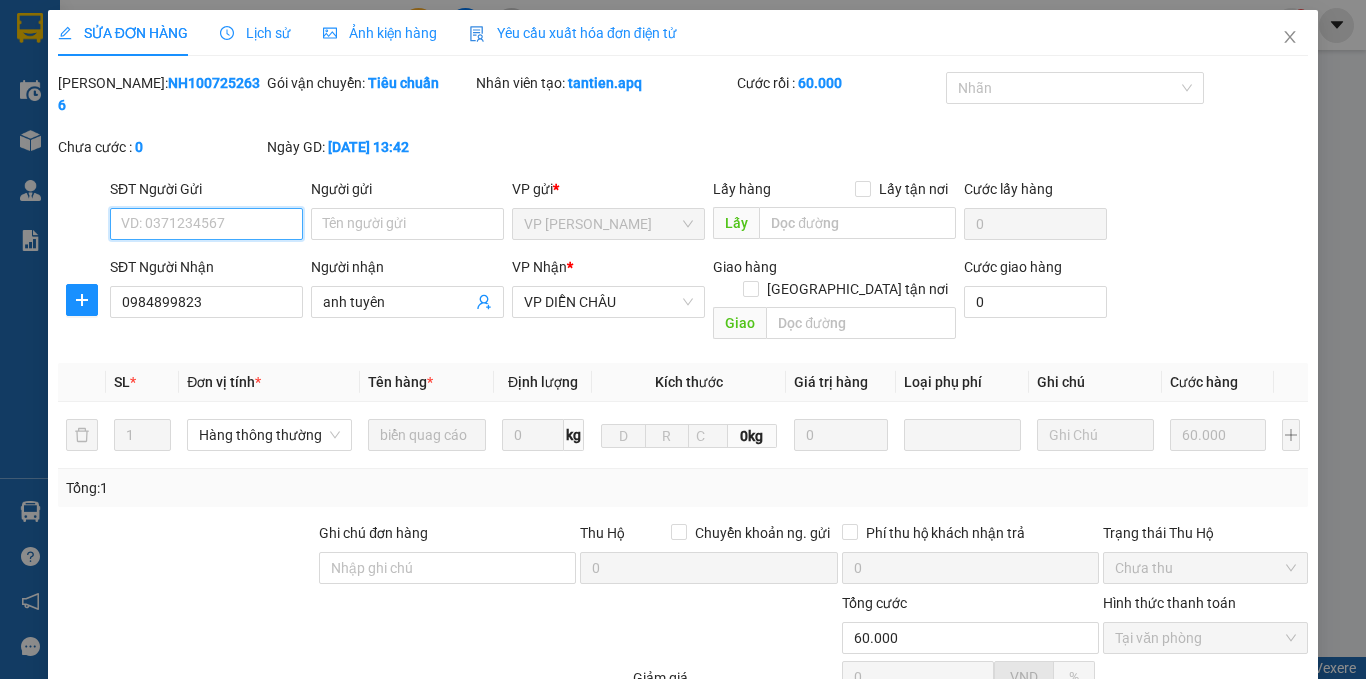 scroll, scrollTop: 167, scrollLeft: 0, axis: vertical 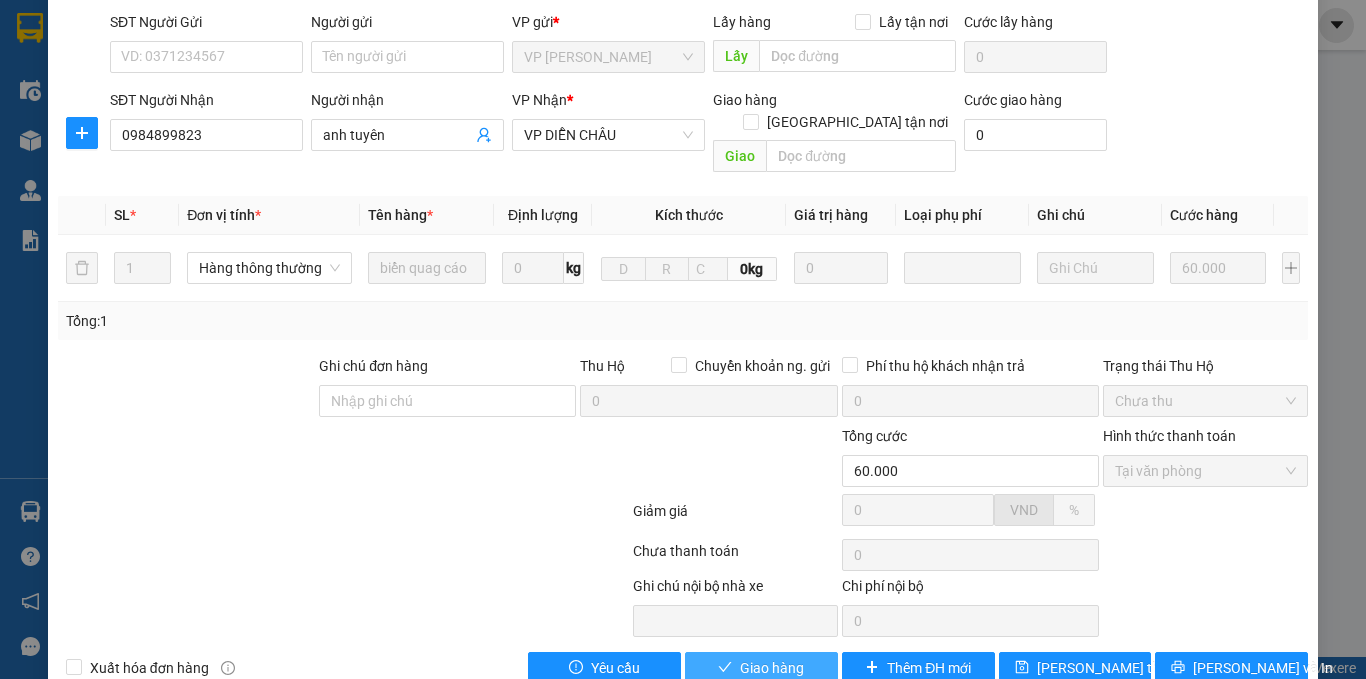 click on "Giao hàng" at bounding box center [772, 668] 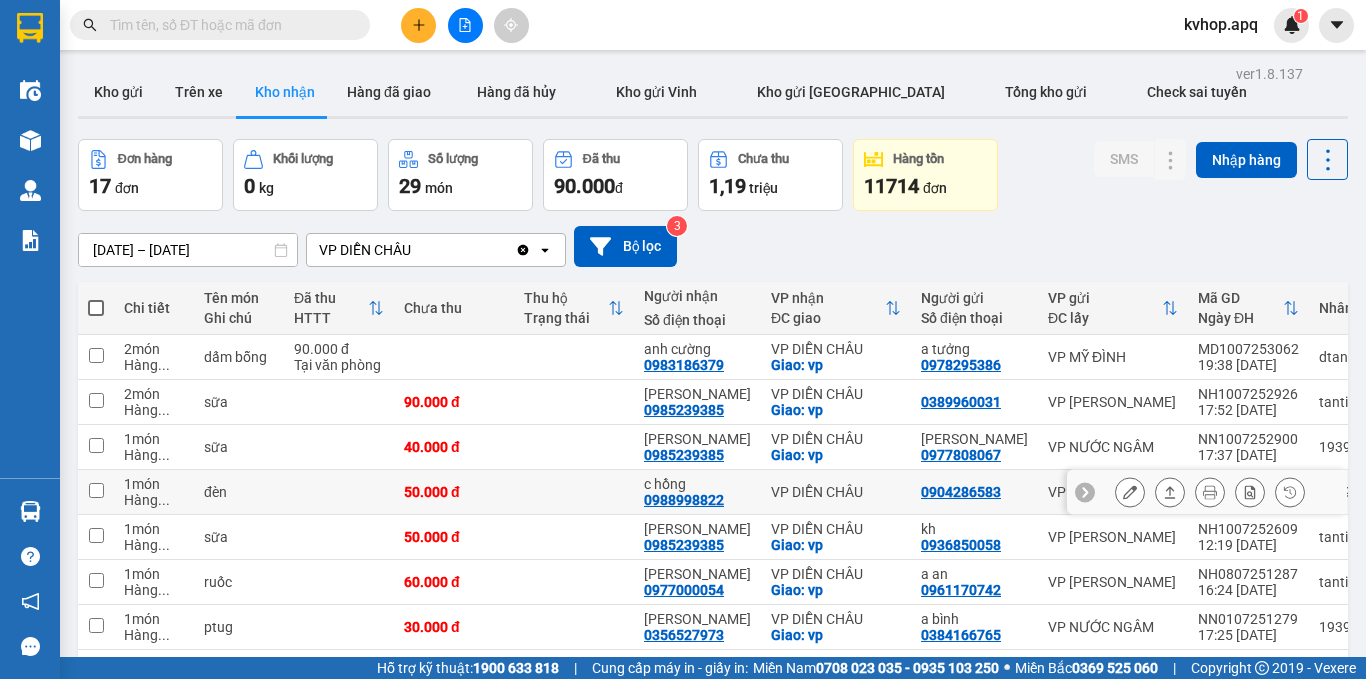 scroll, scrollTop: 92, scrollLeft: 0, axis: vertical 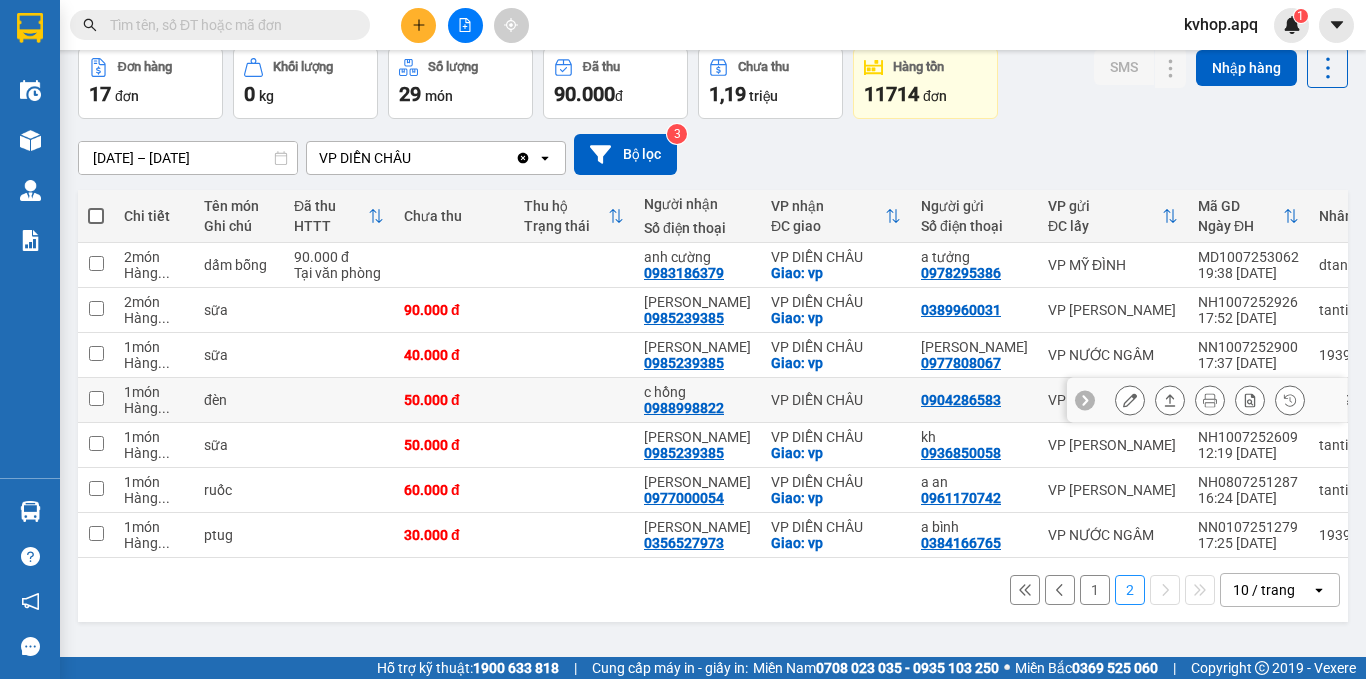 click 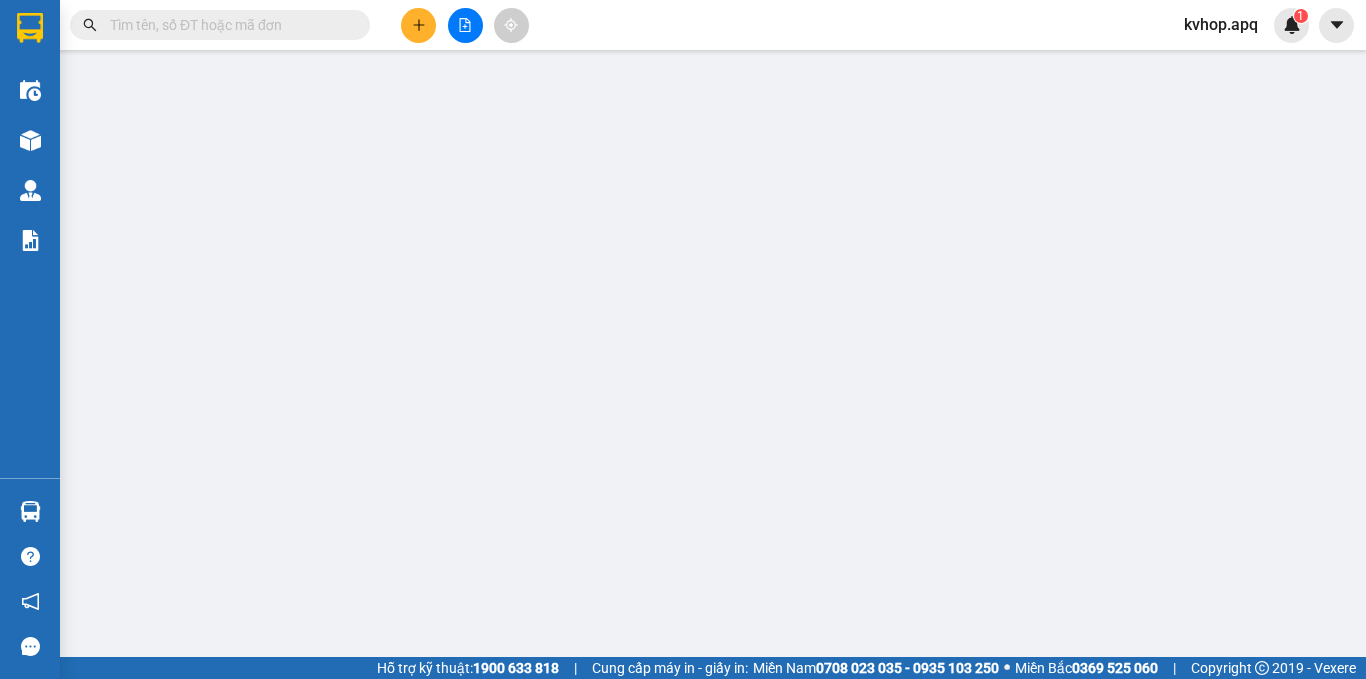 scroll, scrollTop: 0, scrollLeft: 0, axis: both 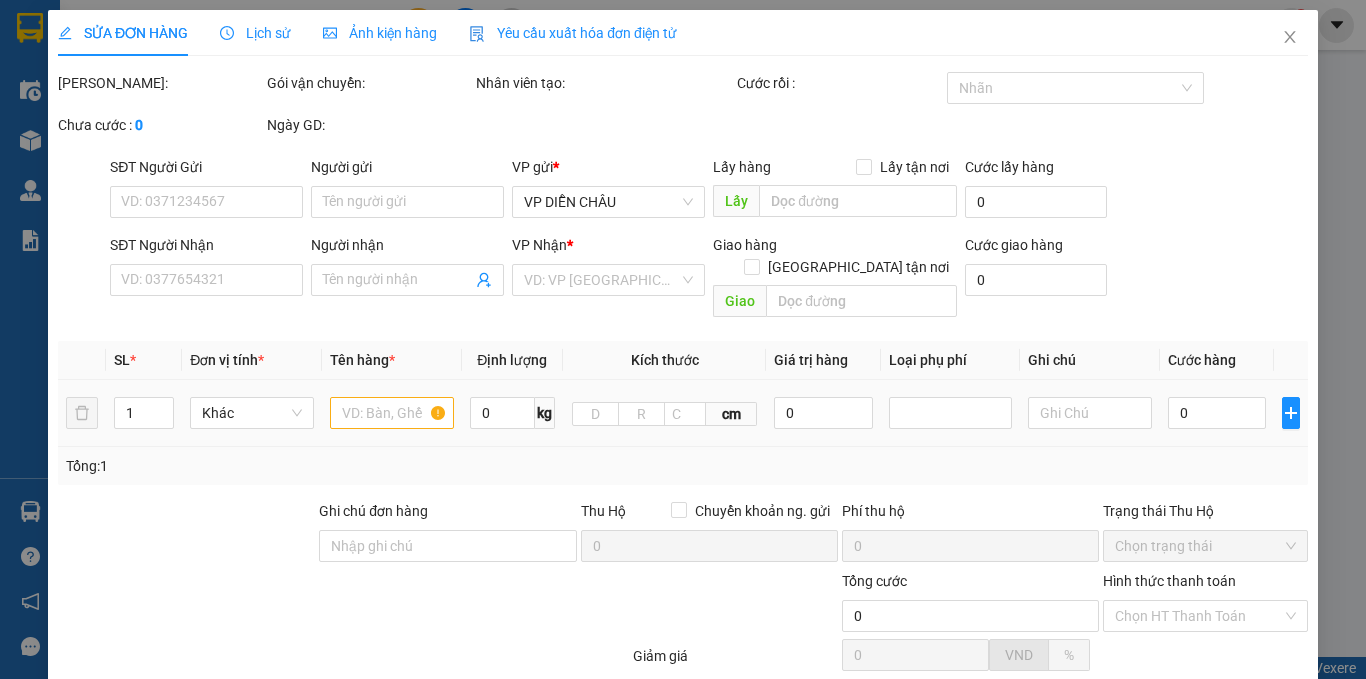 type on "0904286583" 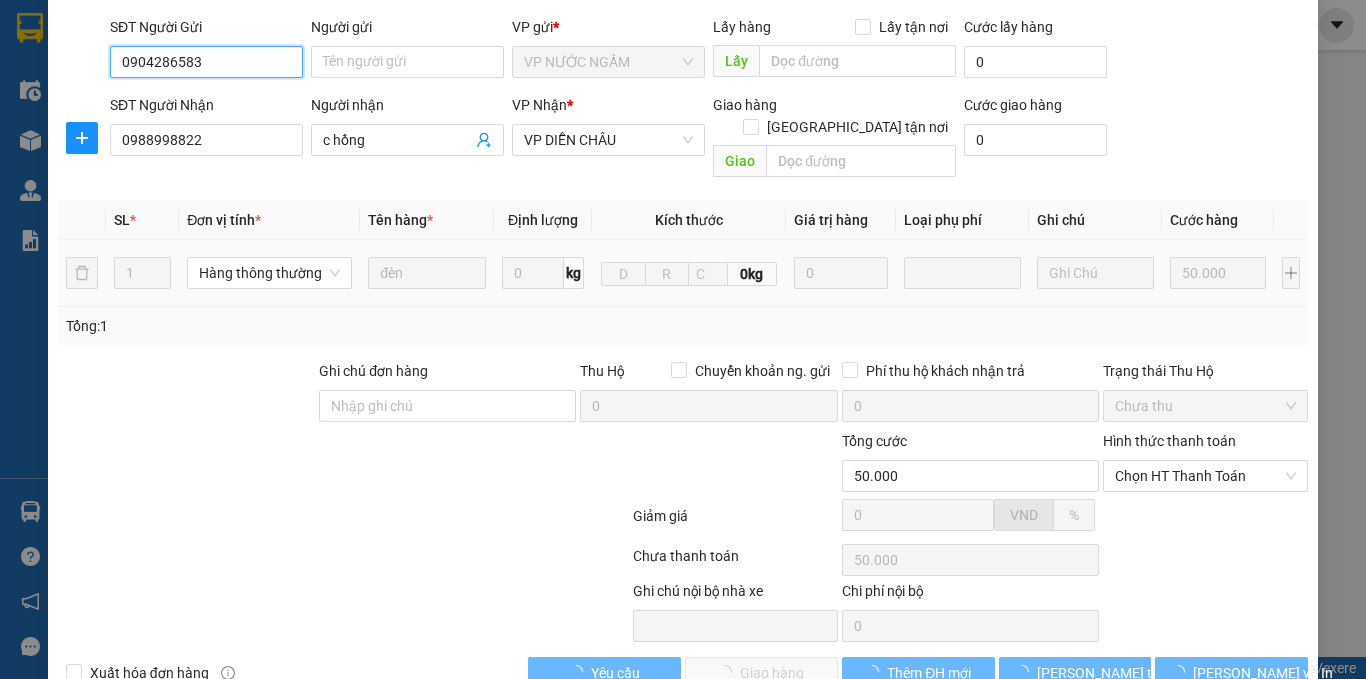 scroll, scrollTop: 167, scrollLeft: 0, axis: vertical 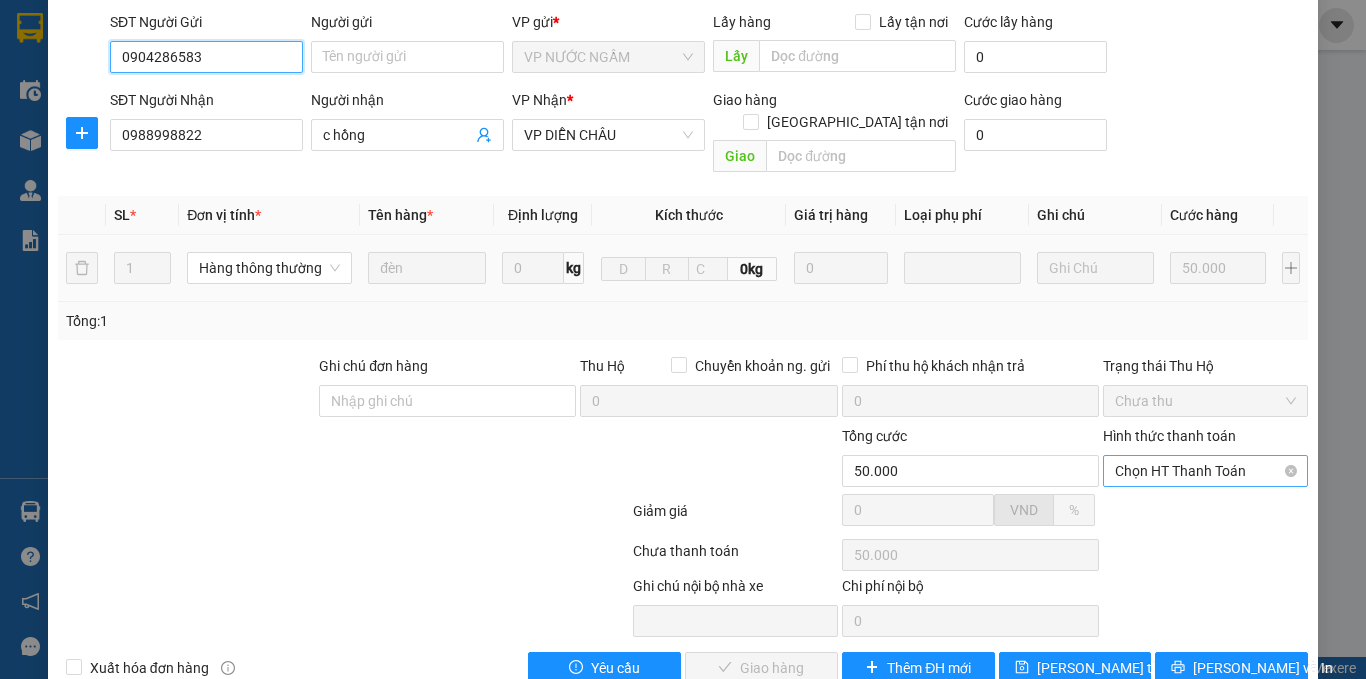 click on "Chọn HT Thanh Toán" at bounding box center (1205, 471) 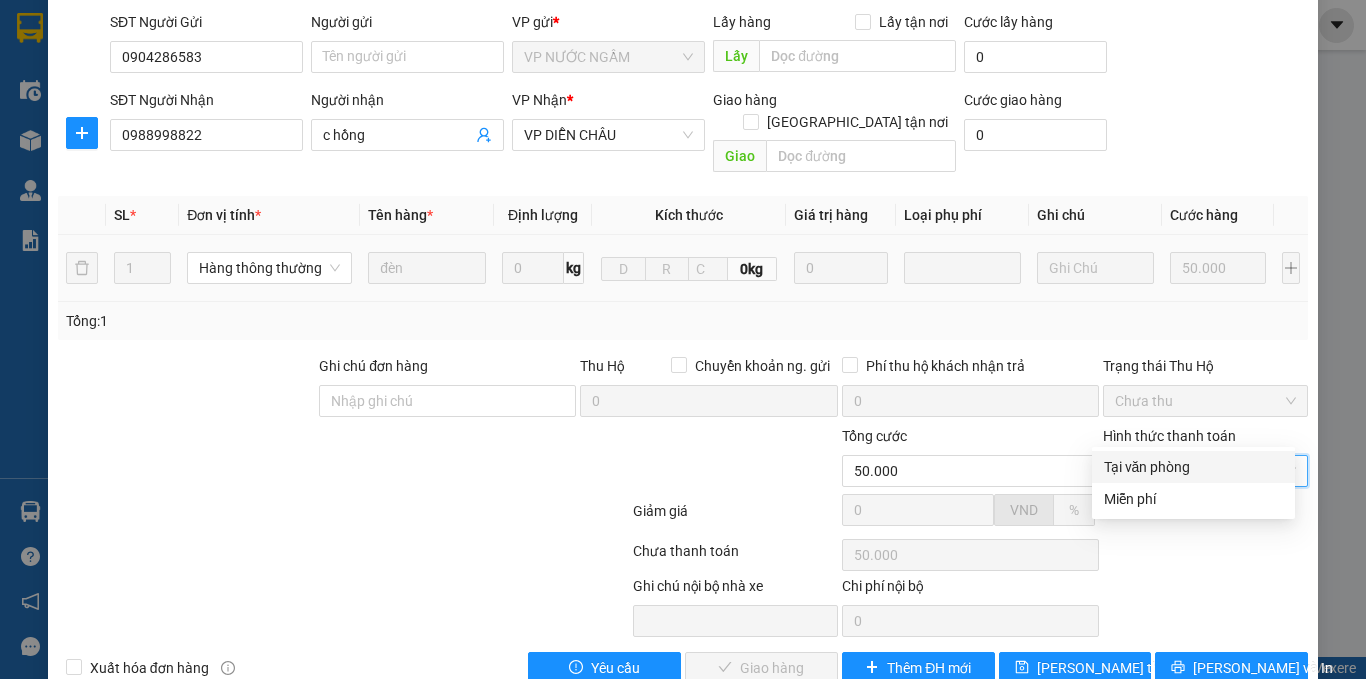 drag, startPoint x: 1112, startPoint y: 464, endPoint x: 1000, endPoint y: 536, distance: 133.14653 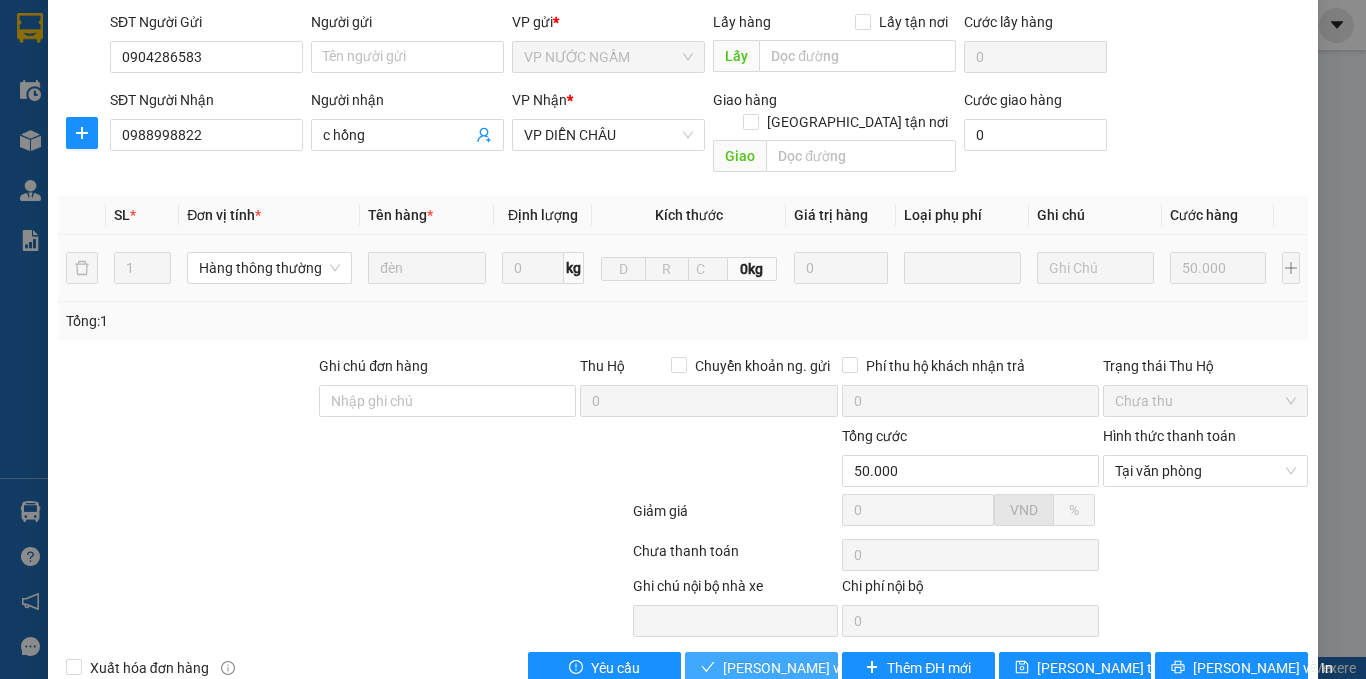 click on "[PERSON_NAME] và Giao hàng" at bounding box center [819, 668] 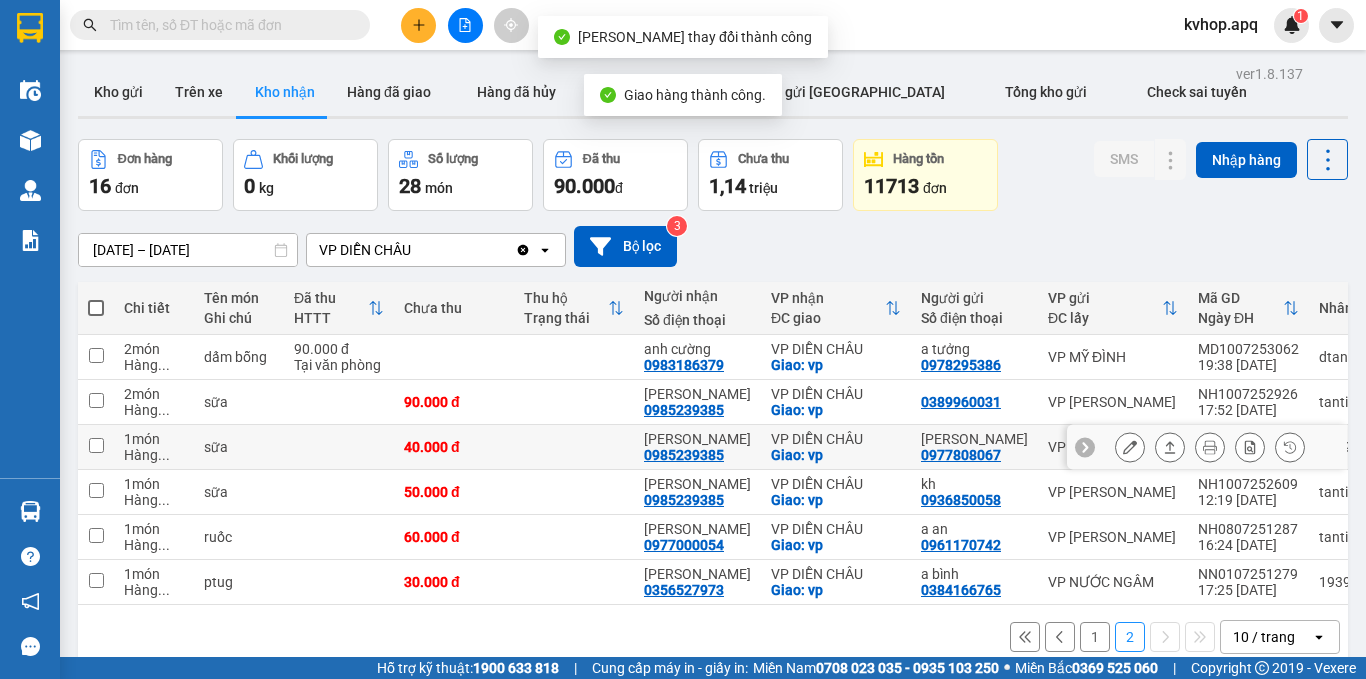 scroll, scrollTop: 92, scrollLeft: 0, axis: vertical 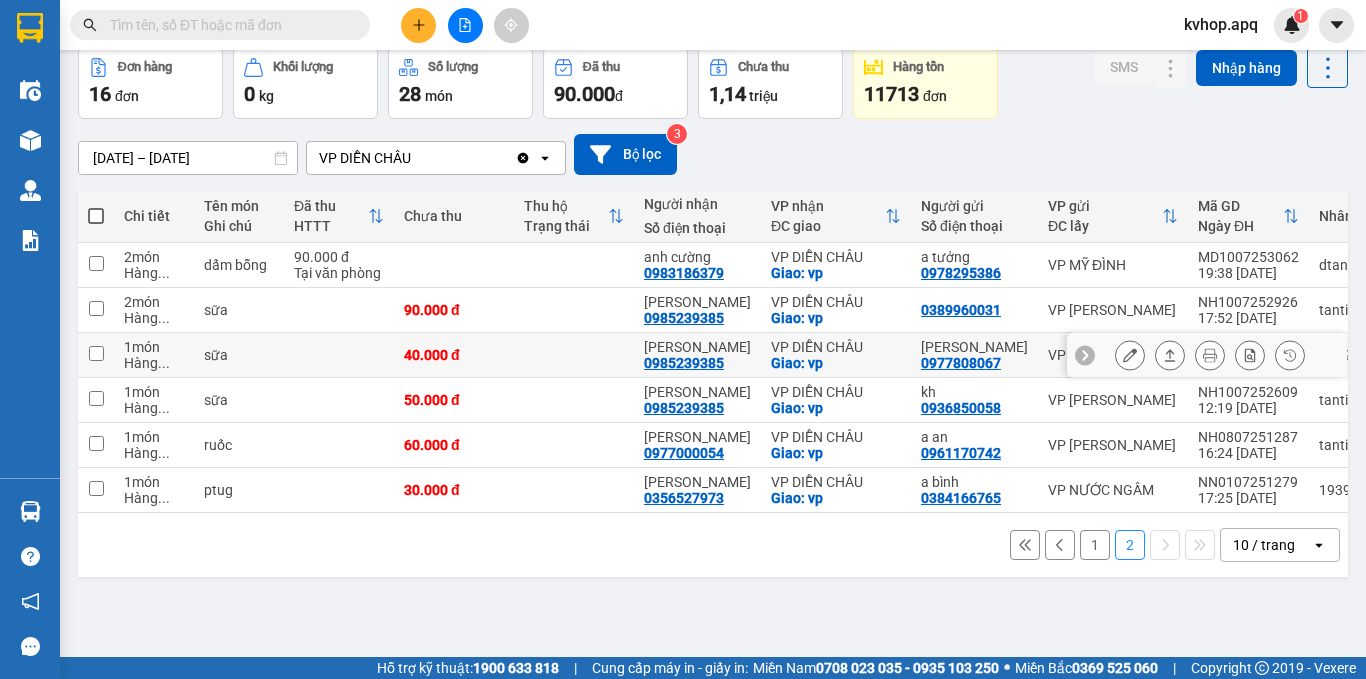 click 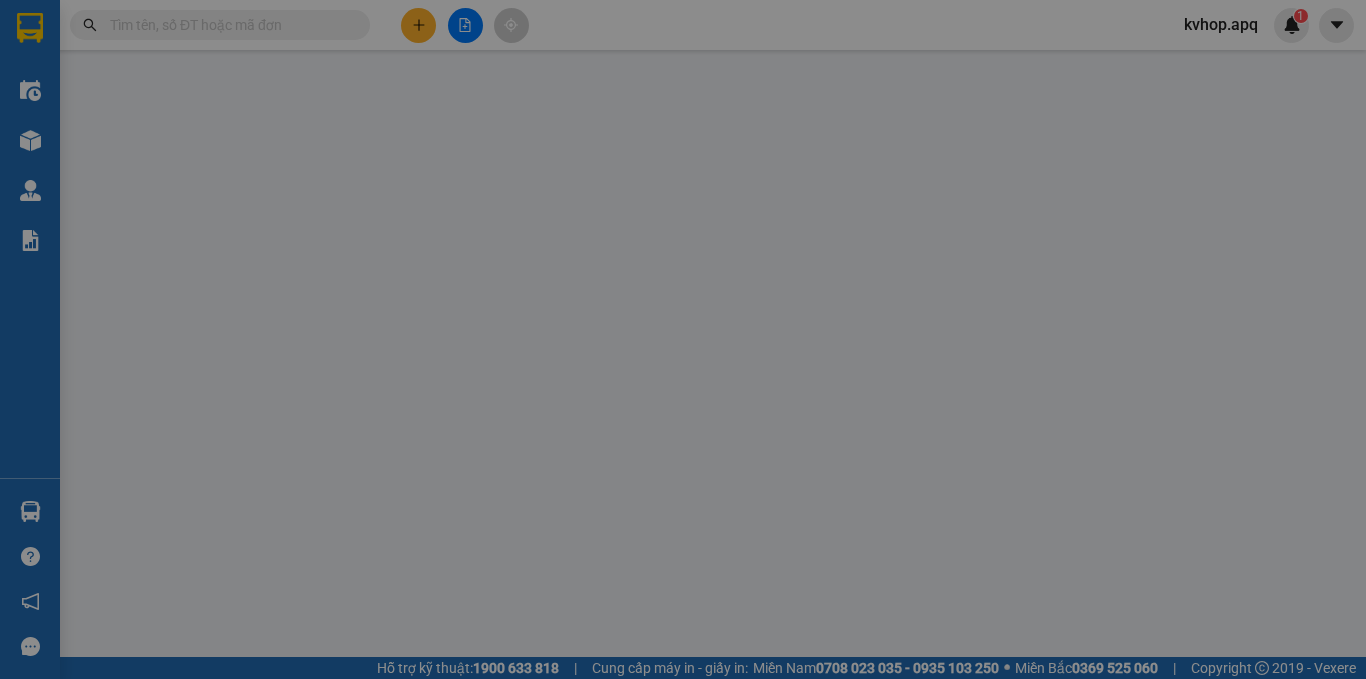 scroll, scrollTop: 0, scrollLeft: 0, axis: both 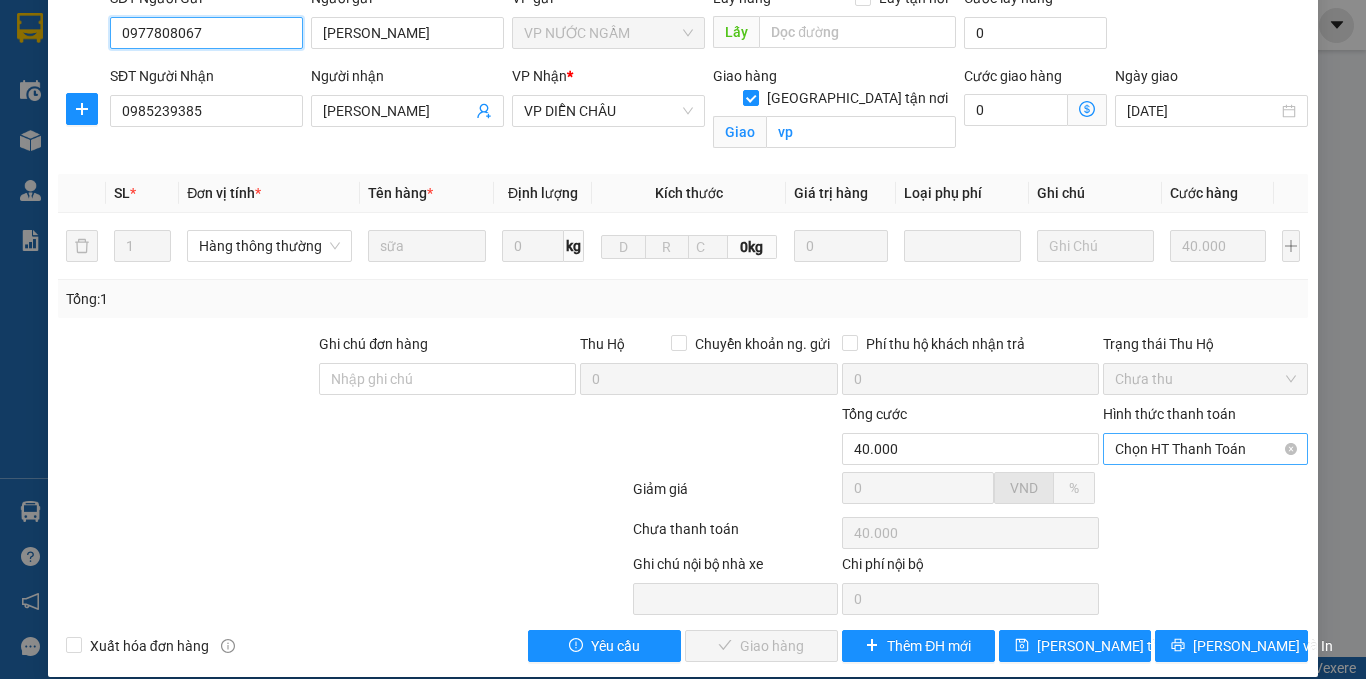 click on "Chọn HT Thanh Toán" at bounding box center (1205, 449) 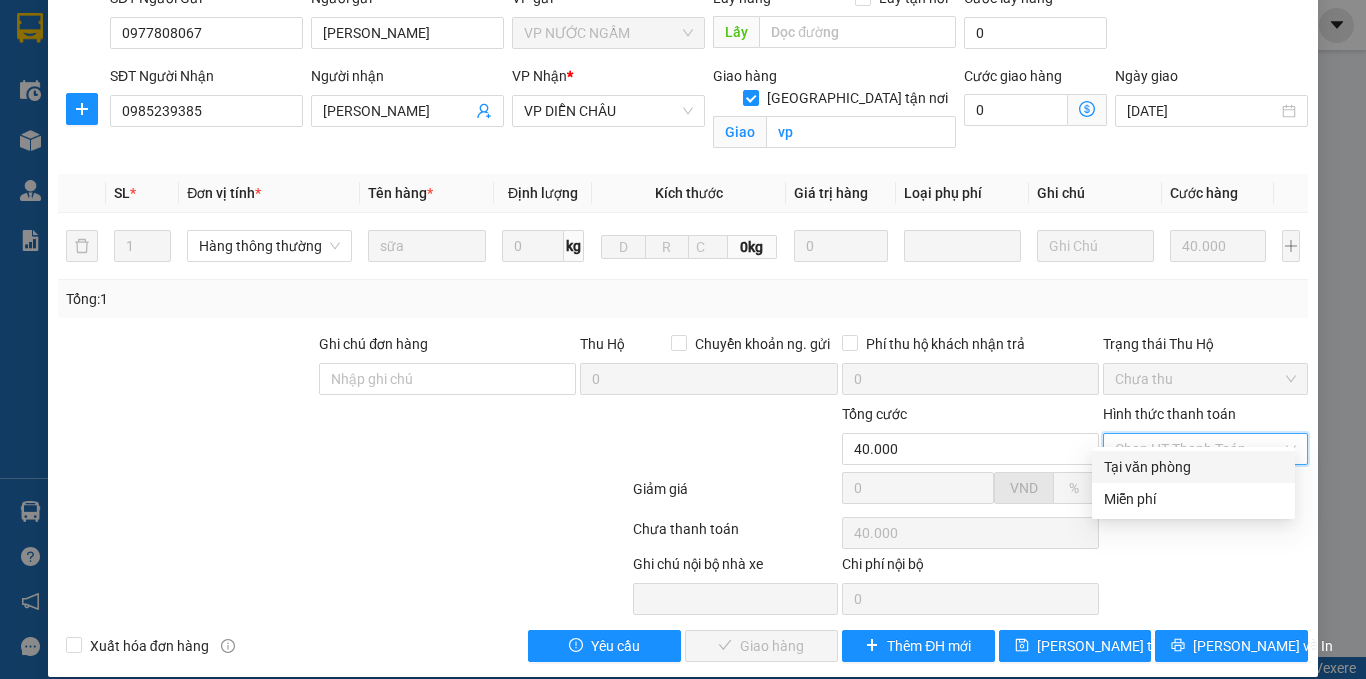 click on "Tổng cước 40.000" at bounding box center (970, 438) 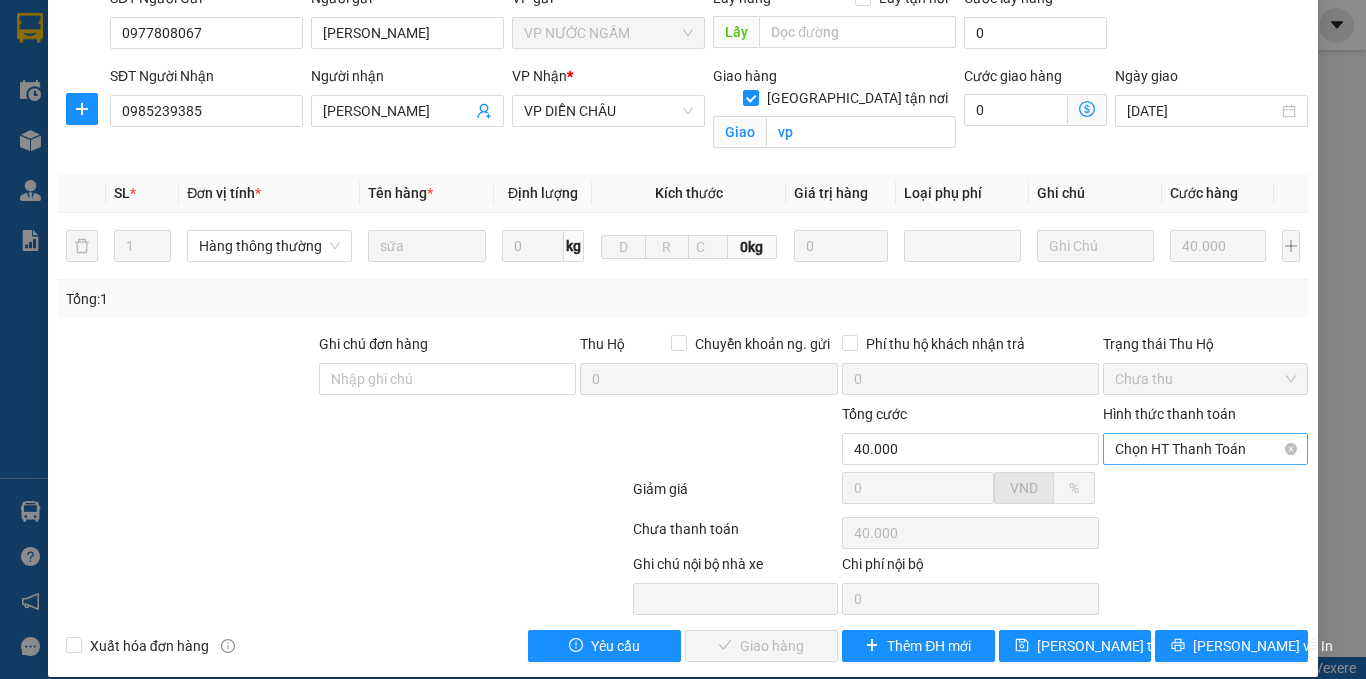 click on "Chọn HT Thanh Toán" at bounding box center (1205, 449) 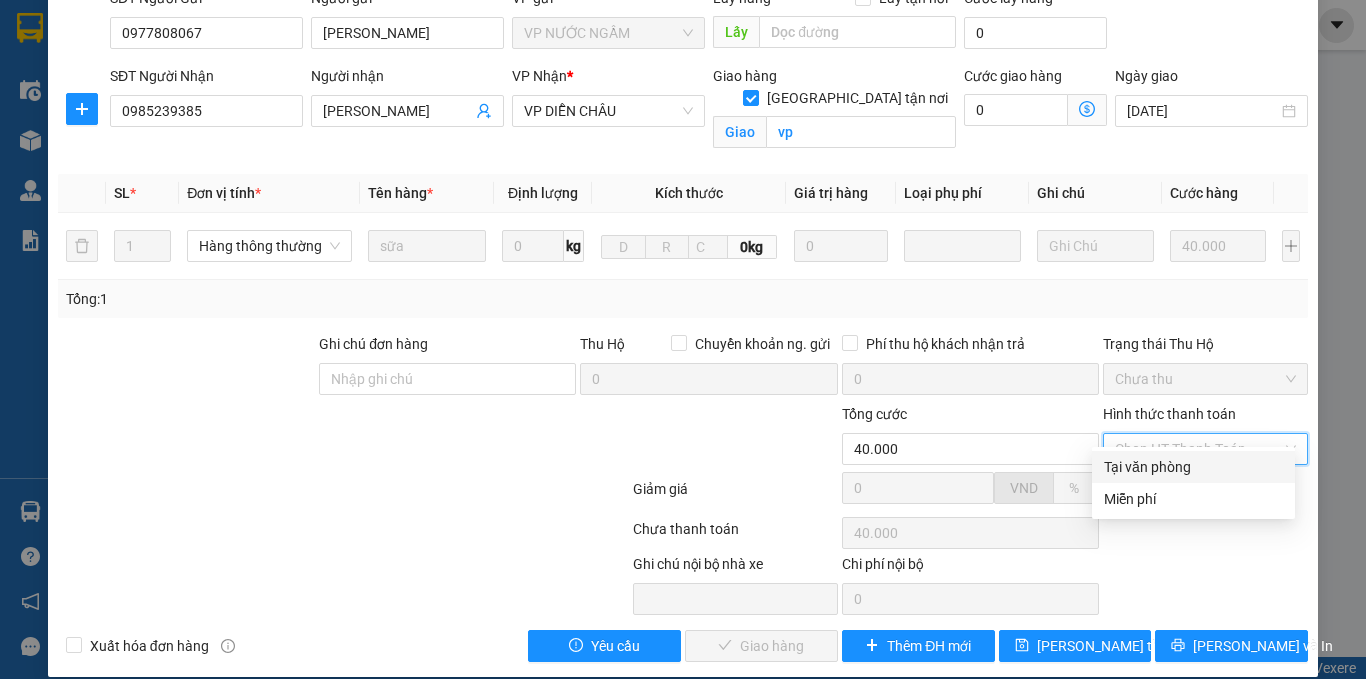 drag, startPoint x: 1129, startPoint y: 459, endPoint x: 1121, endPoint y: 467, distance: 11.313708 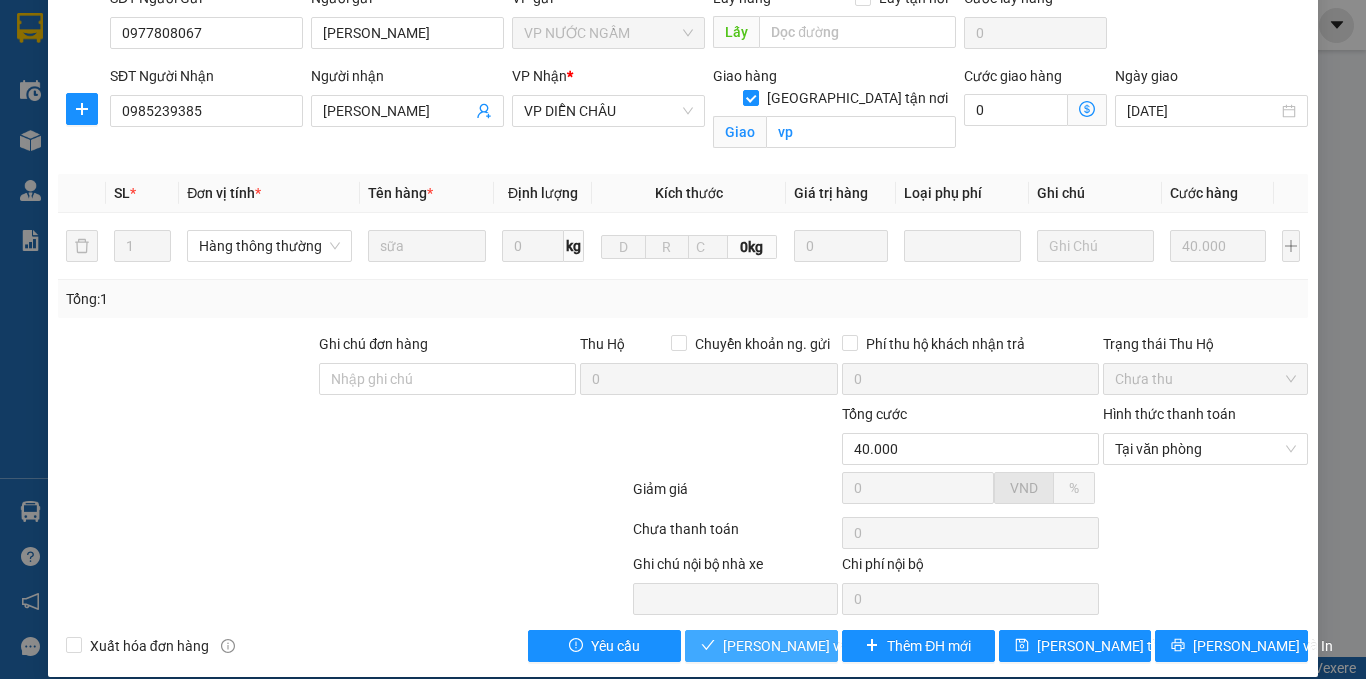 click on "[PERSON_NAME] và Giao hàng" at bounding box center (819, 646) 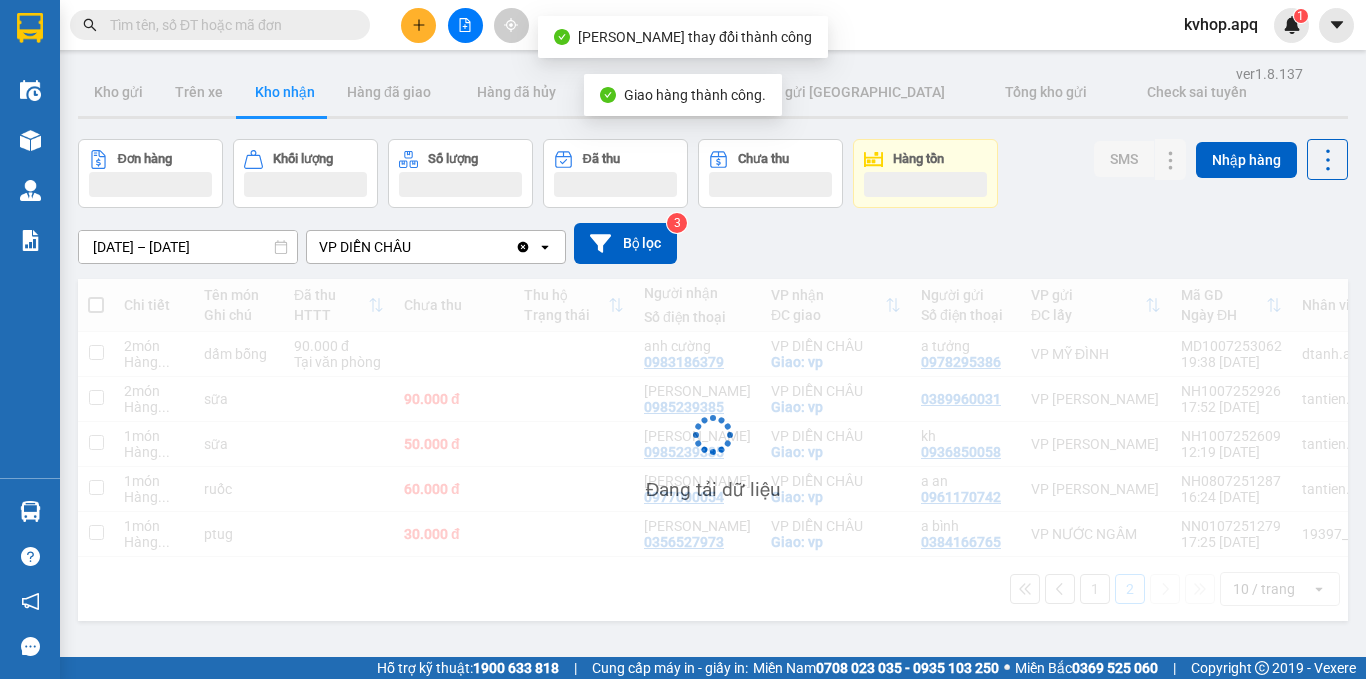 scroll, scrollTop: 92, scrollLeft: 0, axis: vertical 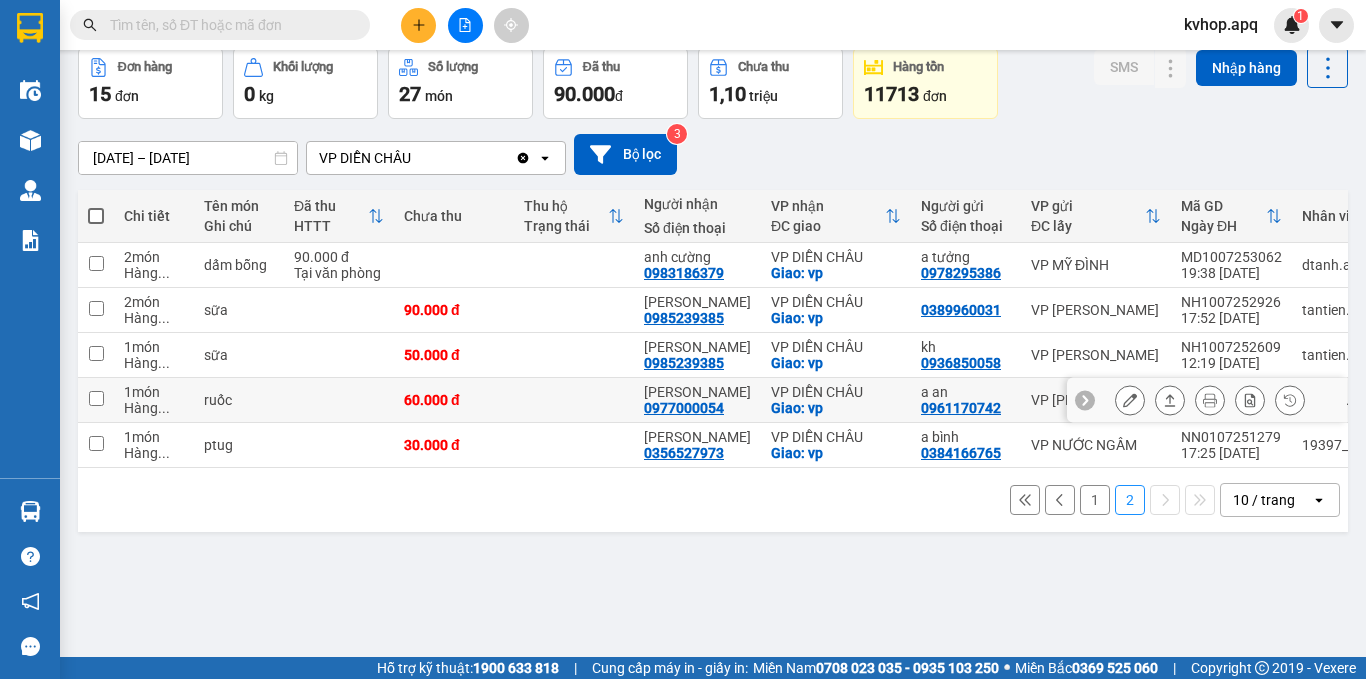 click 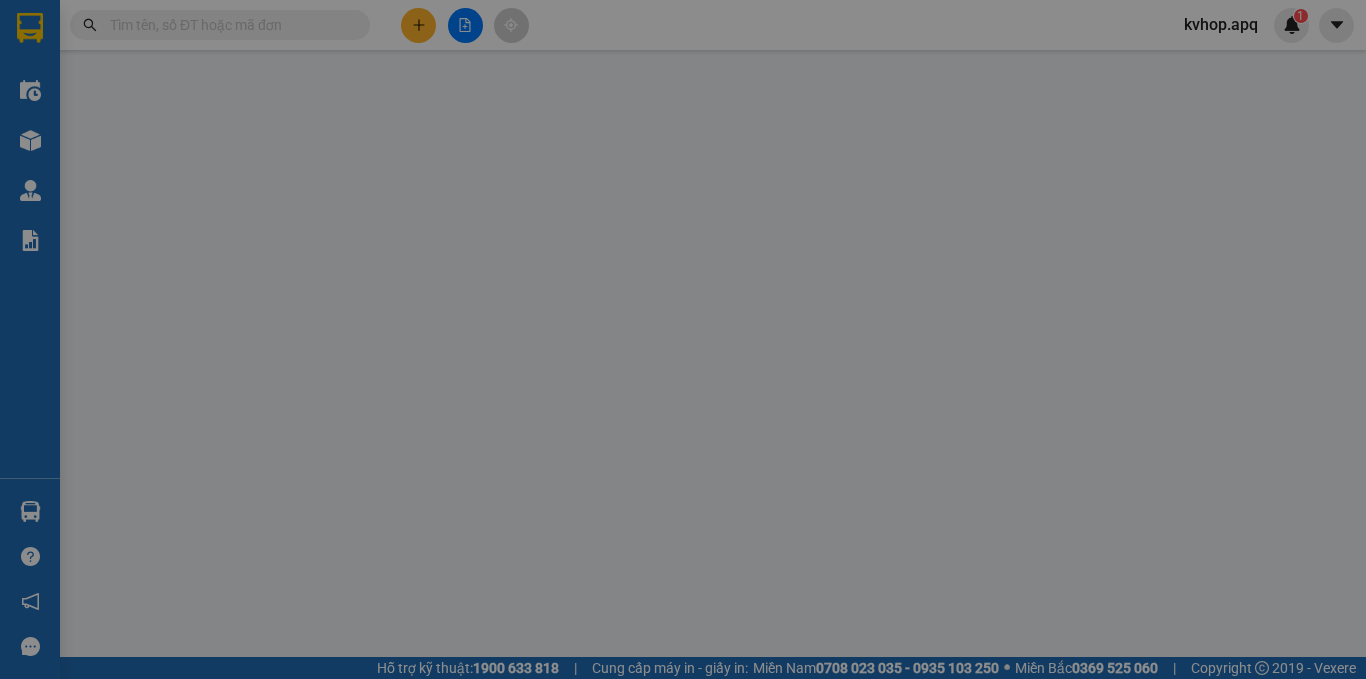 scroll, scrollTop: 0, scrollLeft: 0, axis: both 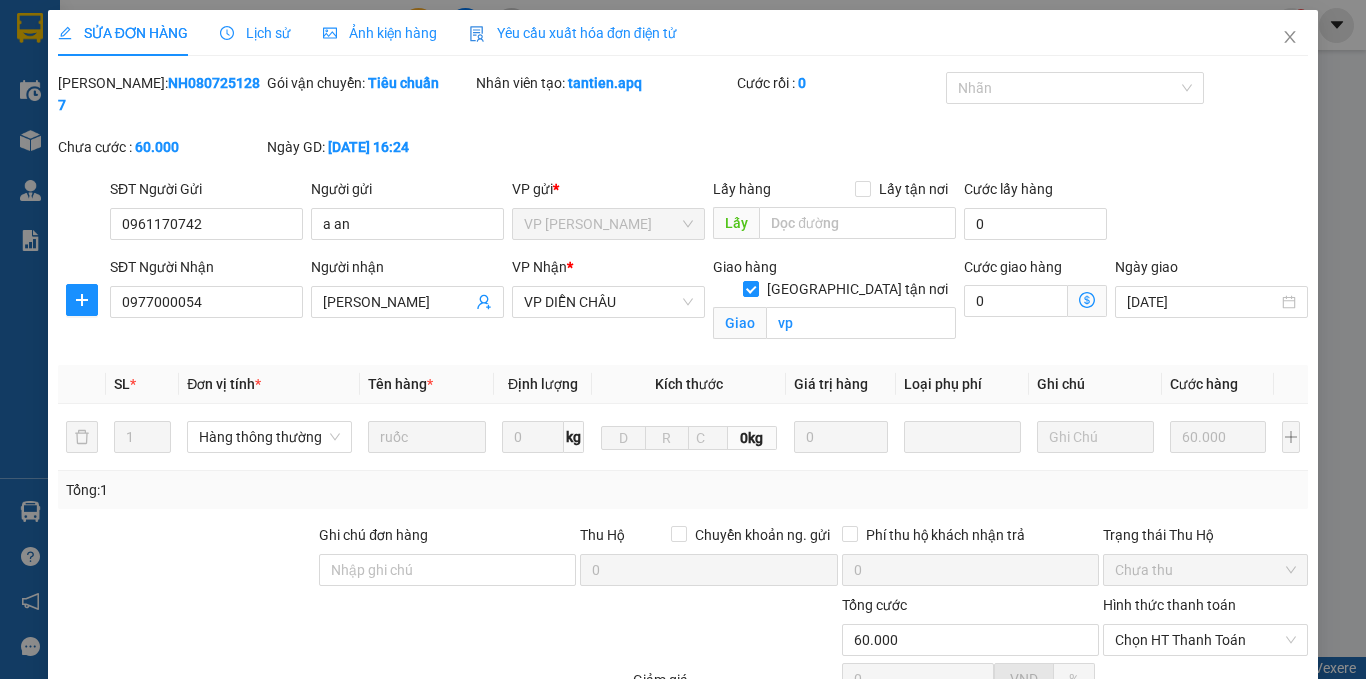 type on "0961170742" 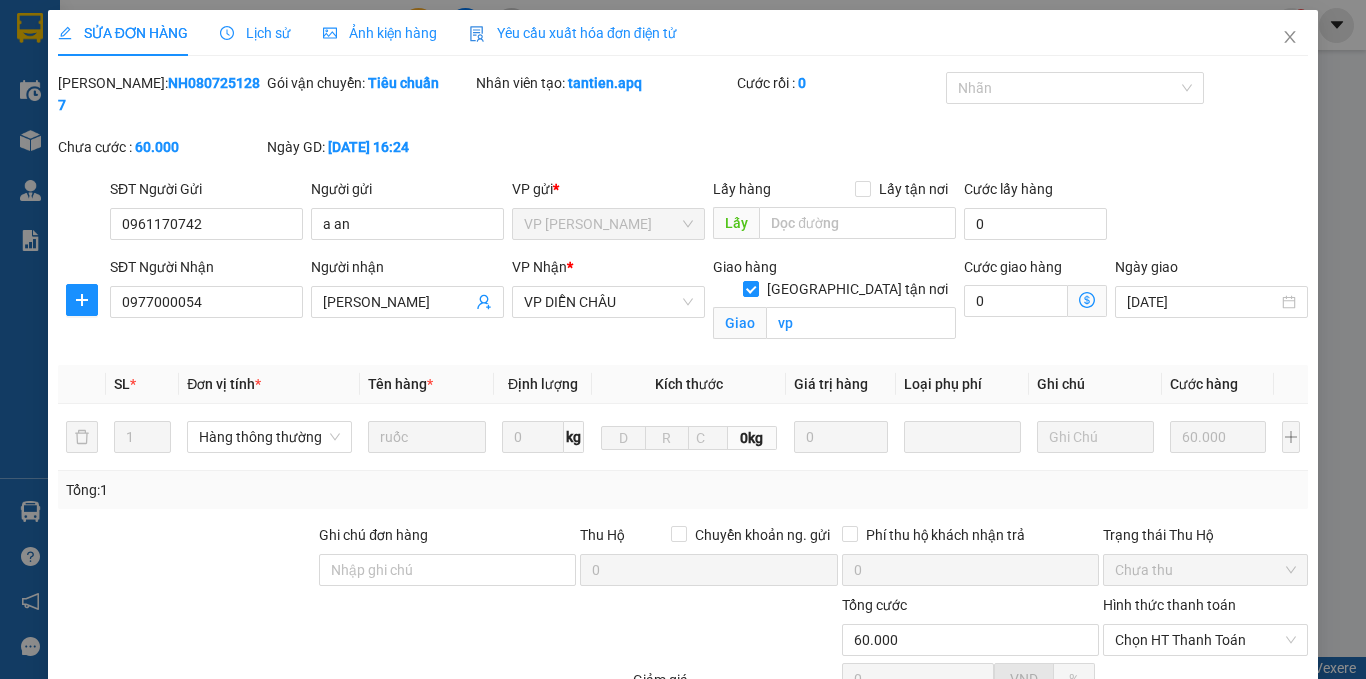 type on "a an" 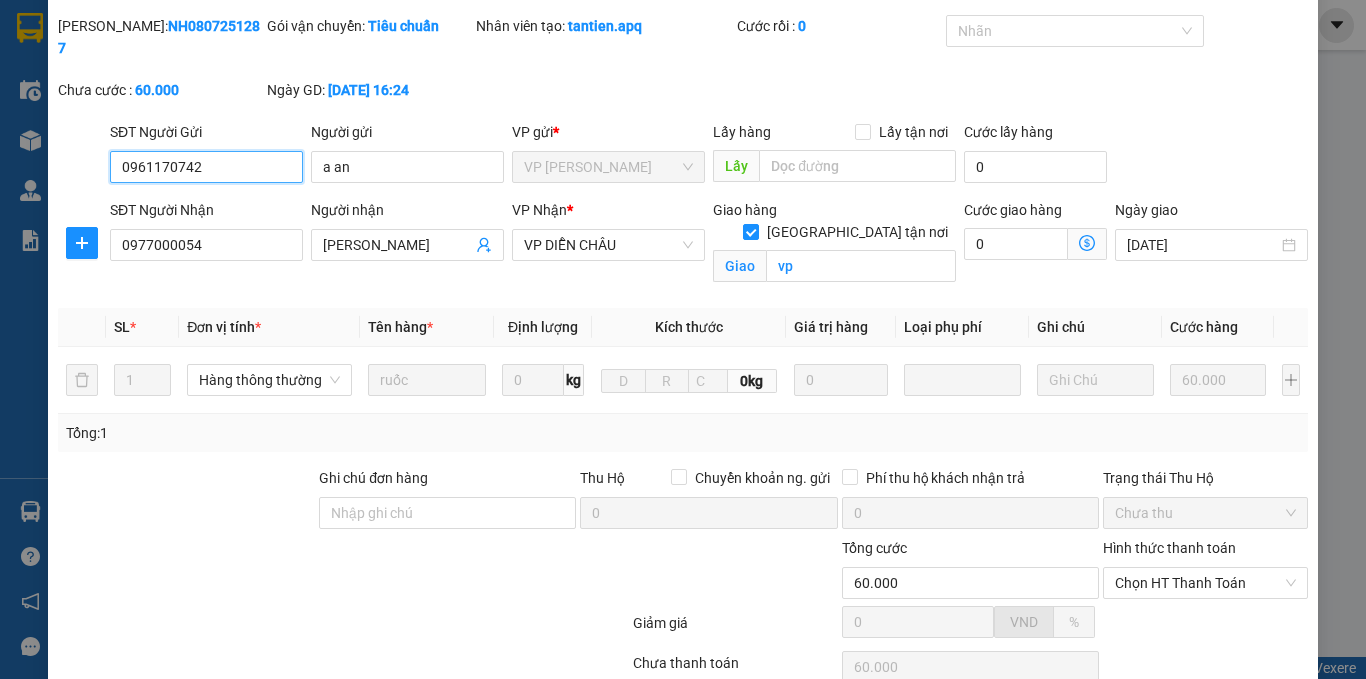 scroll, scrollTop: 191, scrollLeft: 0, axis: vertical 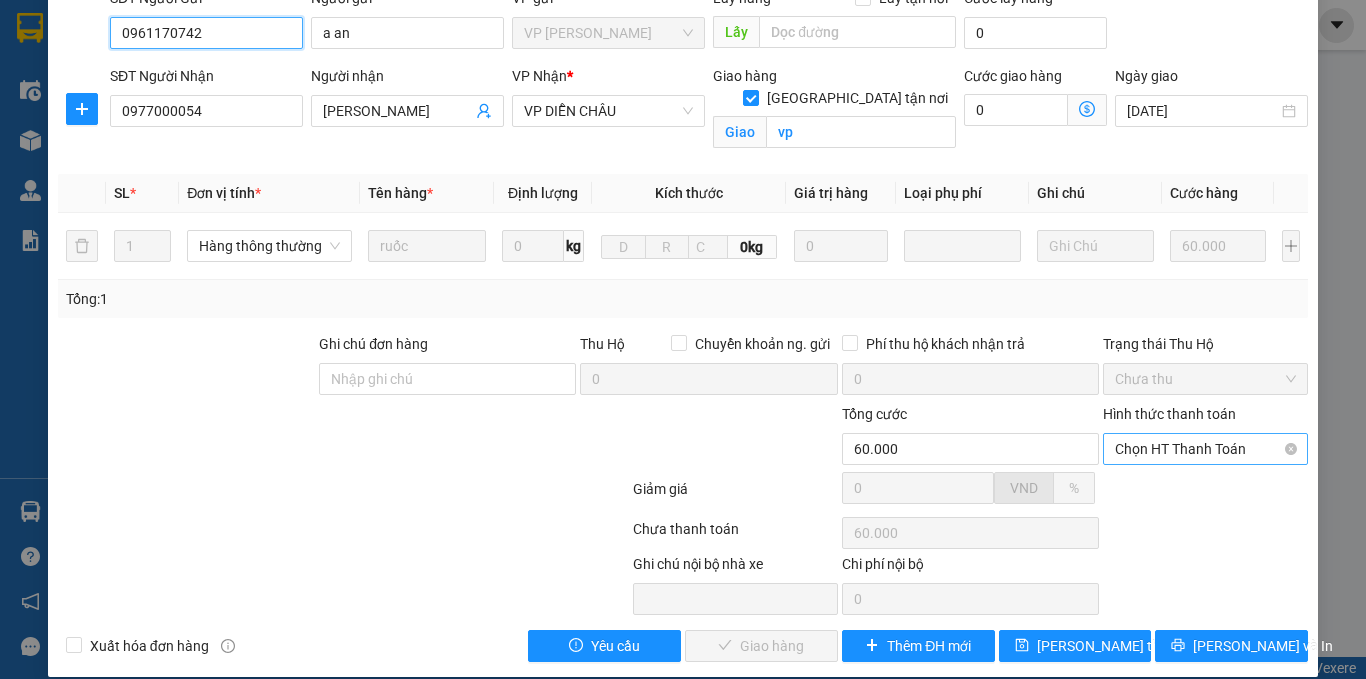 click on "Chọn HT Thanh Toán" at bounding box center [1205, 449] 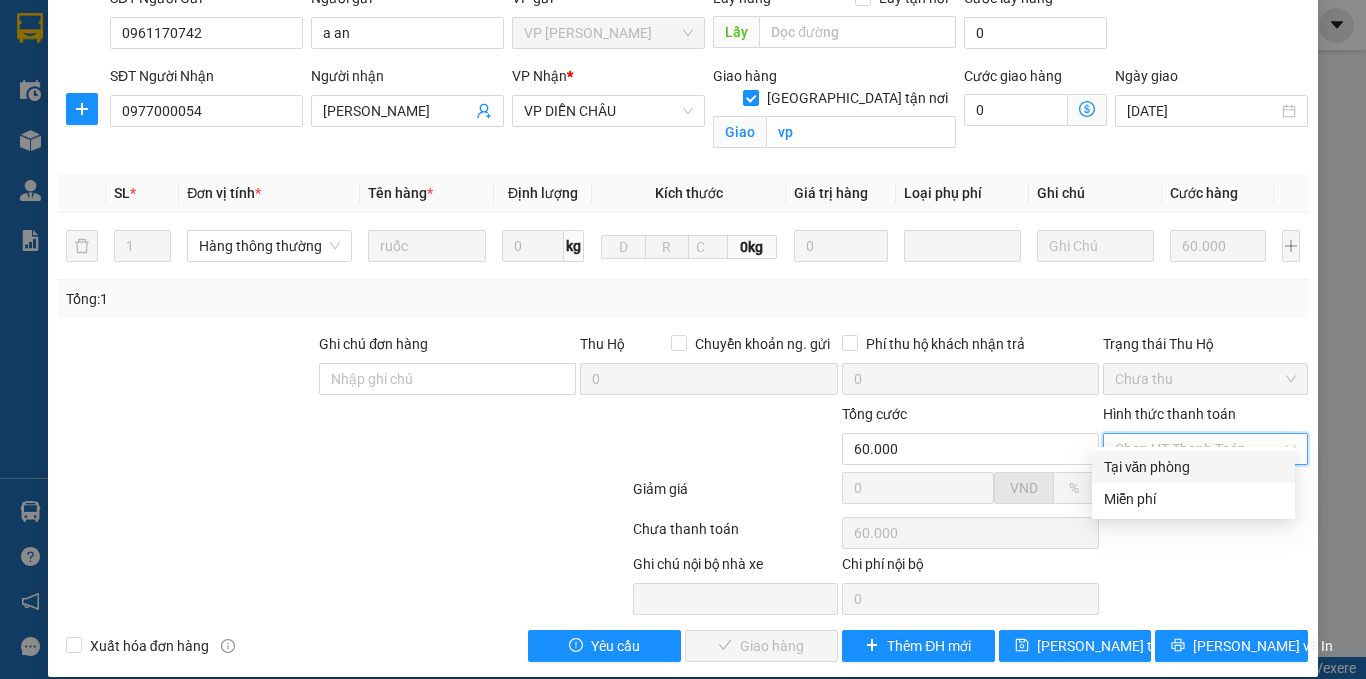 click on "Tại văn phòng" at bounding box center [1193, 467] 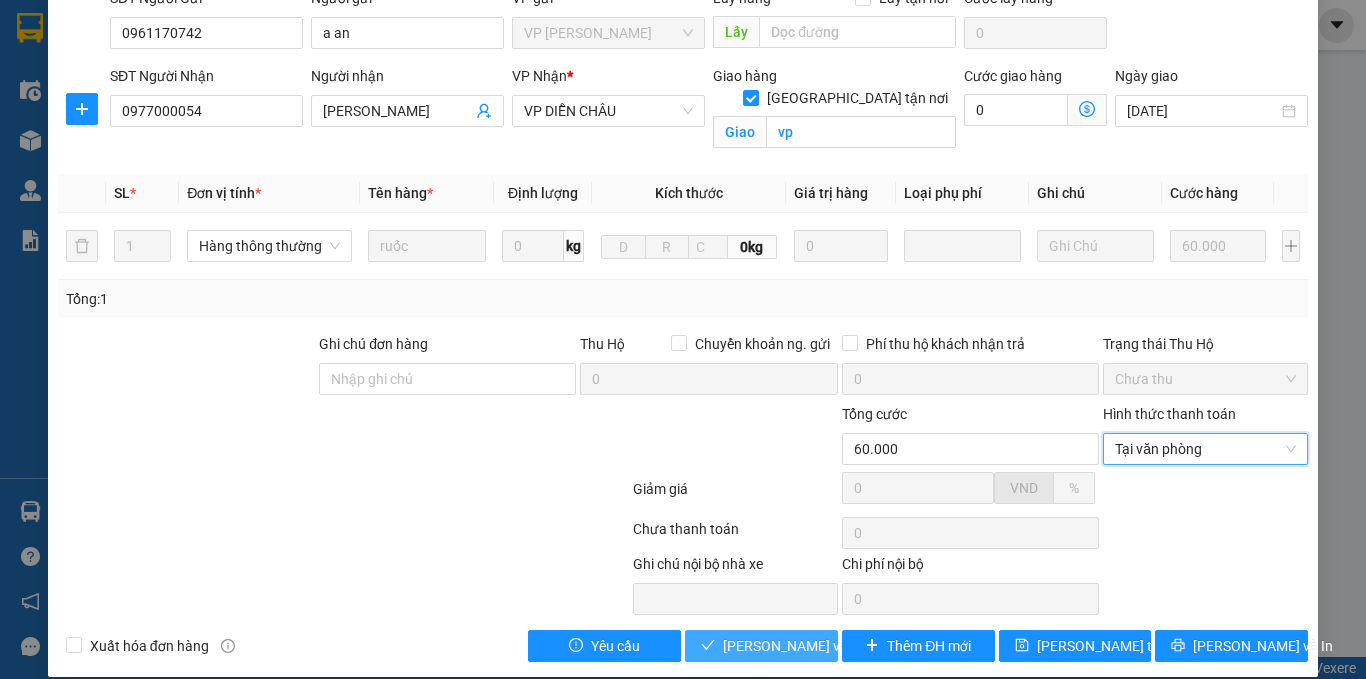 click on "[PERSON_NAME] và Giao hàng" at bounding box center [819, 646] 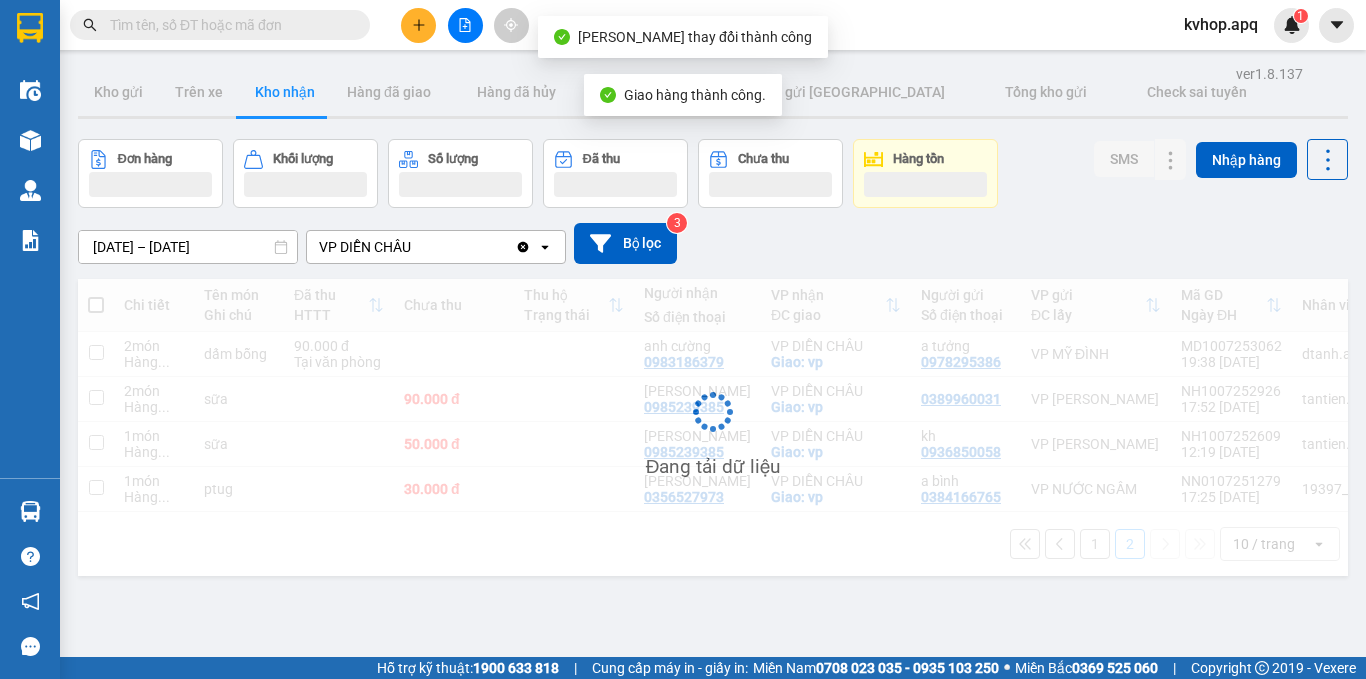 scroll, scrollTop: 92, scrollLeft: 0, axis: vertical 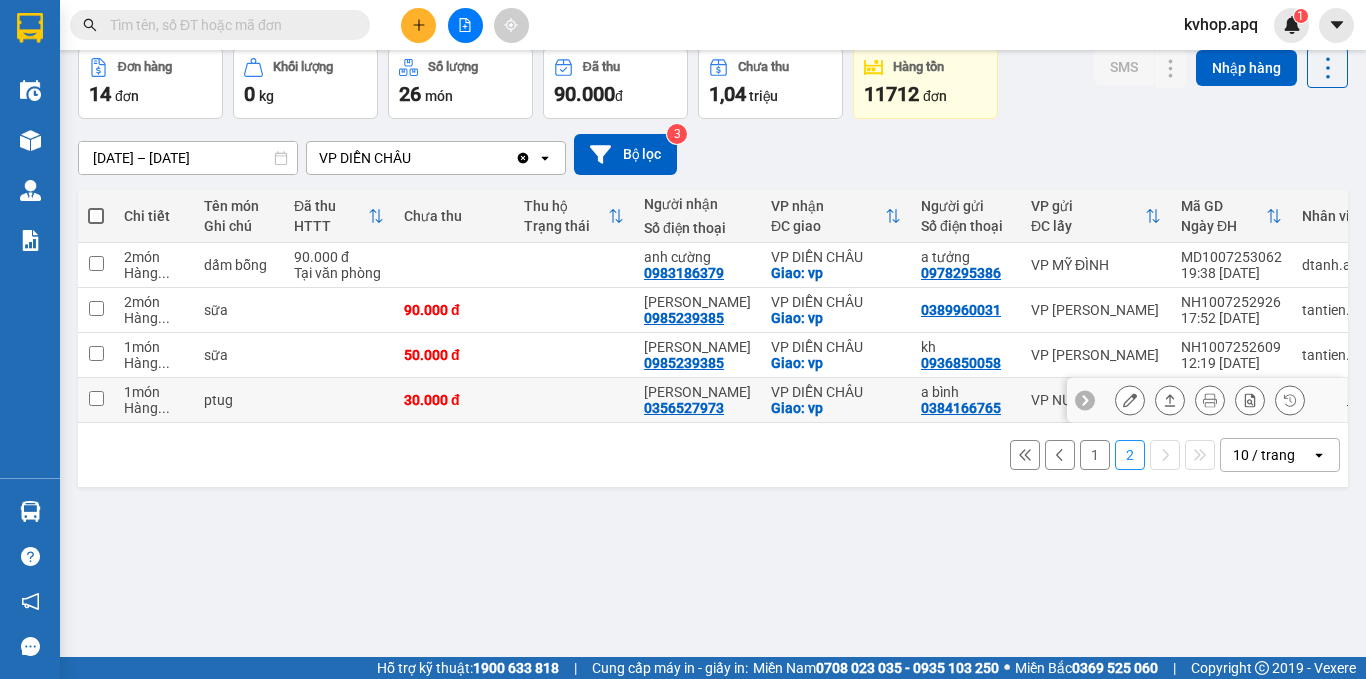 click 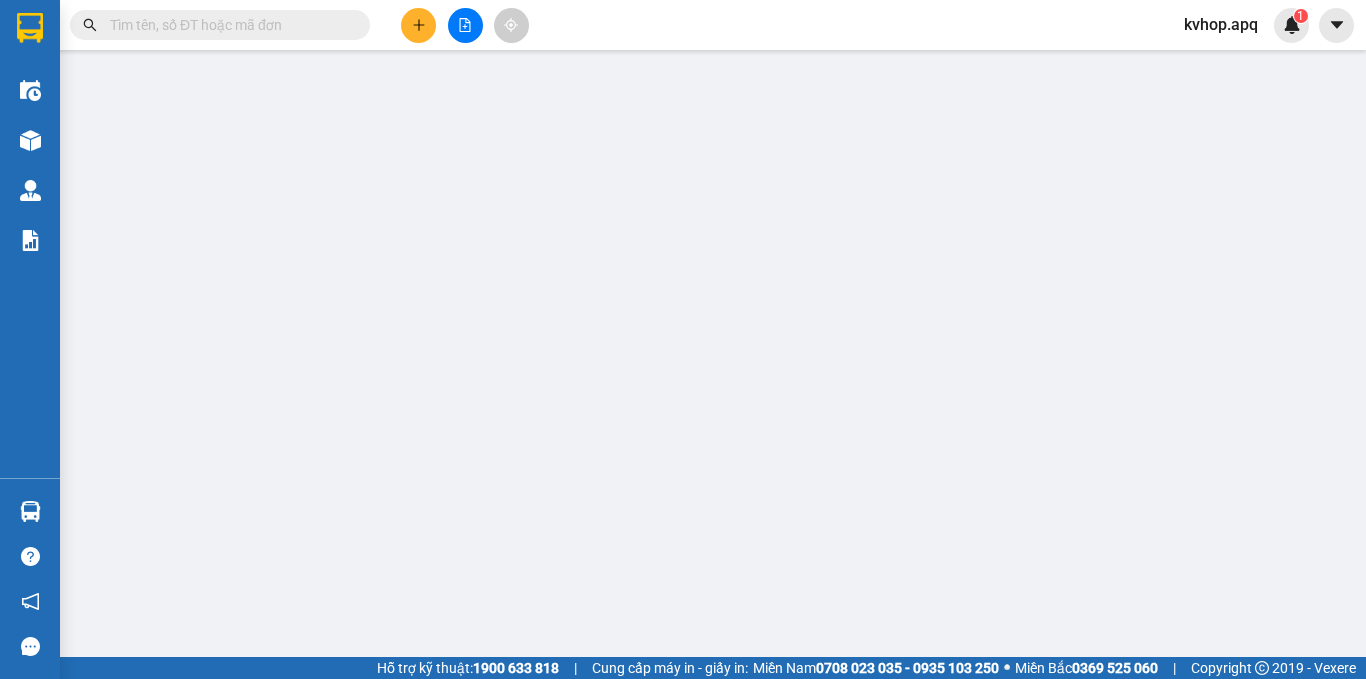 scroll, scrollTop: 0, scrollLeft: 0, axis: both 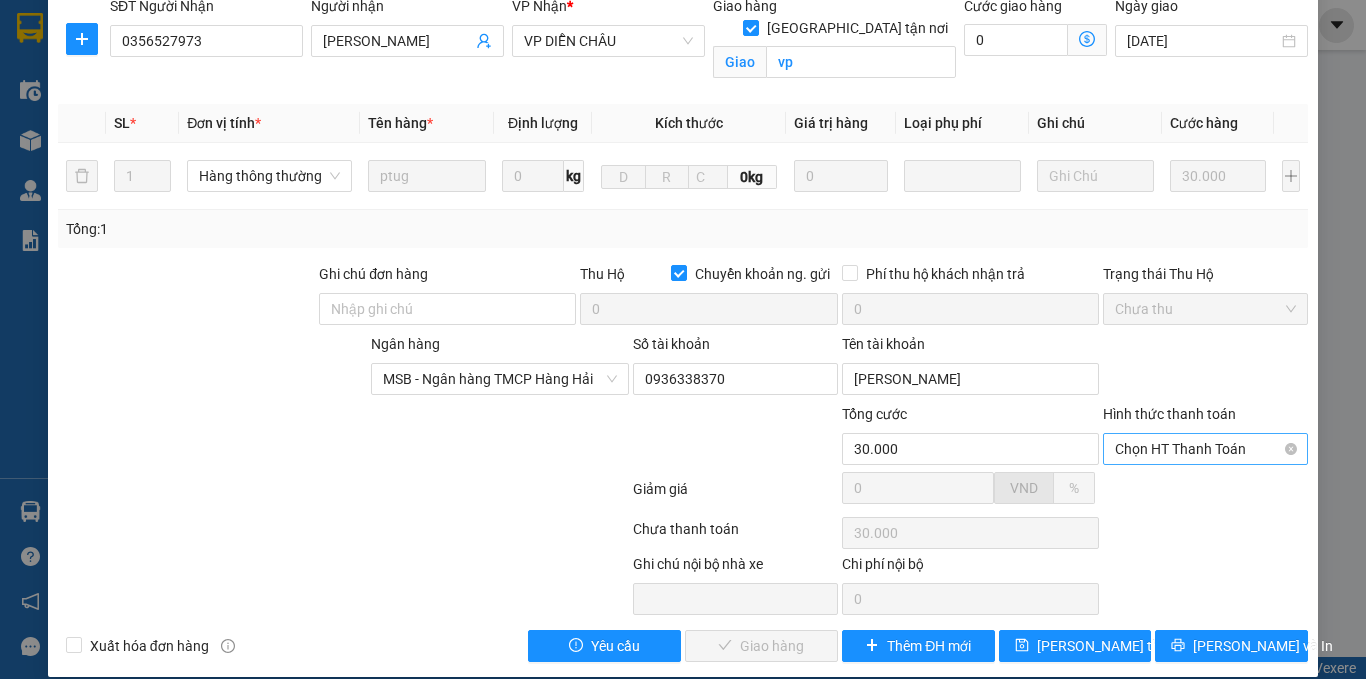 click on "Chọn HT Thanh Toán" at bounding box center [1205, 449] 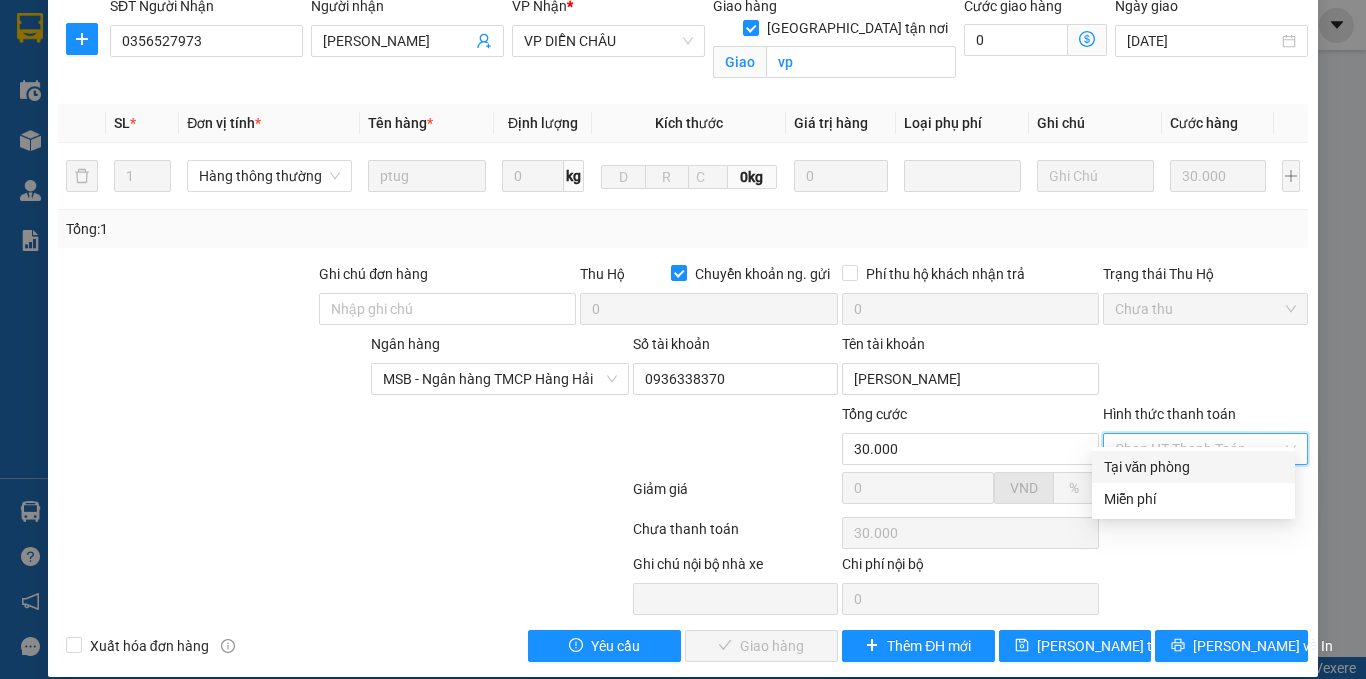 drag, startPoint x: 1143, startPoint y: 462, endPoint x: 1007, endPoint y: 545, distance: 159.3267 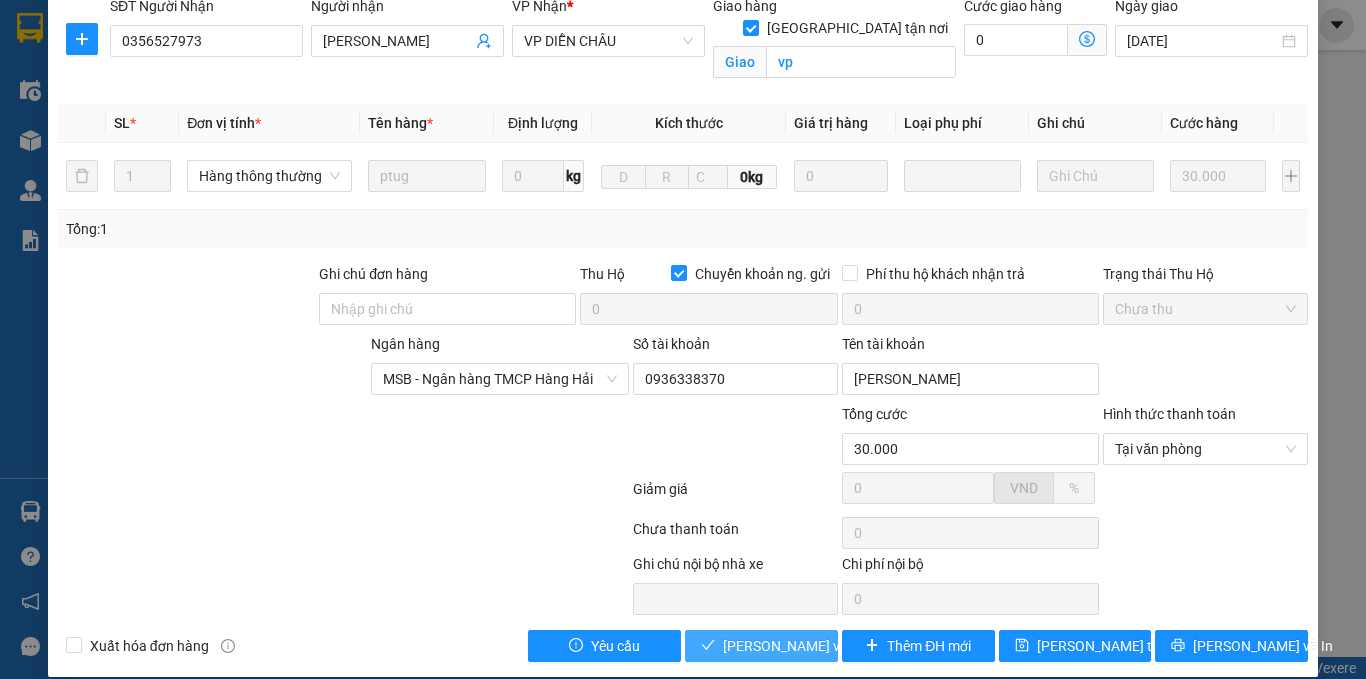 click on "[PERSON_NAME] và Giao hàng" at bounding box center (819, 646) 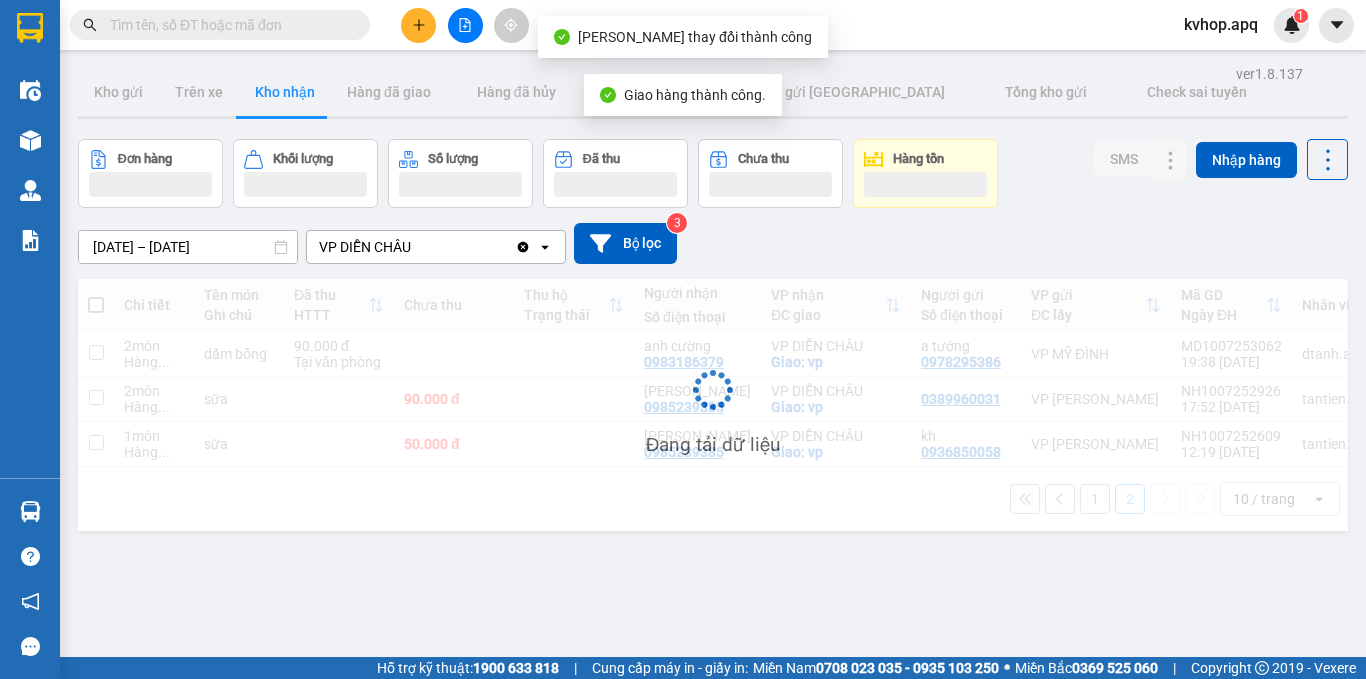scroll, scrollTop: 92, scrollLeft: 0, axis: vertical 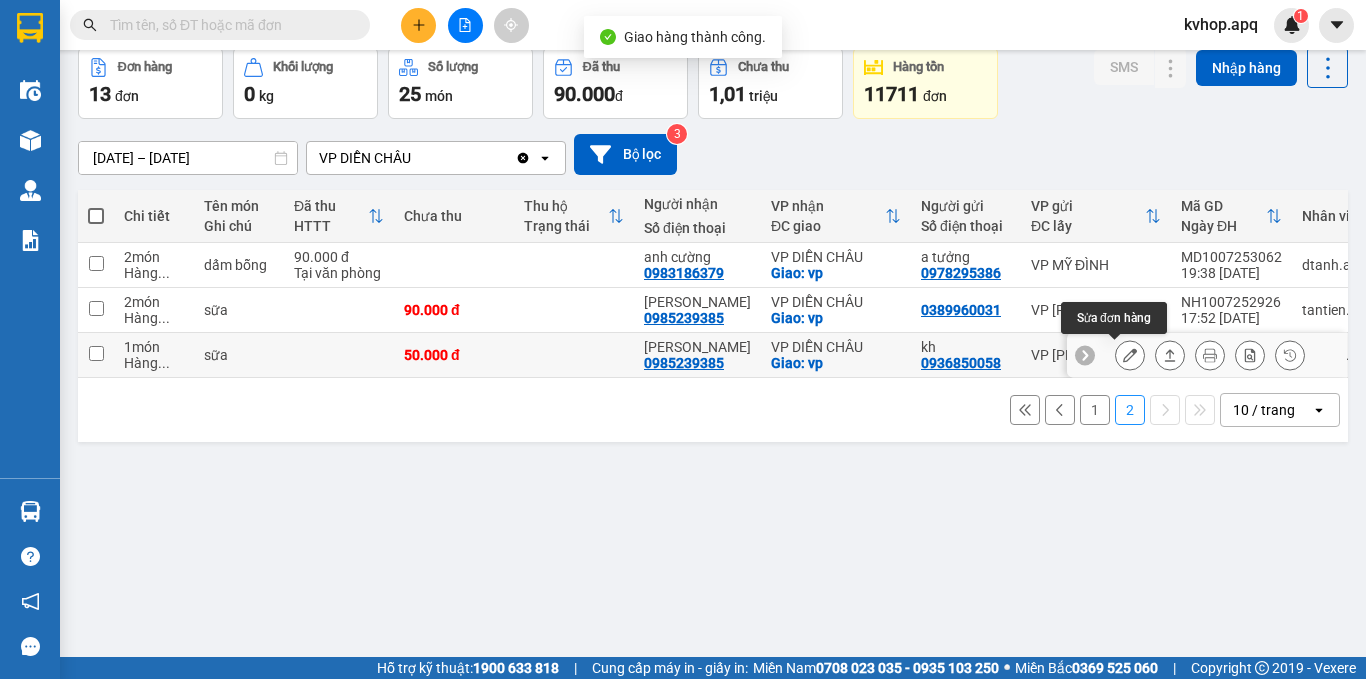 click at bounding box center (1130, 355) 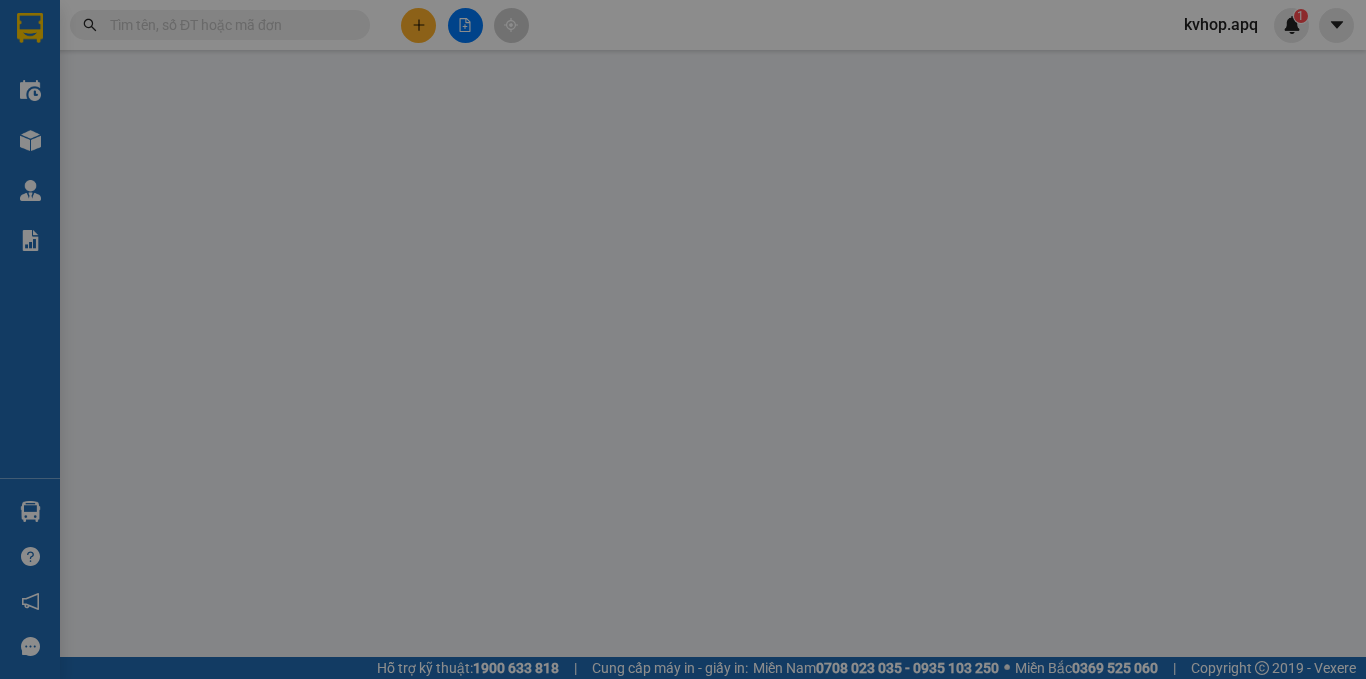 type on "0936850058" 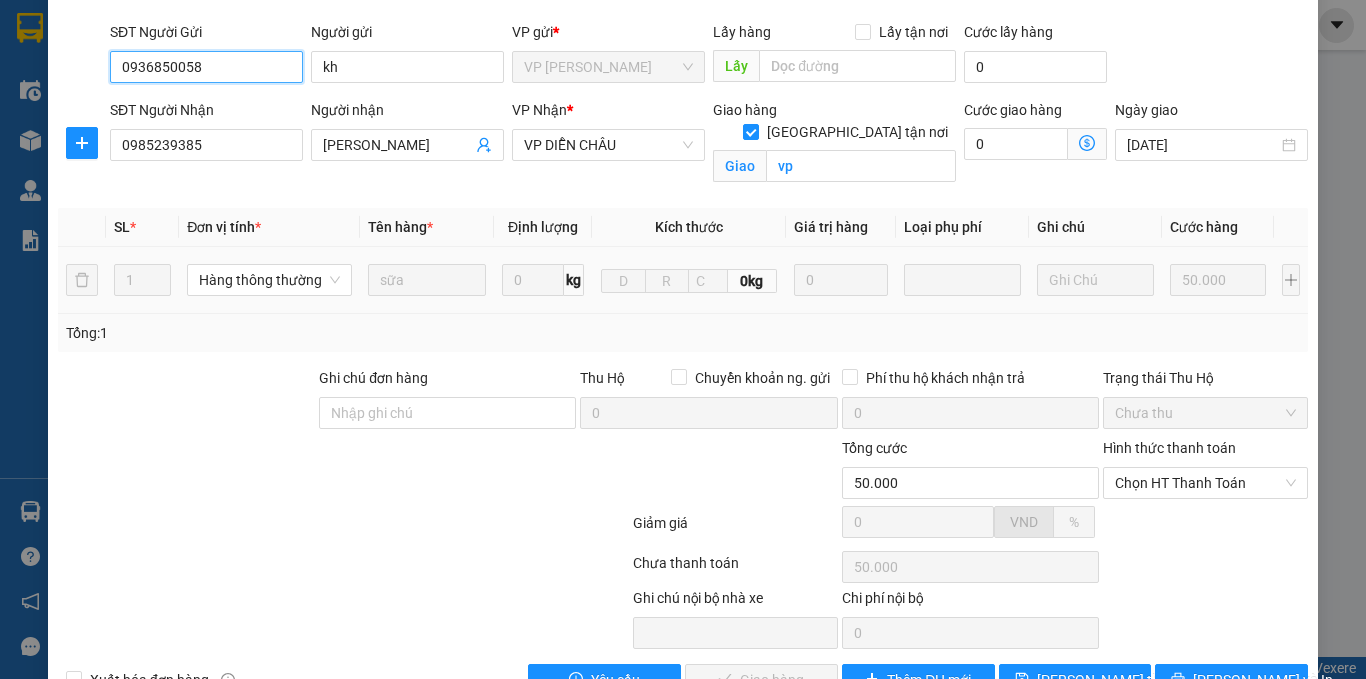 scroll, scrollTop: 191, scrollLeft: 0, axis: vertical 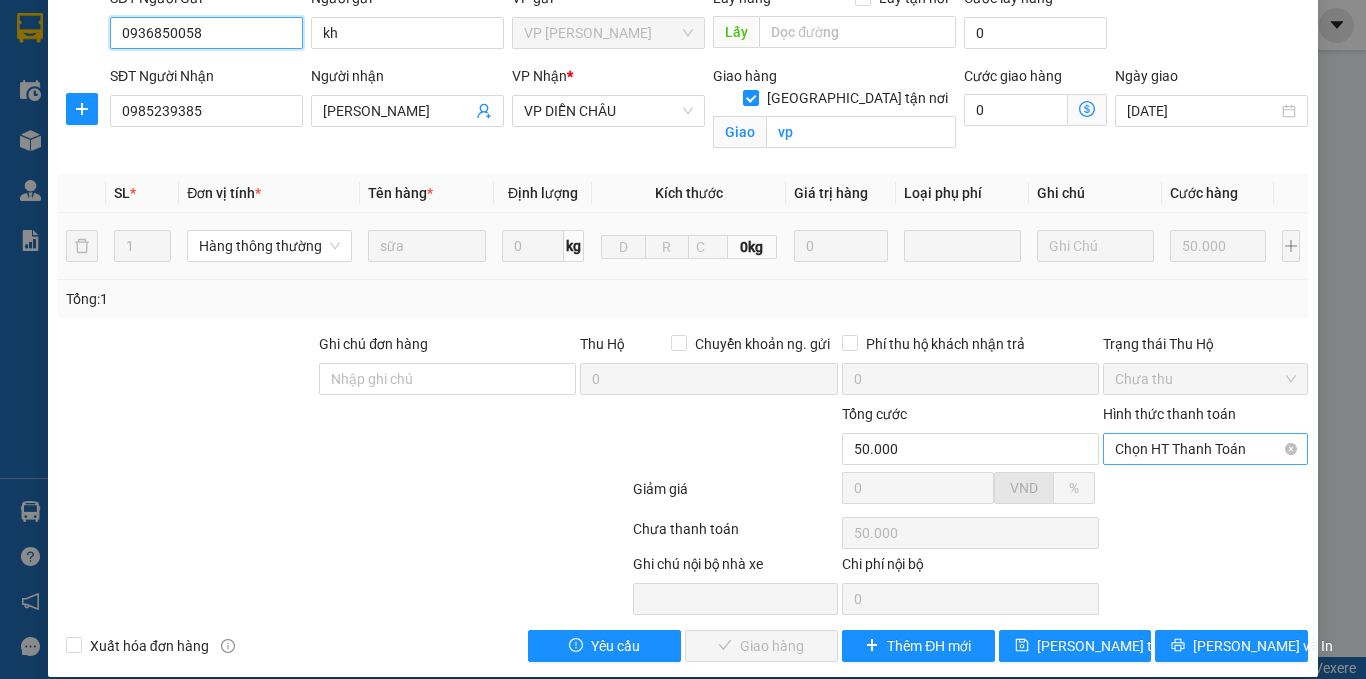 click on "Chọn HT Thanh Toán" at bounding box center (1205, 449) 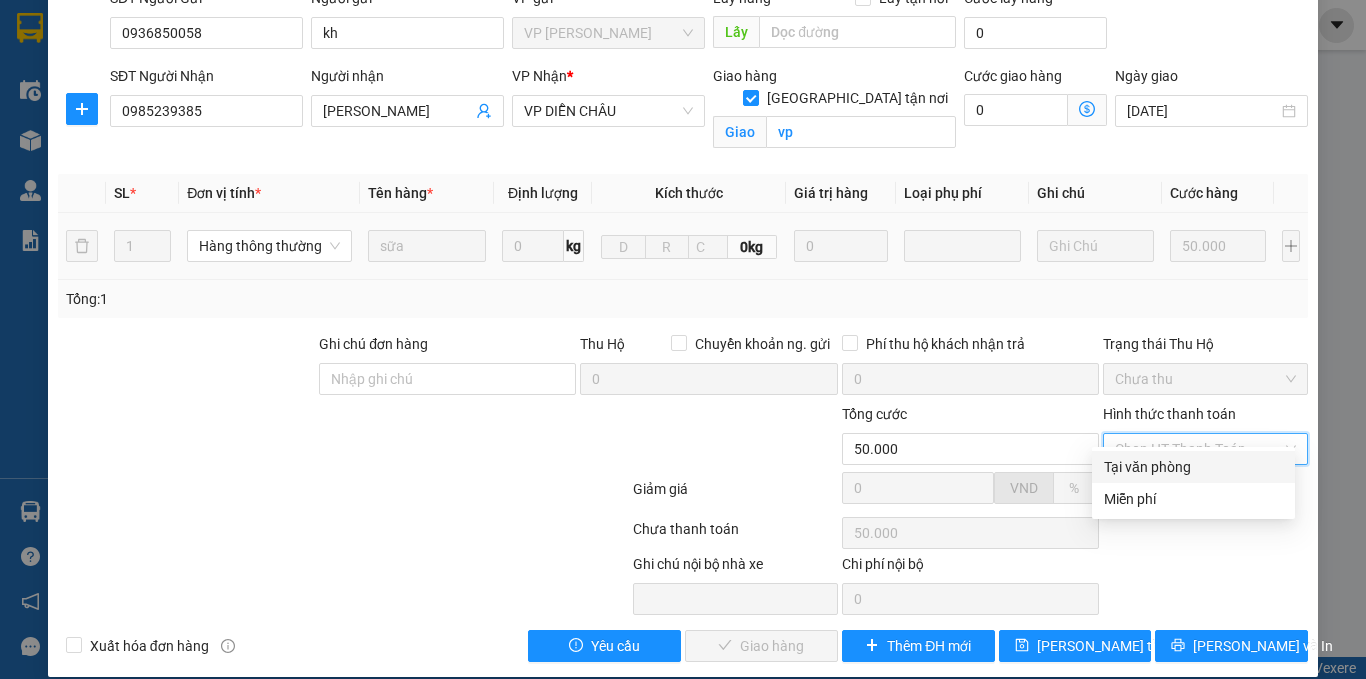 drag, startPoint x: 1147, startPoint y: 460, endPoint x: 1120, endPoint y: 472, distance: 29.546574 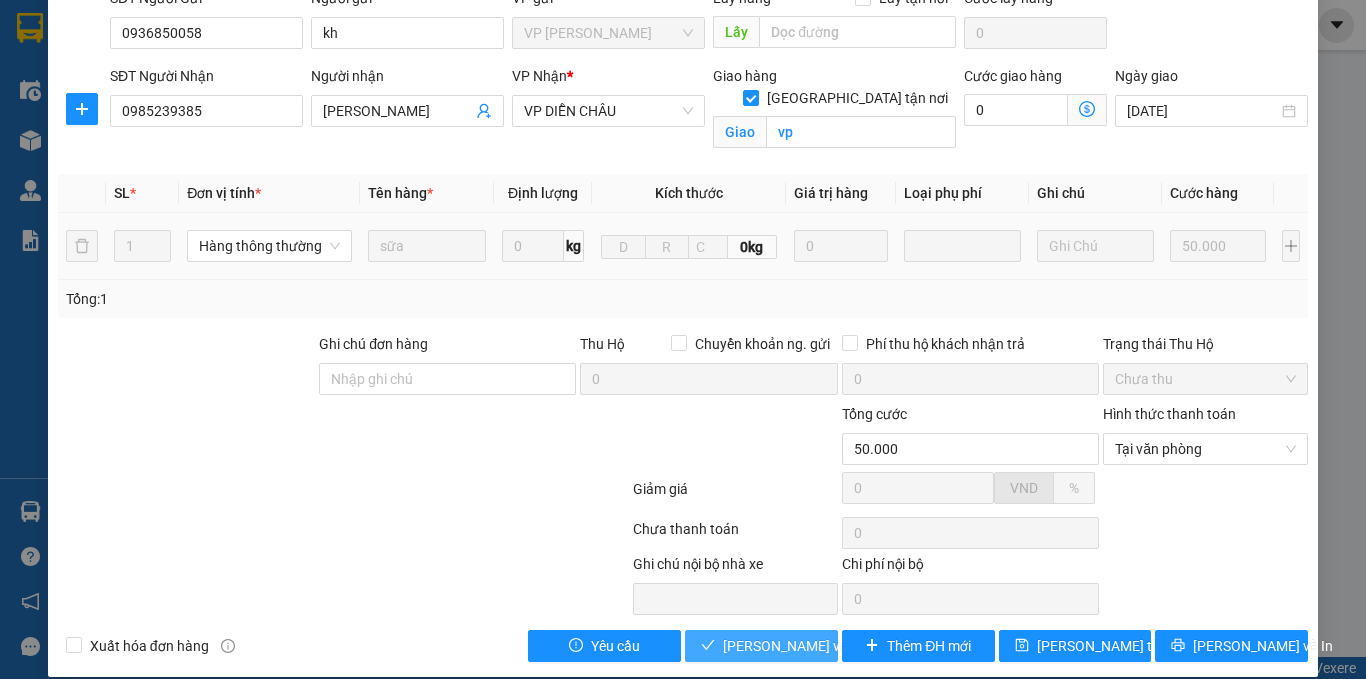 click on "[PERSON_NAME] và Giao hàng" at bounding box center (819, 646) 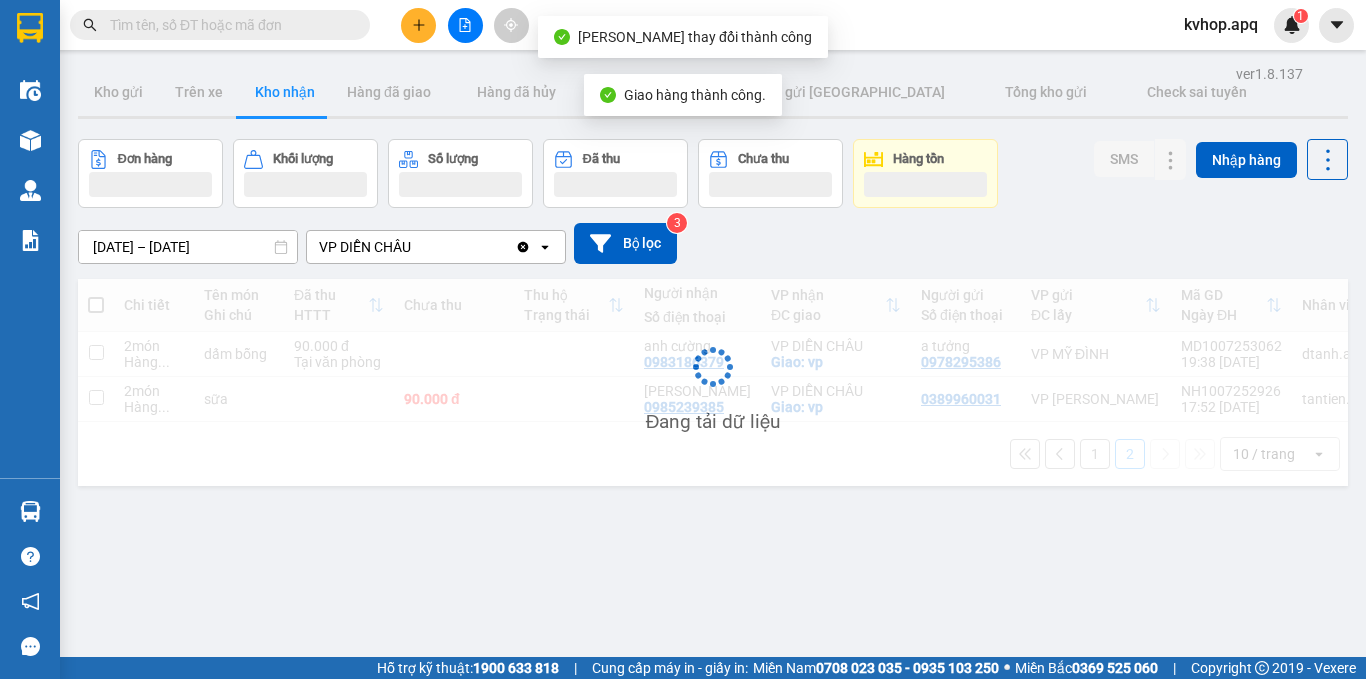 scroll, scrollTop: 92, scrollLeft: 0, axis: vertical 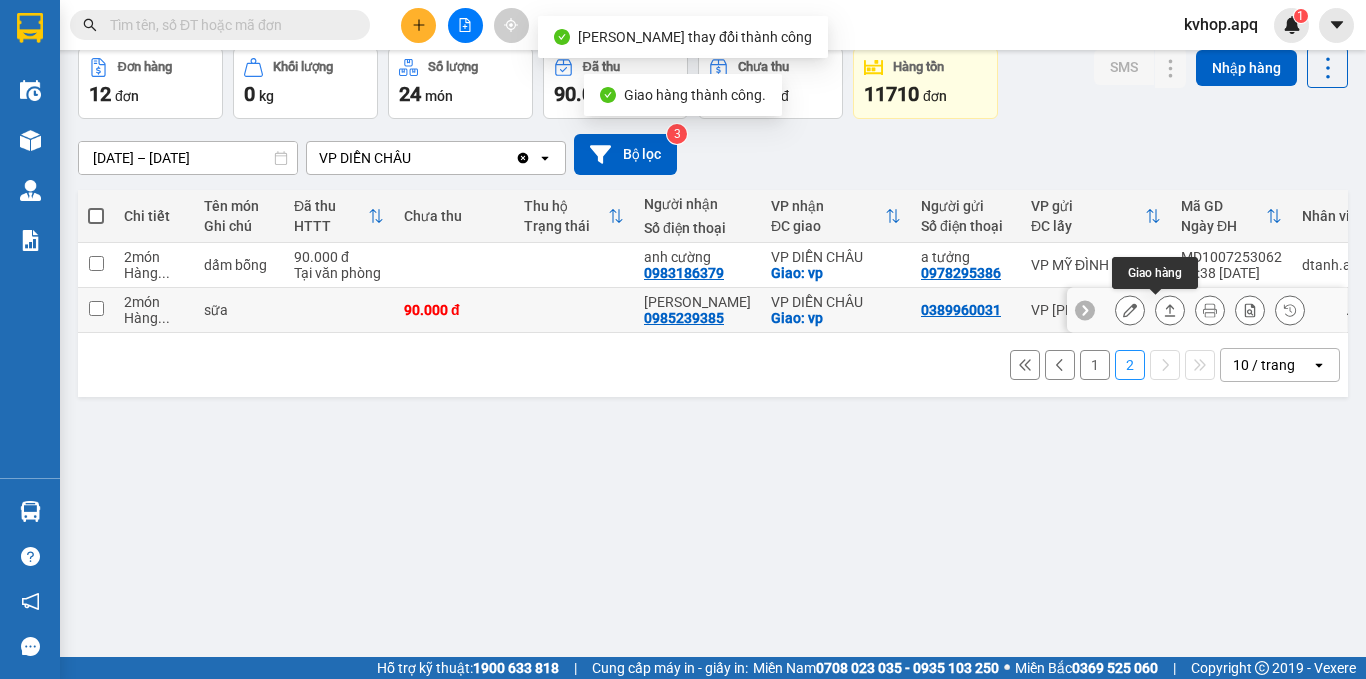 click at bounding box center [1210, 310] 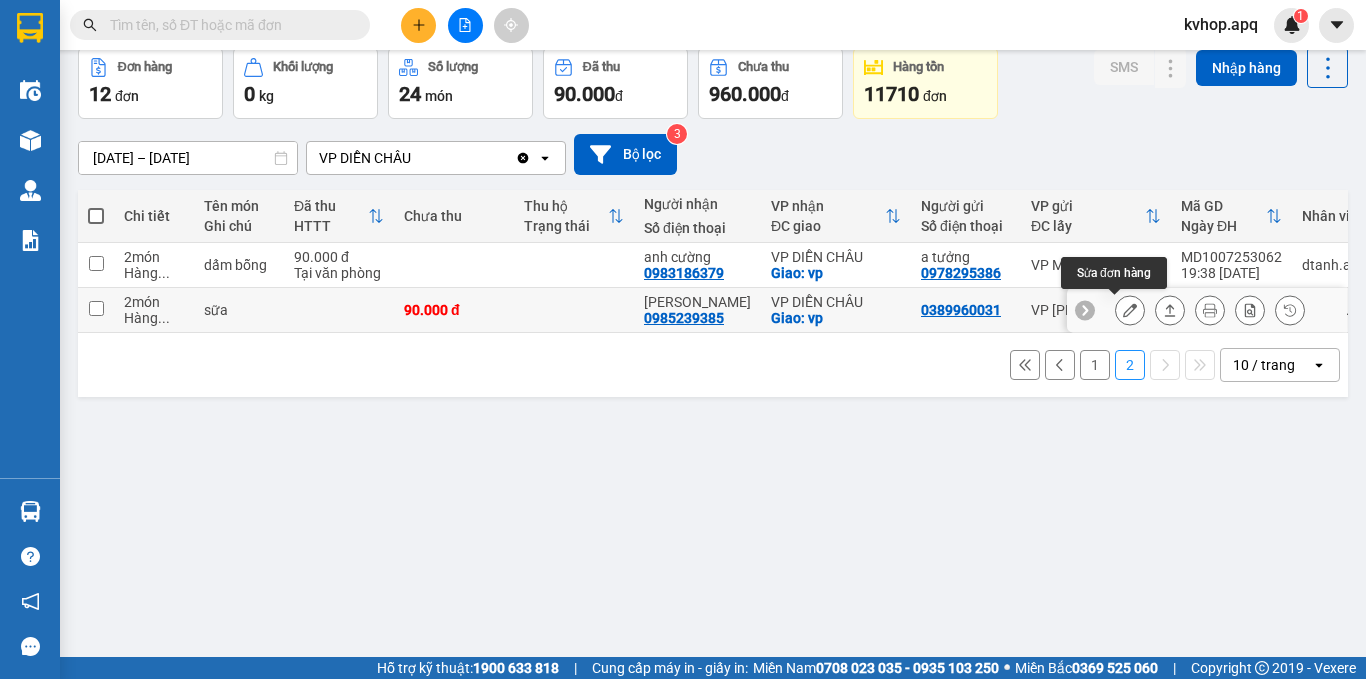 click 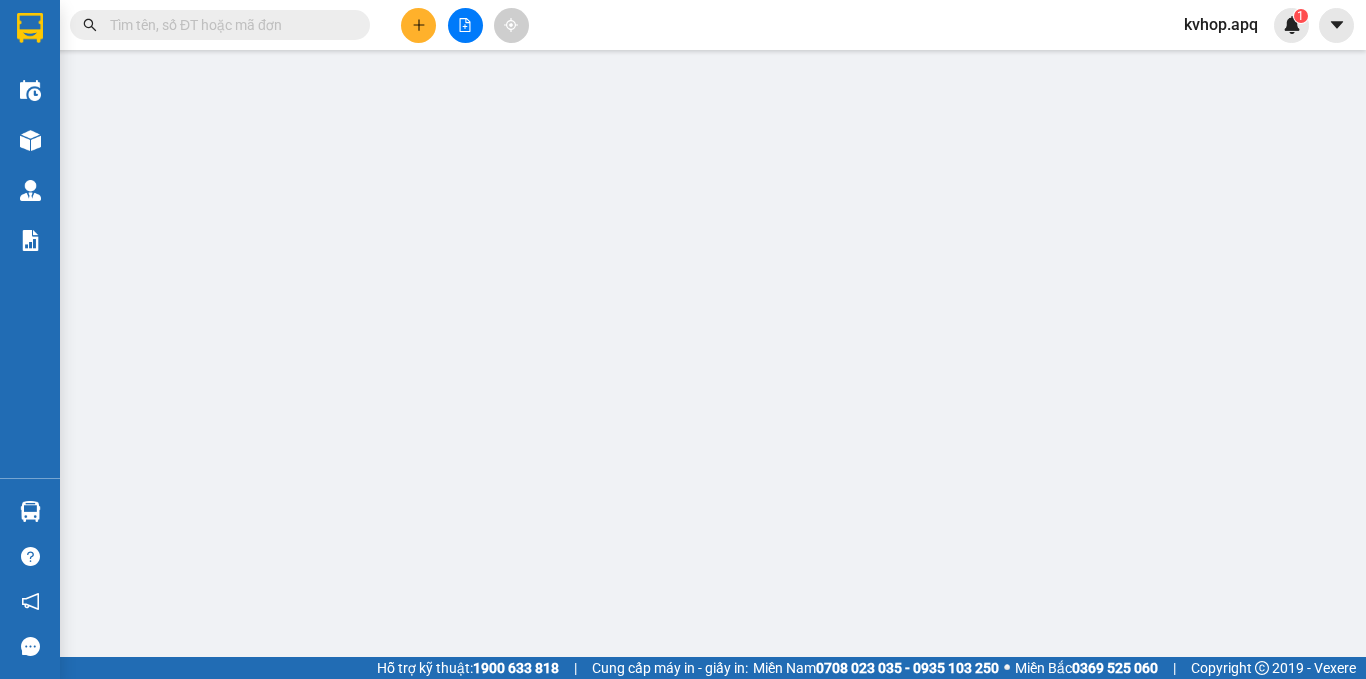 scroll, scrollTop: 0, scrollLeft: 0, axis: both 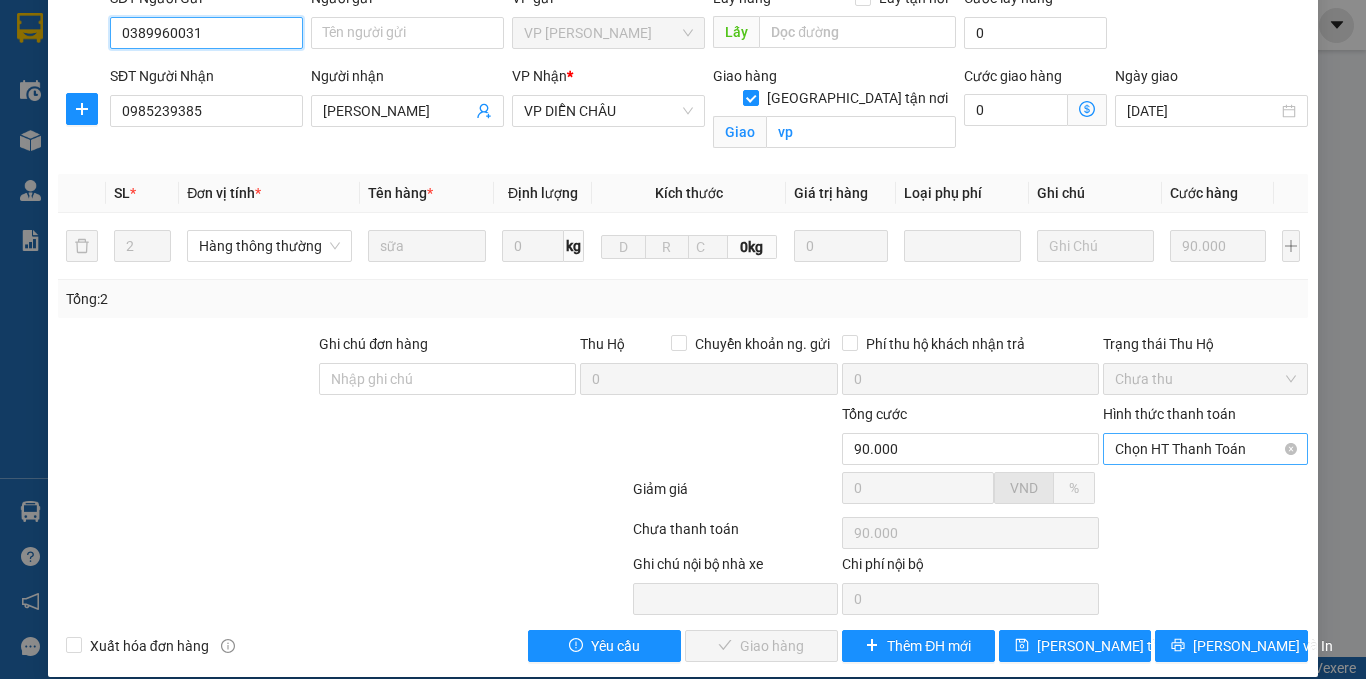 drag, startPoint x: 1200, startPoint y: 422, endPoint x: 1178, endPoint y: 440, distance: 28.42534 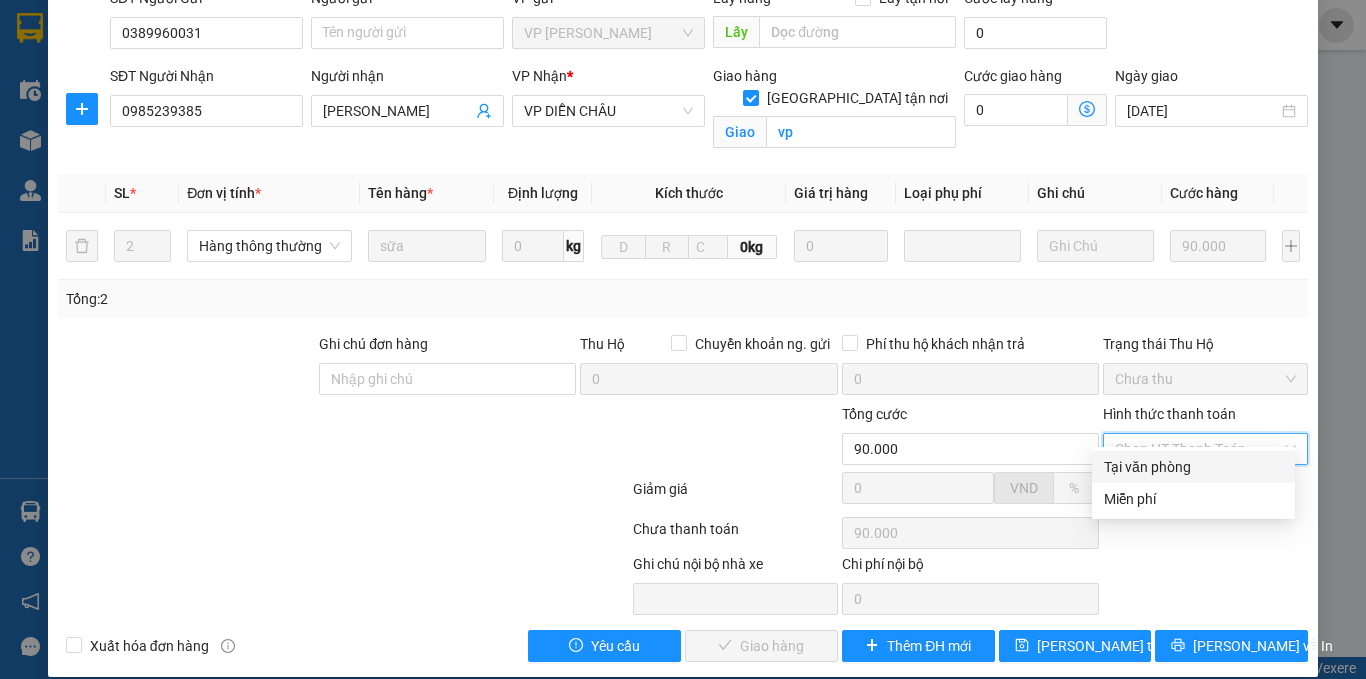 drag, startPoint x: 1137, startPoint y: 466, endPoint x: 1112, endPoint y: 483, distance: 30.232433 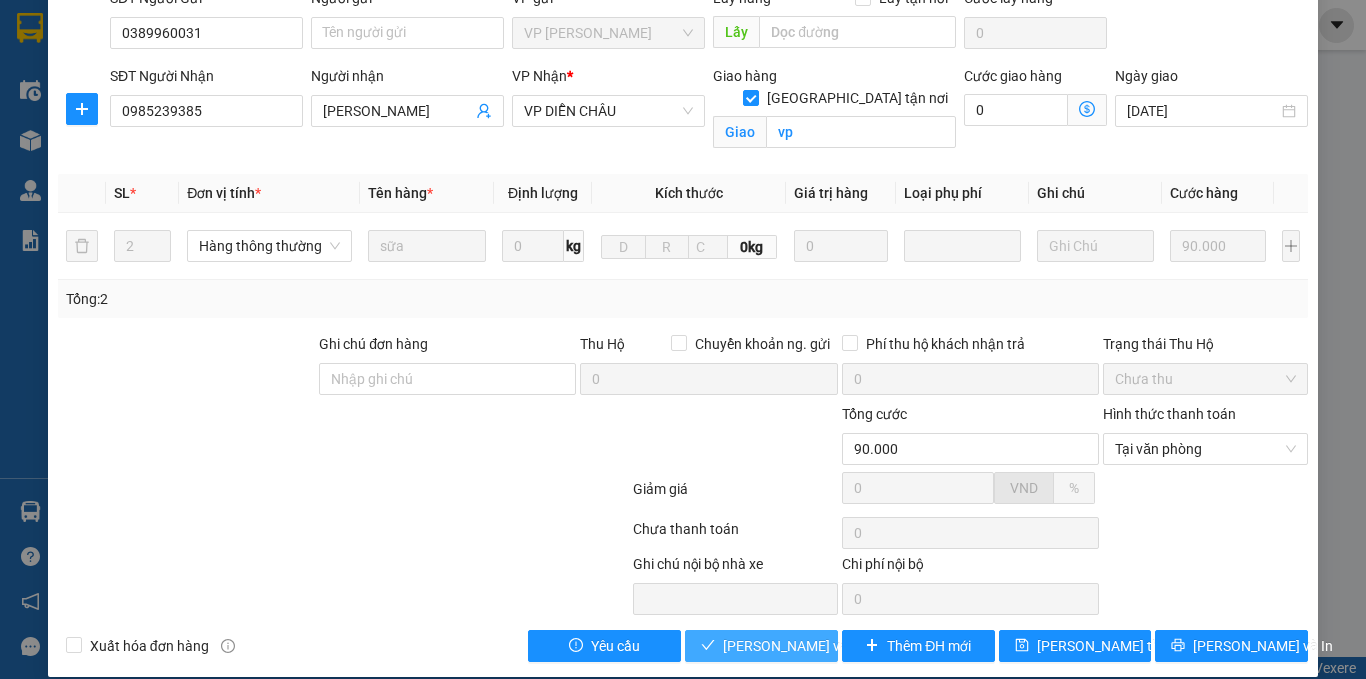 click on "[PERSON_NAME] và Giao hàng" at bounding box center (819, 646) 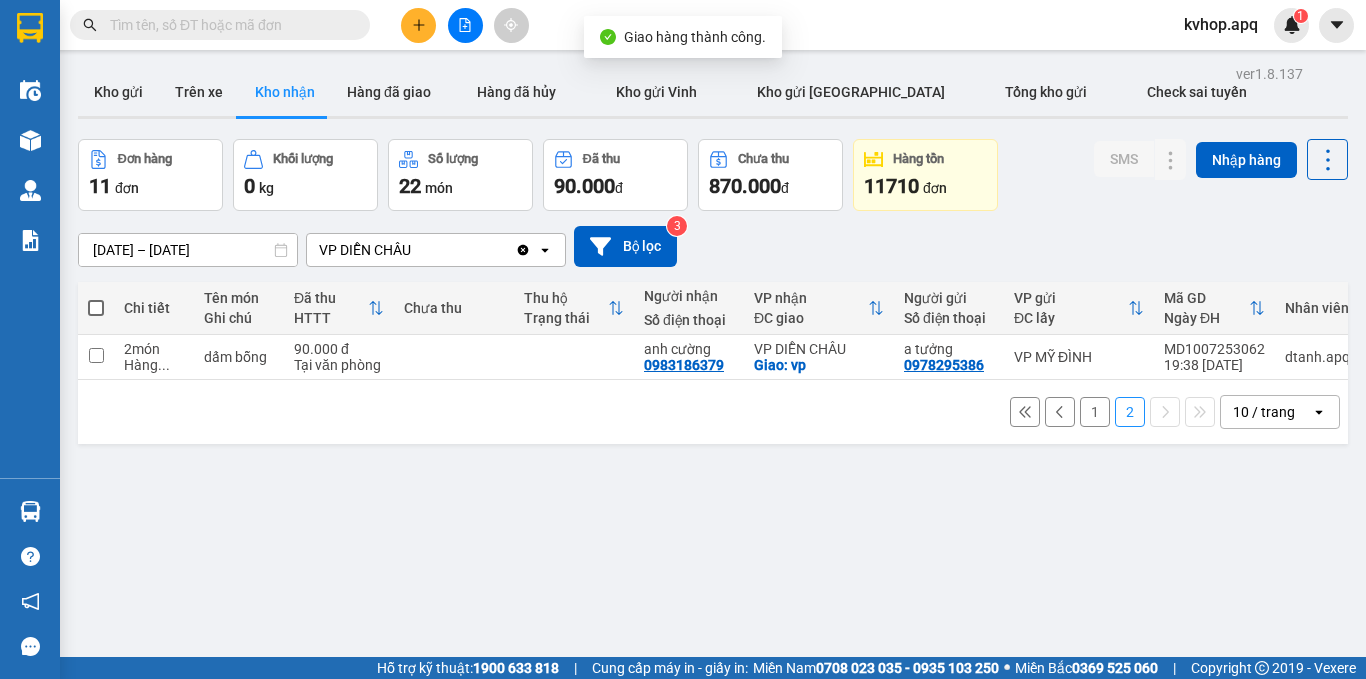 click on "1" at bounding box center (1095, 412) 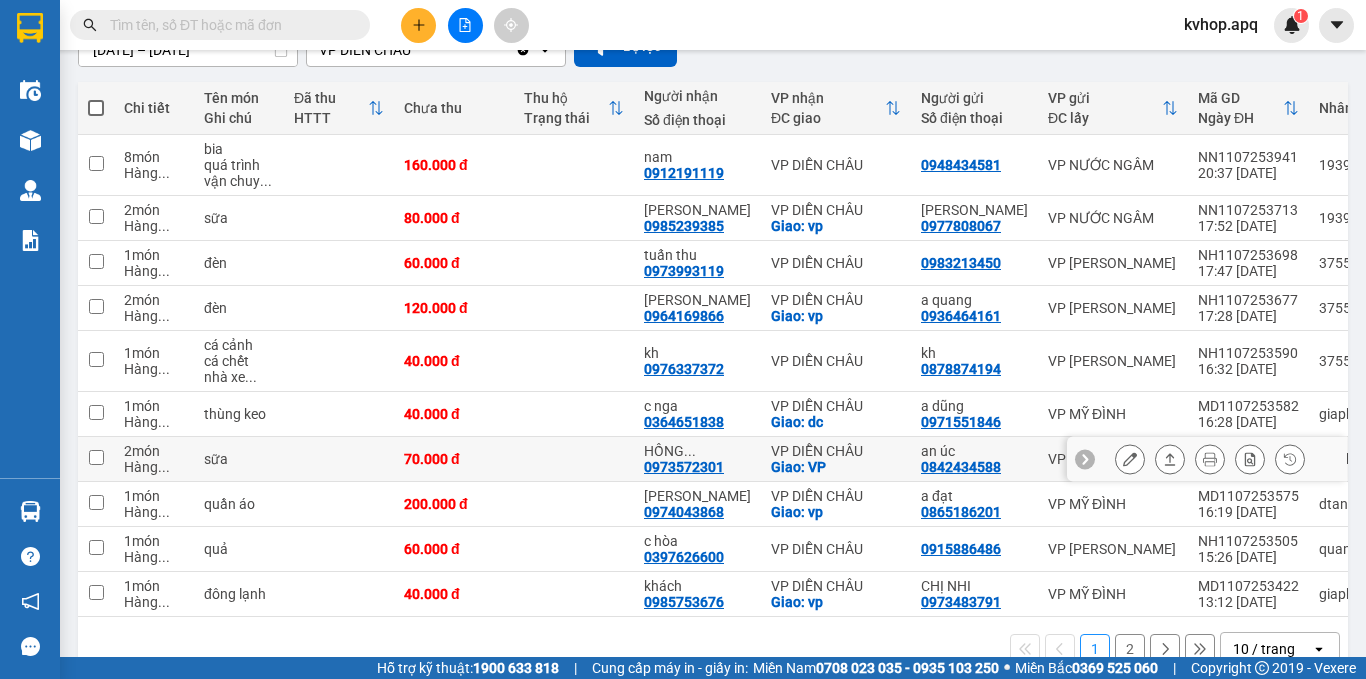 scroll, scrollTop: 250, scrollLeft: 0, axis: vertical 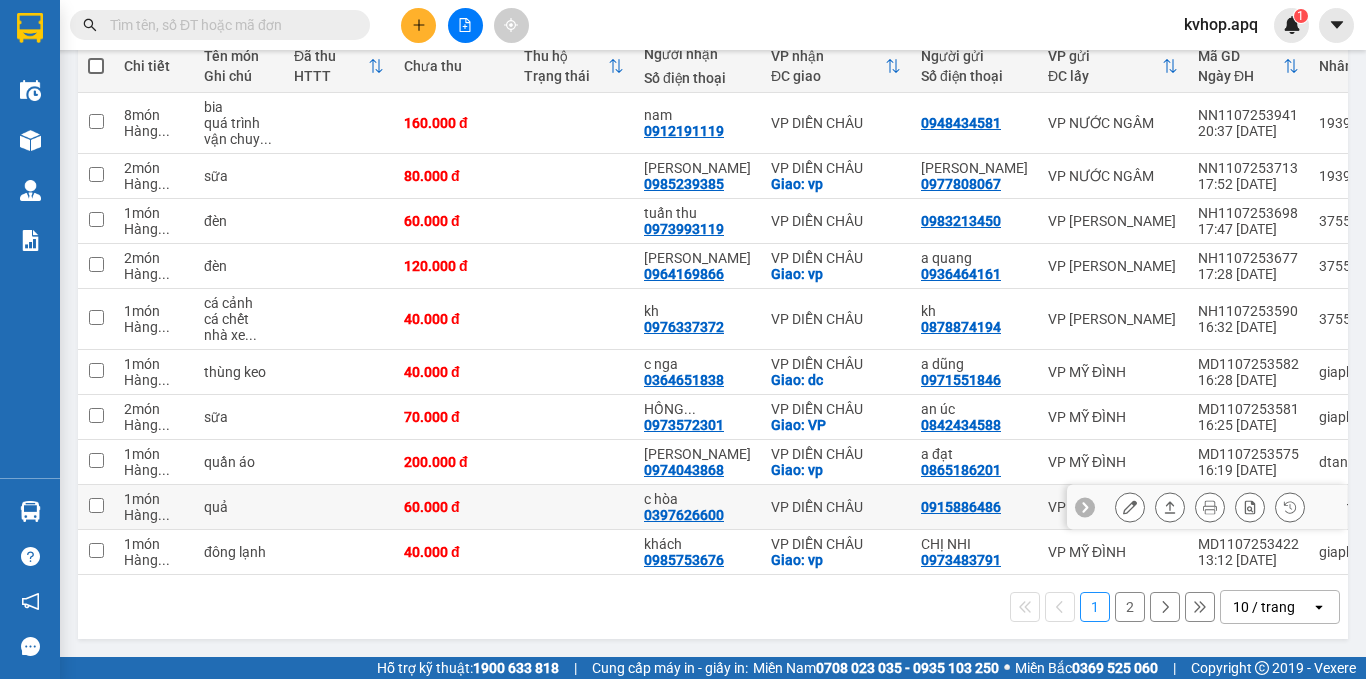 click 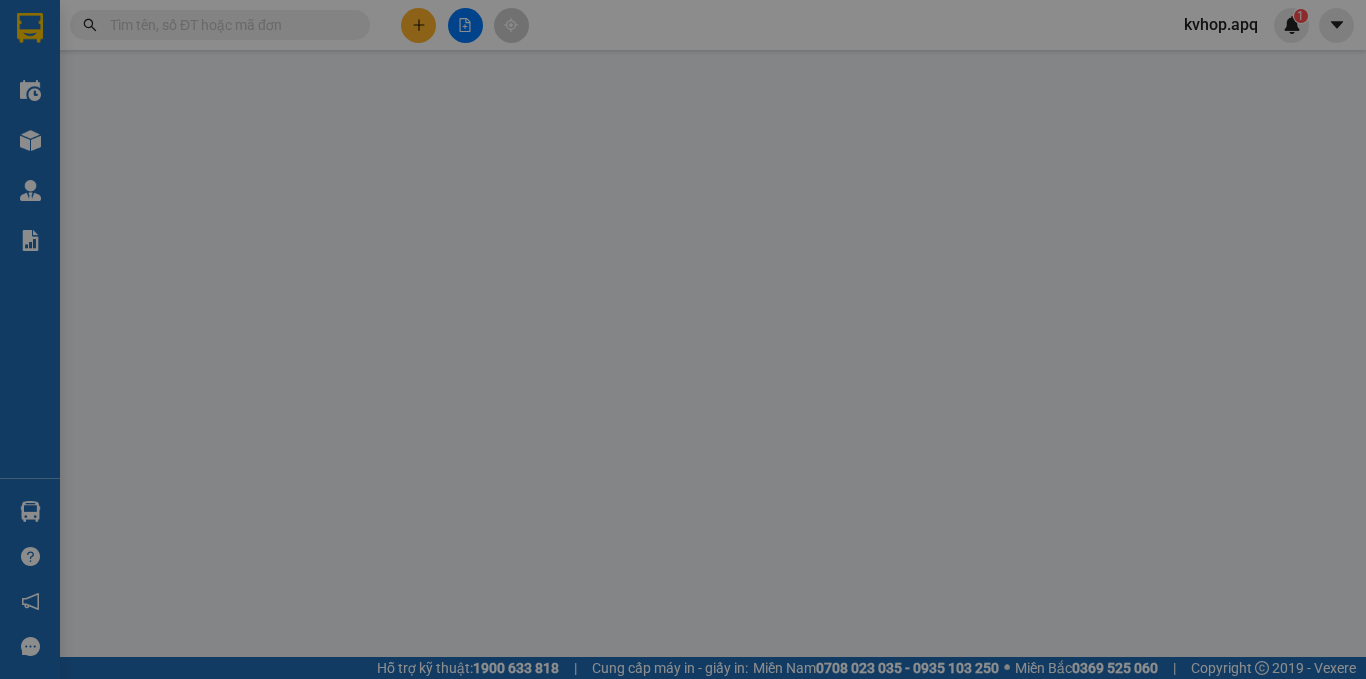 scroll, scrollTop: 0, scrollLeft: 0, axis: both 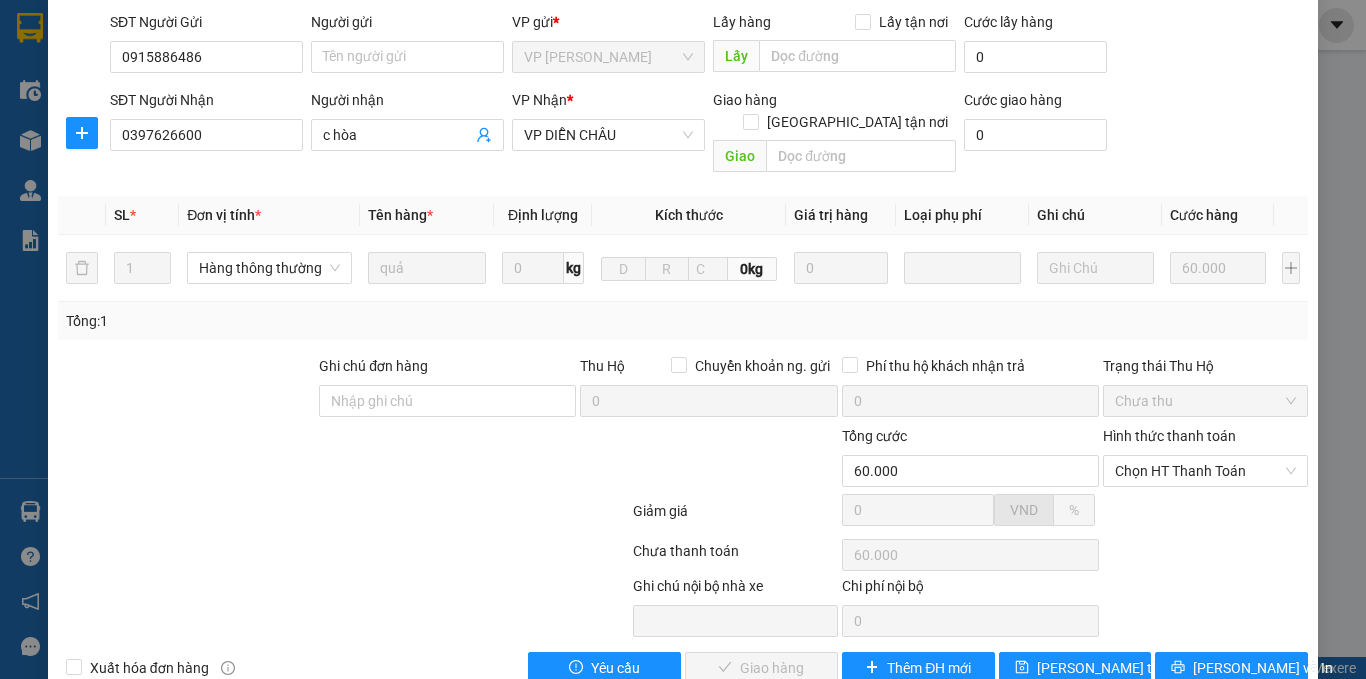 click on "Hình thức thanh toán" at bounding box center [1205, 440] 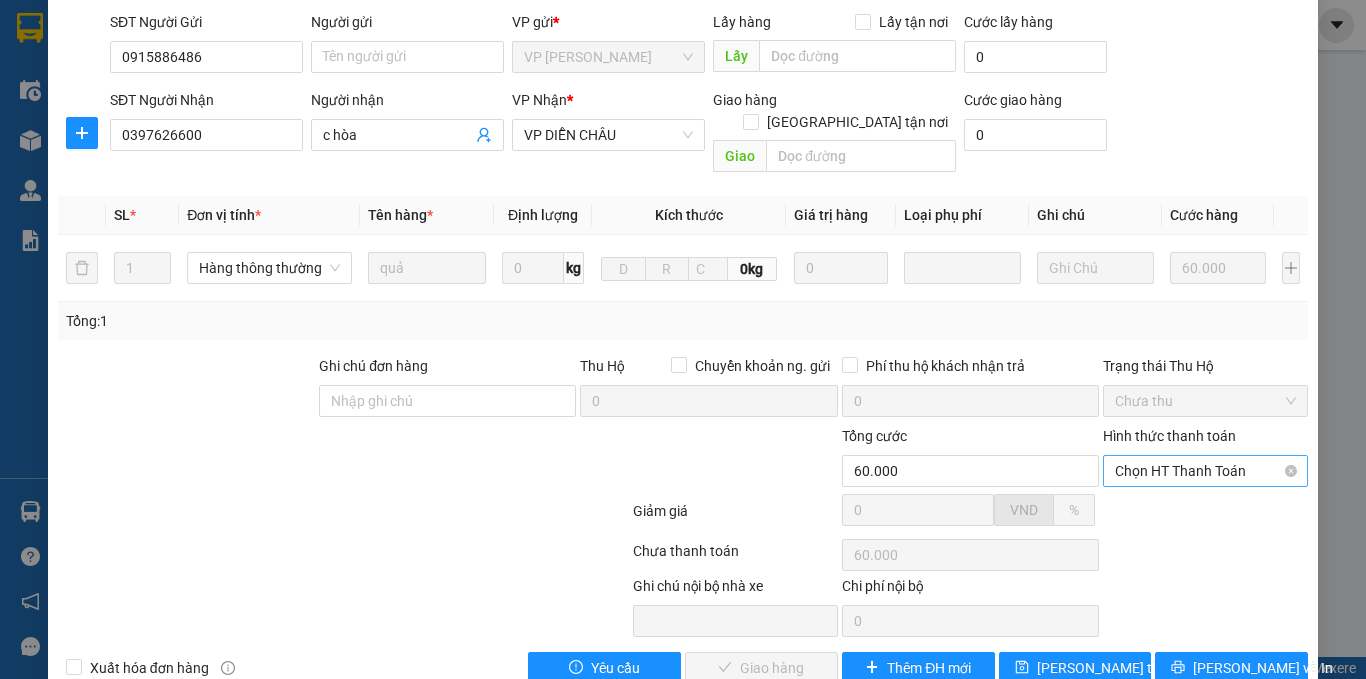 click on "Chọn HT Thanh Toán" at bounding box center (1205, 471) 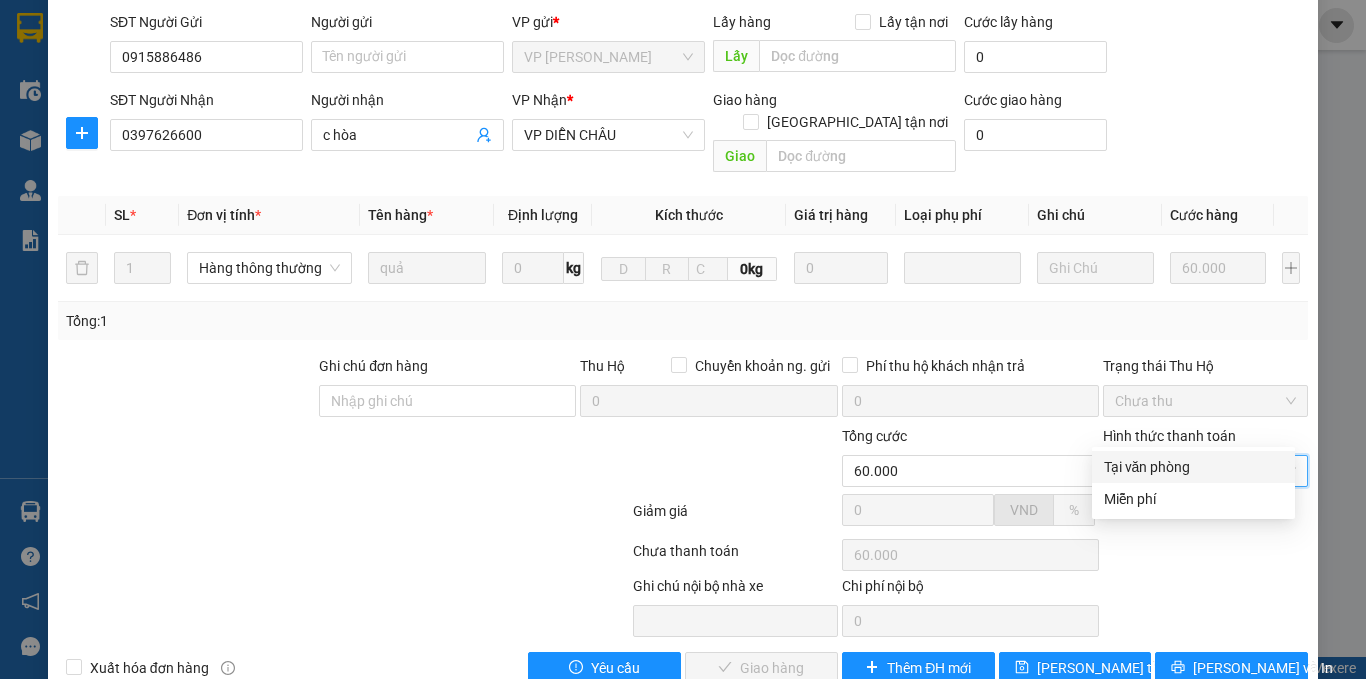 drag, startPoint x: 1138, startPoint y: 473, endPoint x: 1010, endPoint y: 510, distance: 133.24039 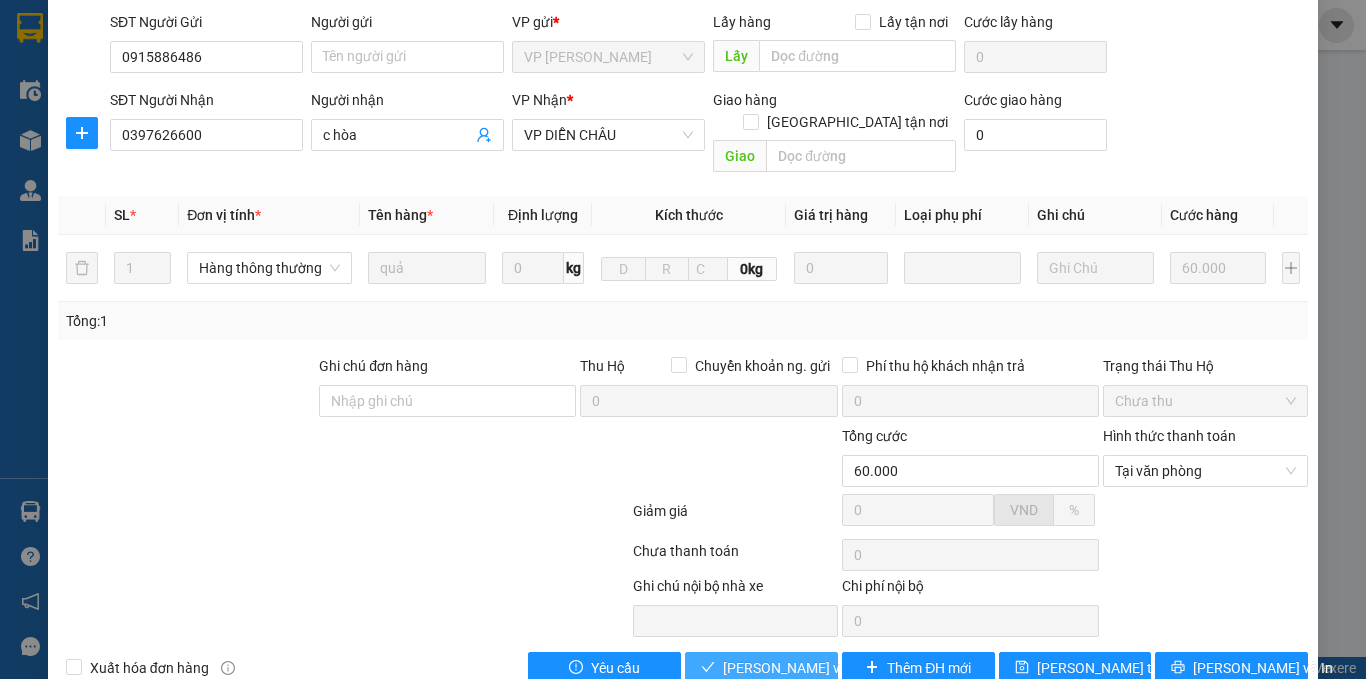 click on "[PERSON_NAME] và Giao hàng" at bounding box center [819, 668] 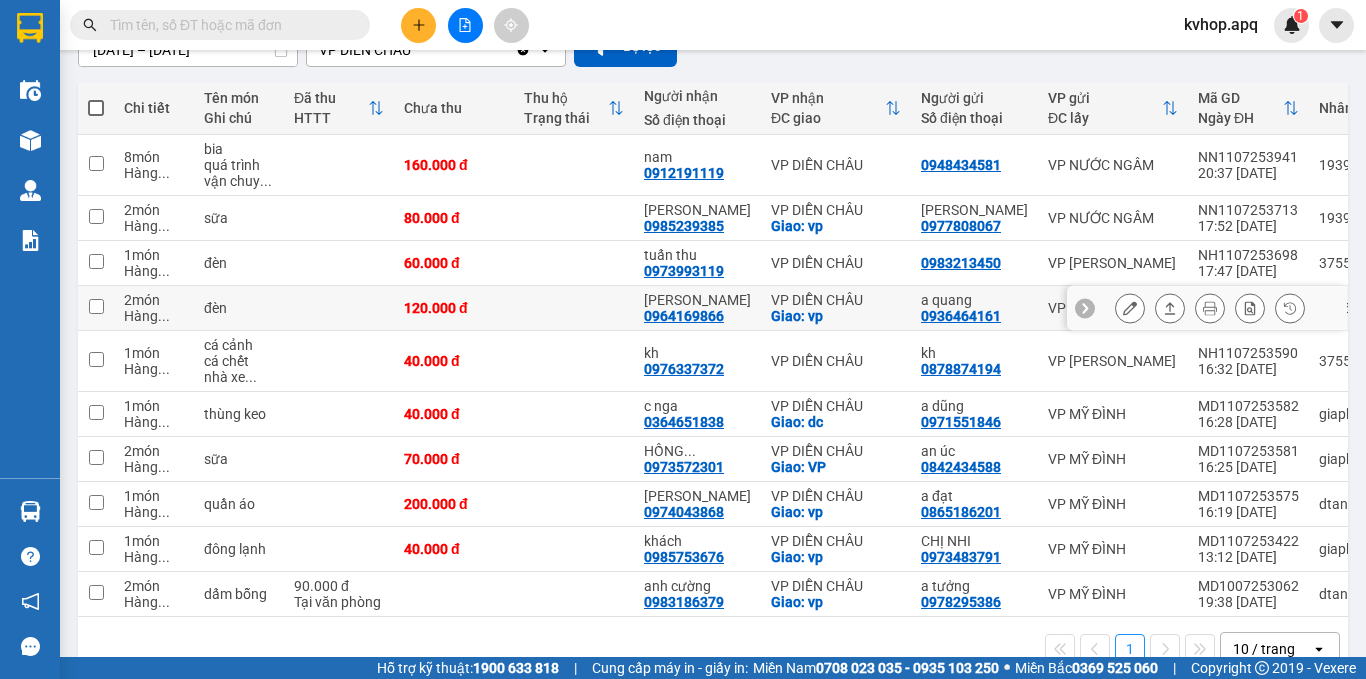 scroll, scrollTop: 0, scrollLeft: 0, axis: both 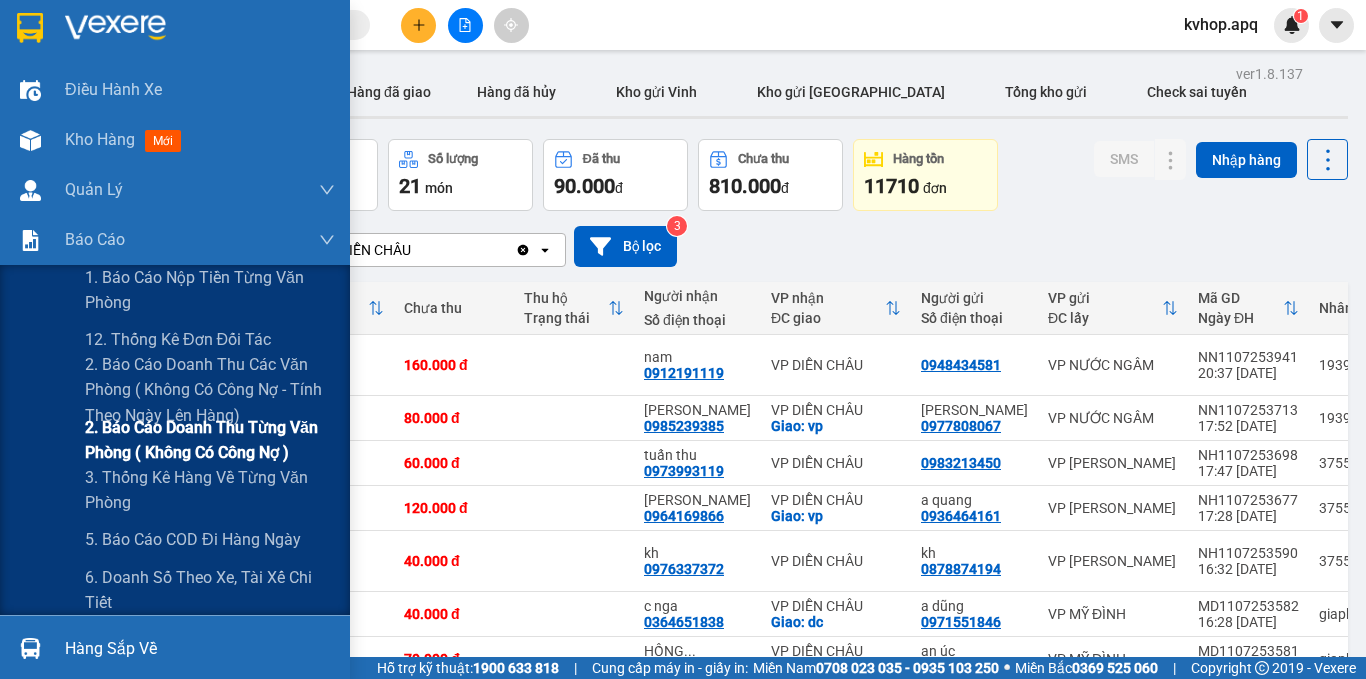 drag, startPoint x: 126, startPoint y: 482, endPoint x: 151, endPoint y: 454, distance: 37.536648 